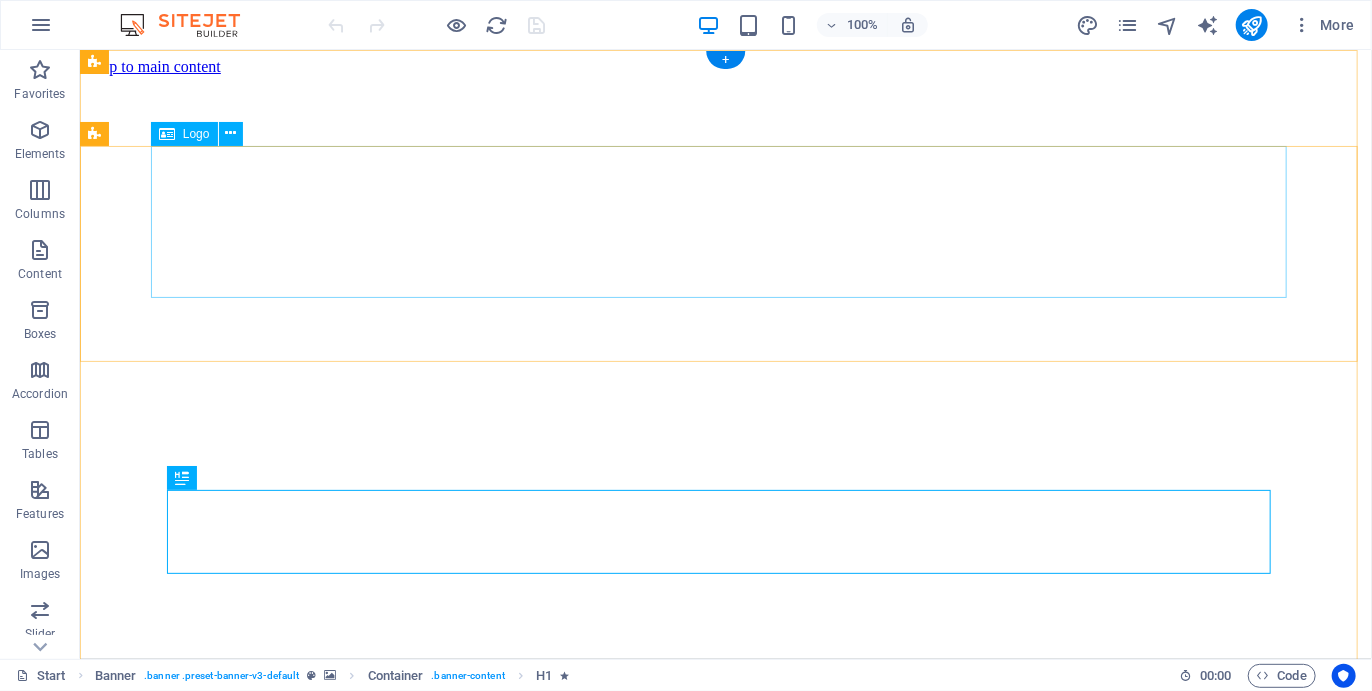 scroll, scrollTop: 0, scrollLeft: 0, axis: both 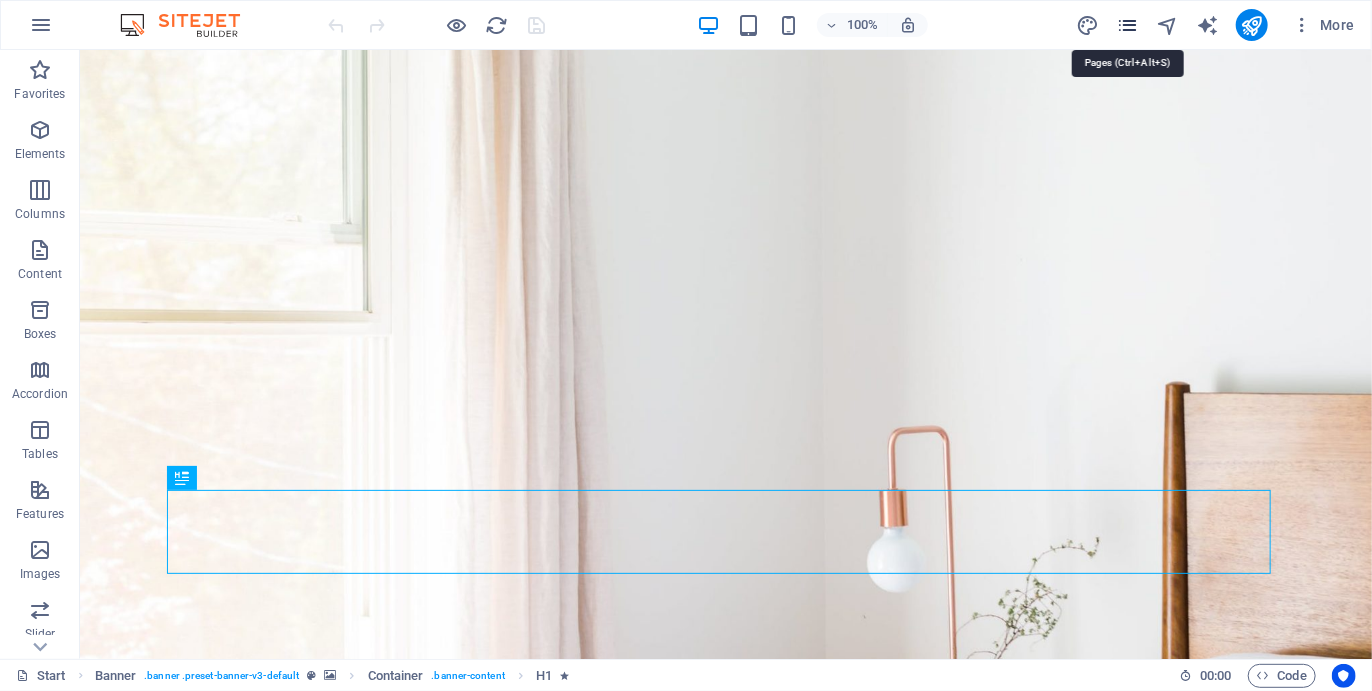 click at bounding box center [1127, 25] 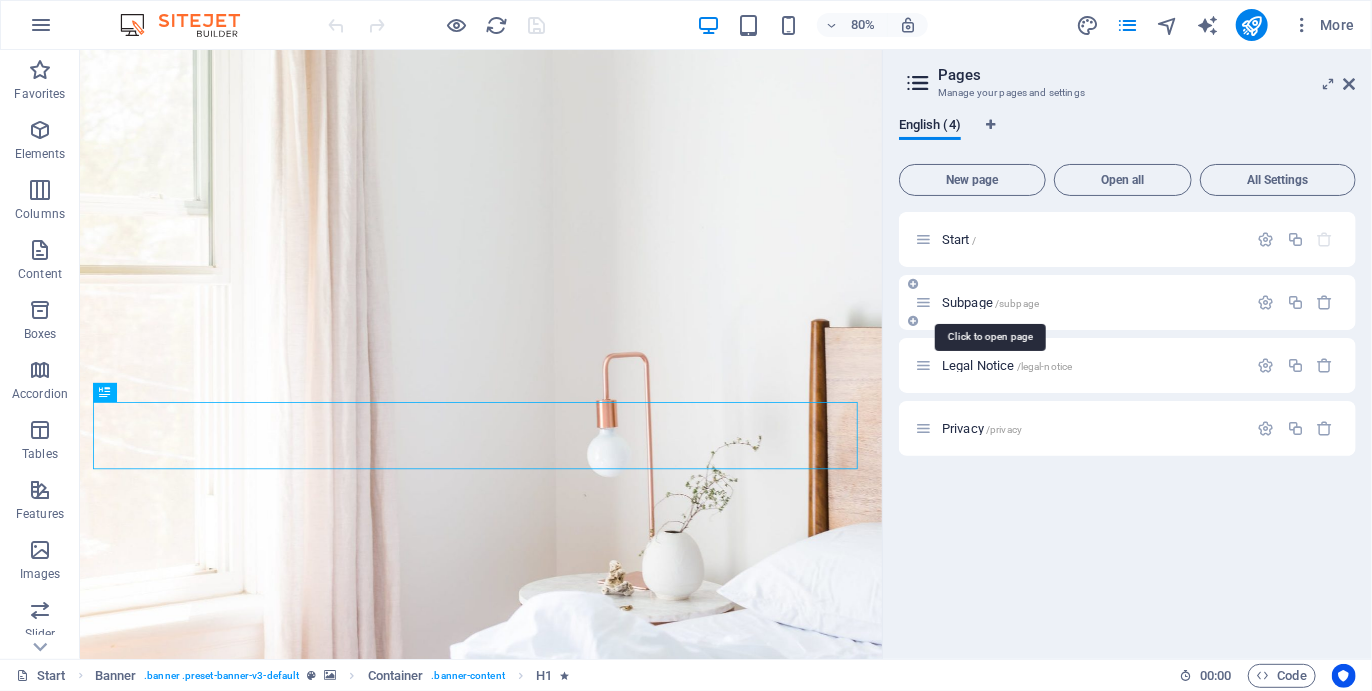 click on "Subpage /subpage" at bounding box center (990, 302) 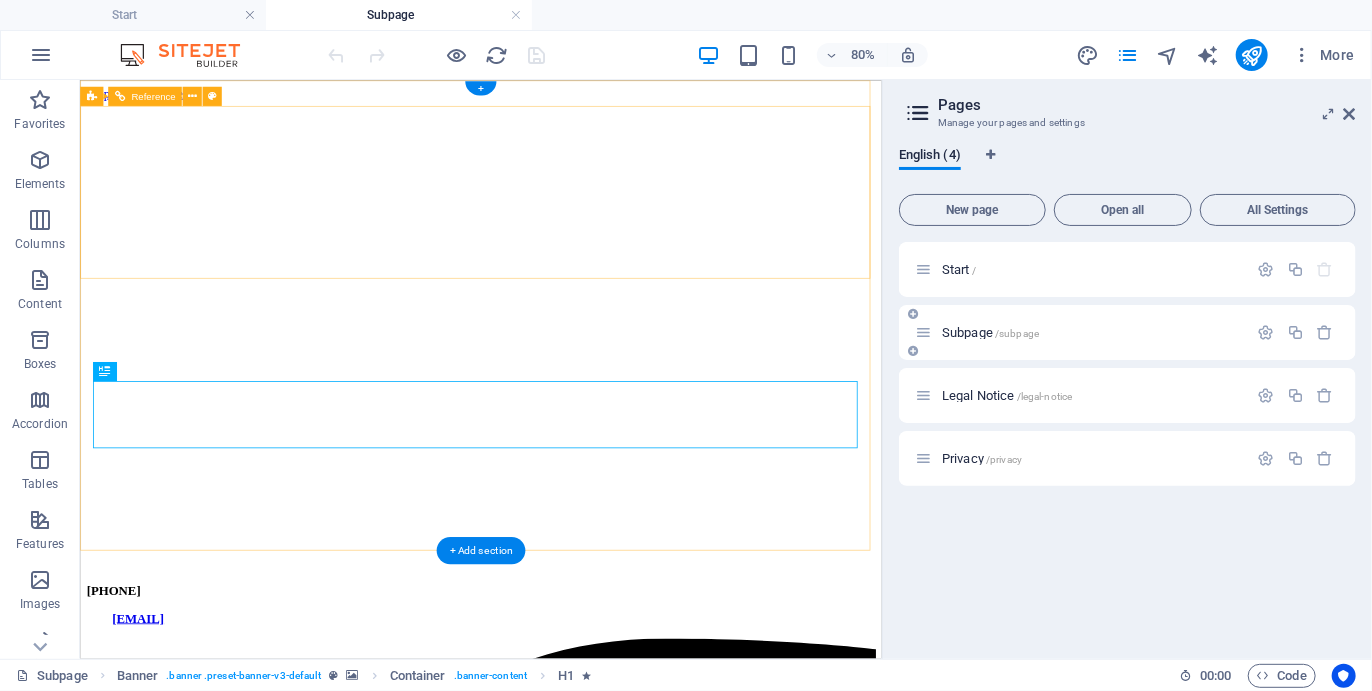 scroll, scrollTop: 0, scrollLeft: 0, axis: both 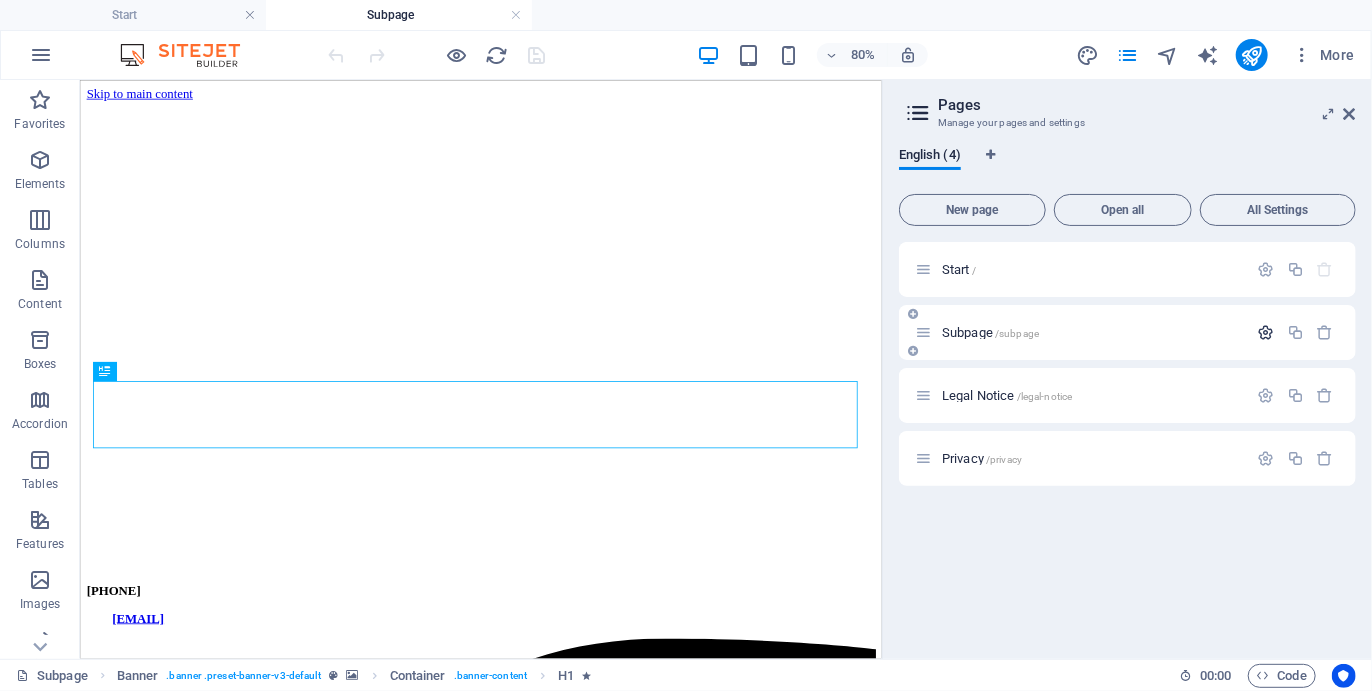 click at bounding box center (1266, 332) 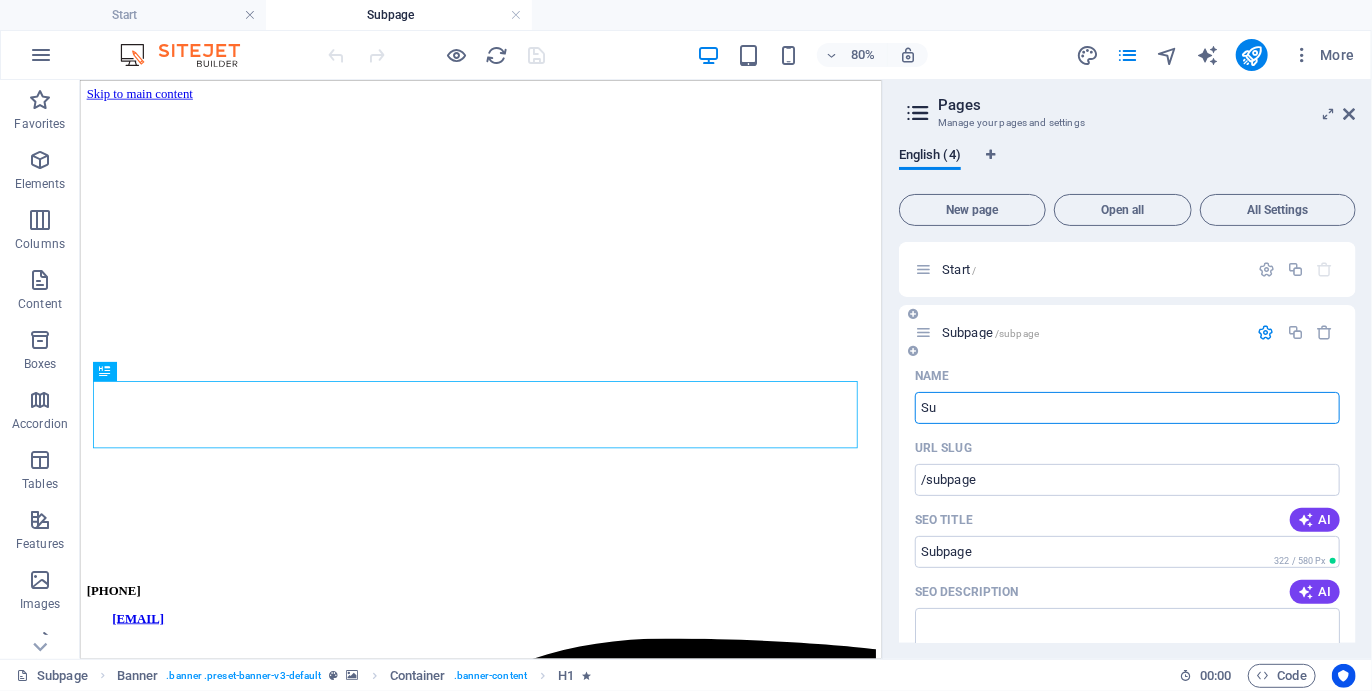 type on "S" 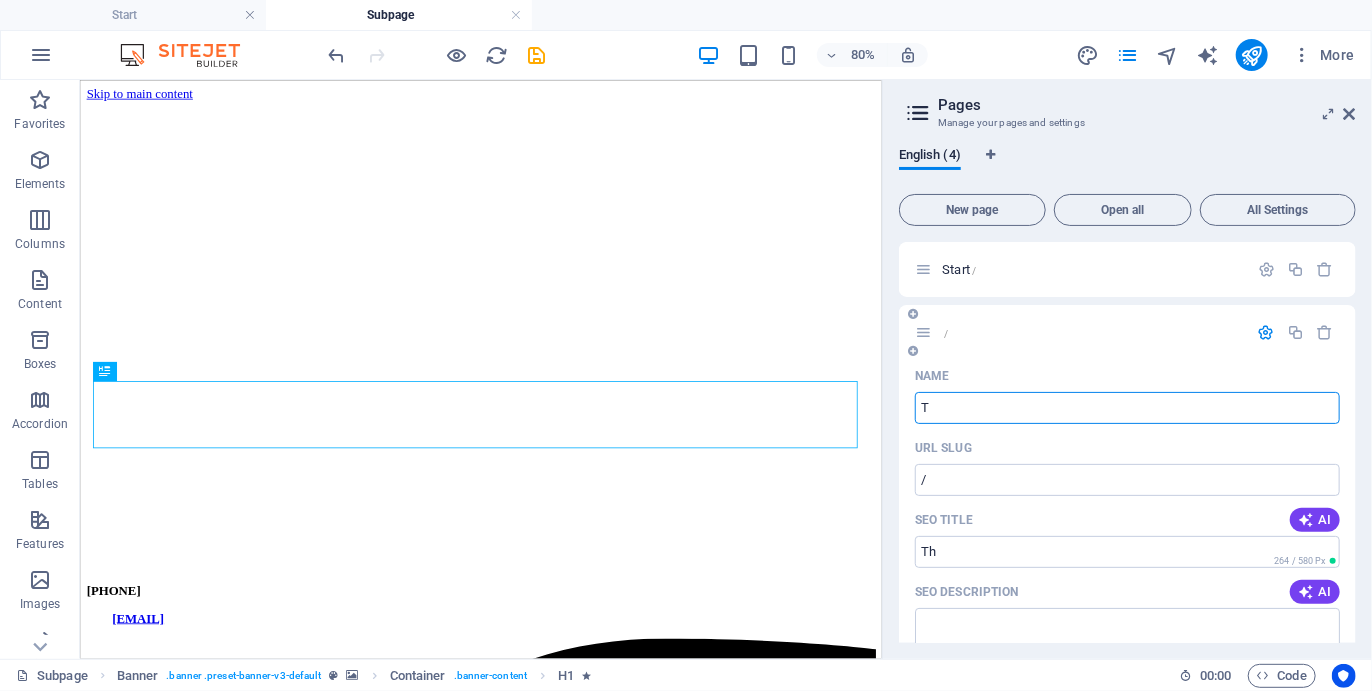 type on "Th" 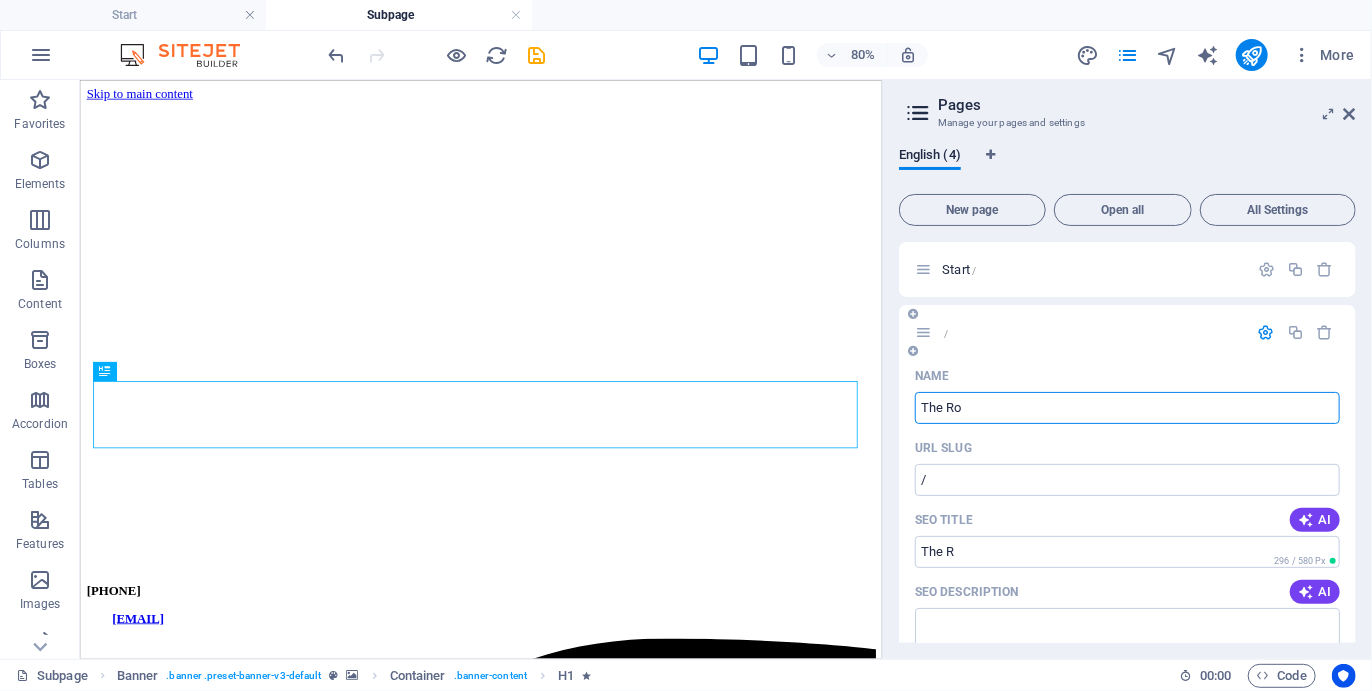 type on "The Rou" 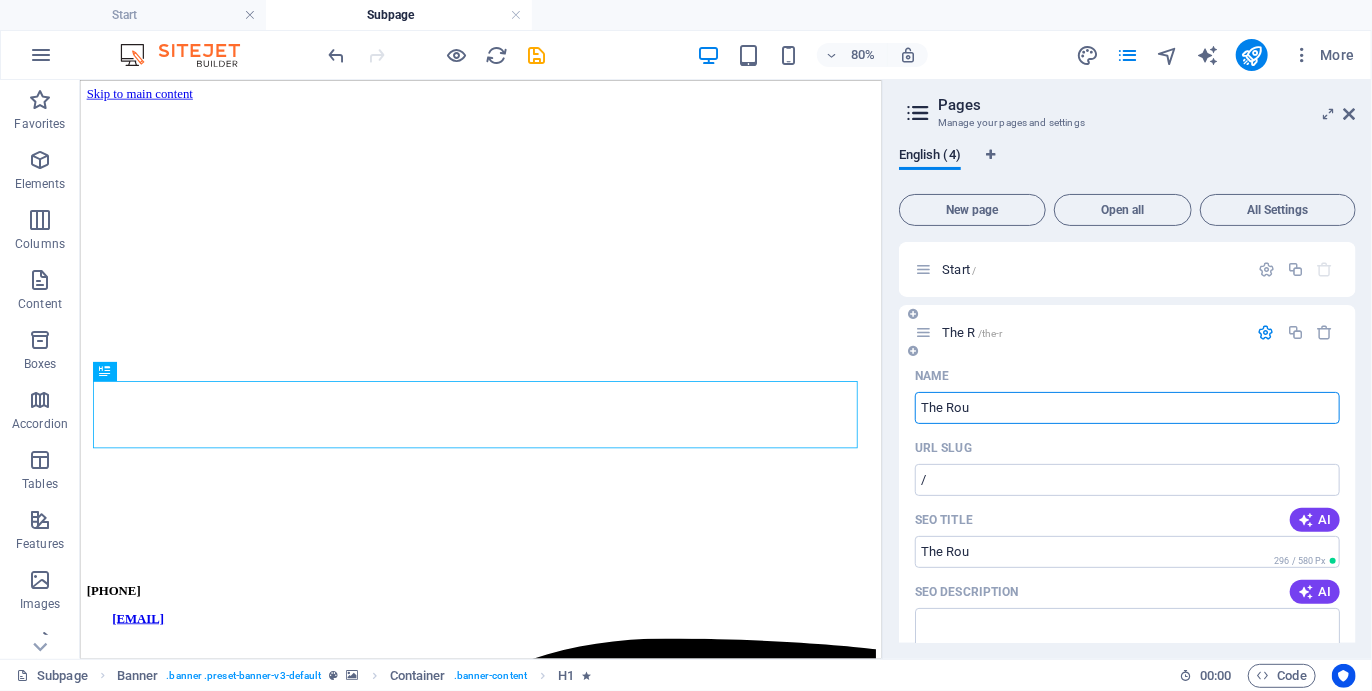 type on "/the-r" 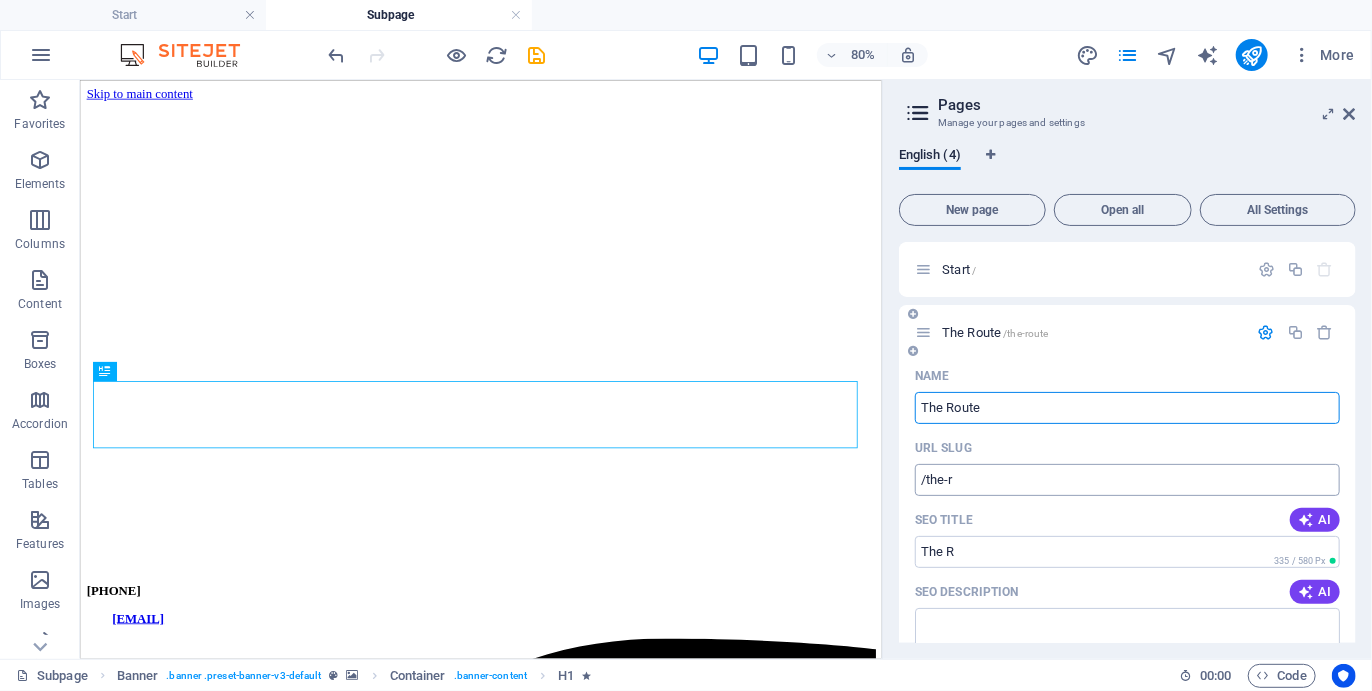 type on "The Route" 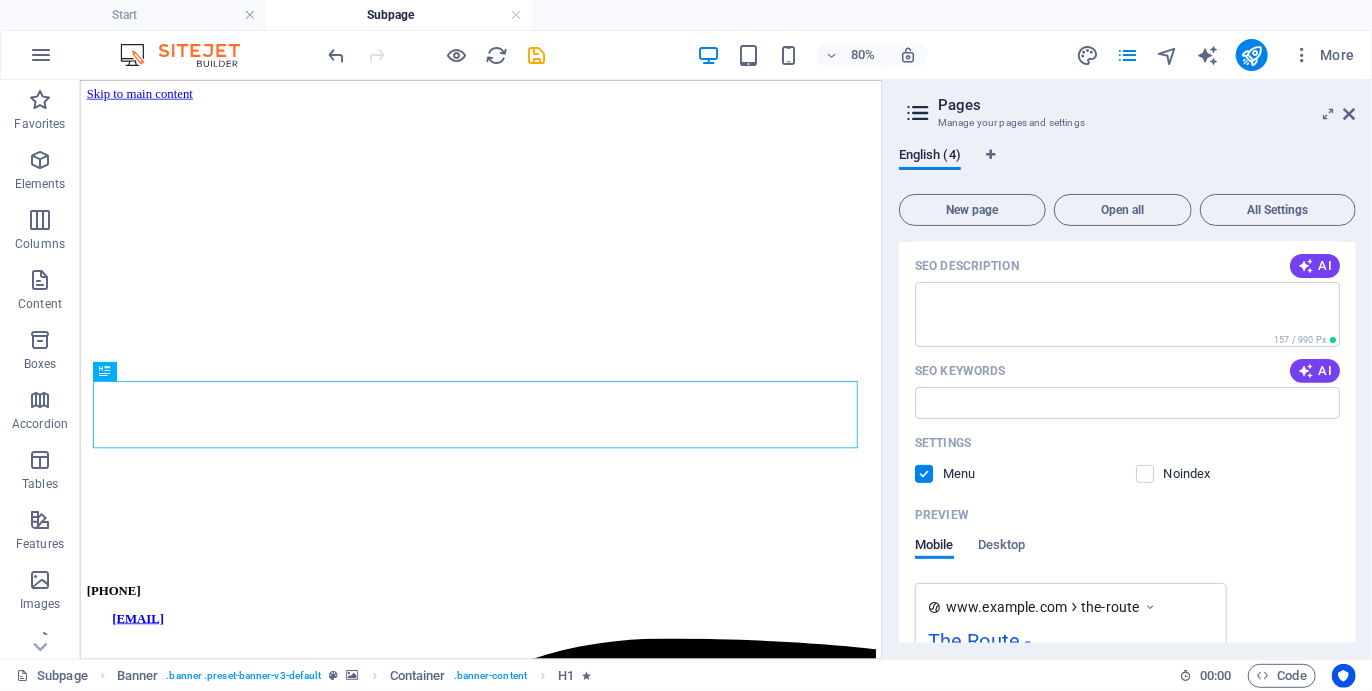 scroll, scrollTop: 623, scrollLeft: 0, axis: vertical 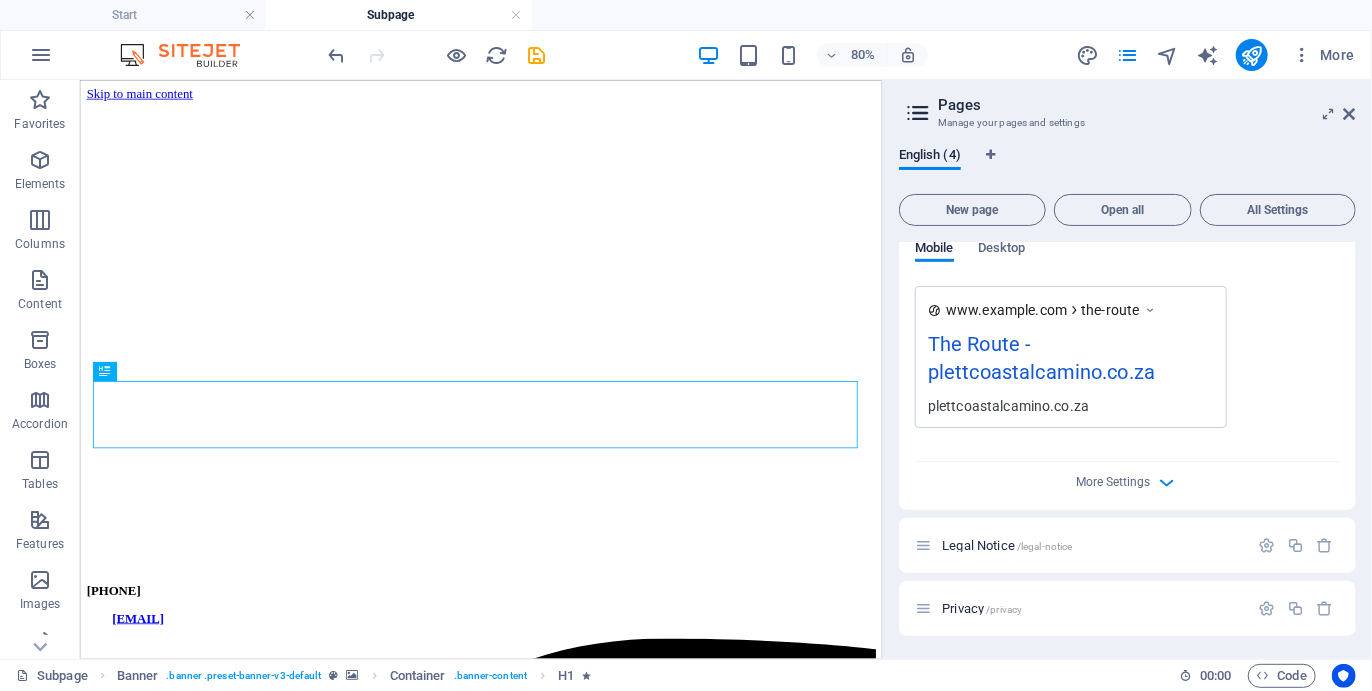 type on "The Route" 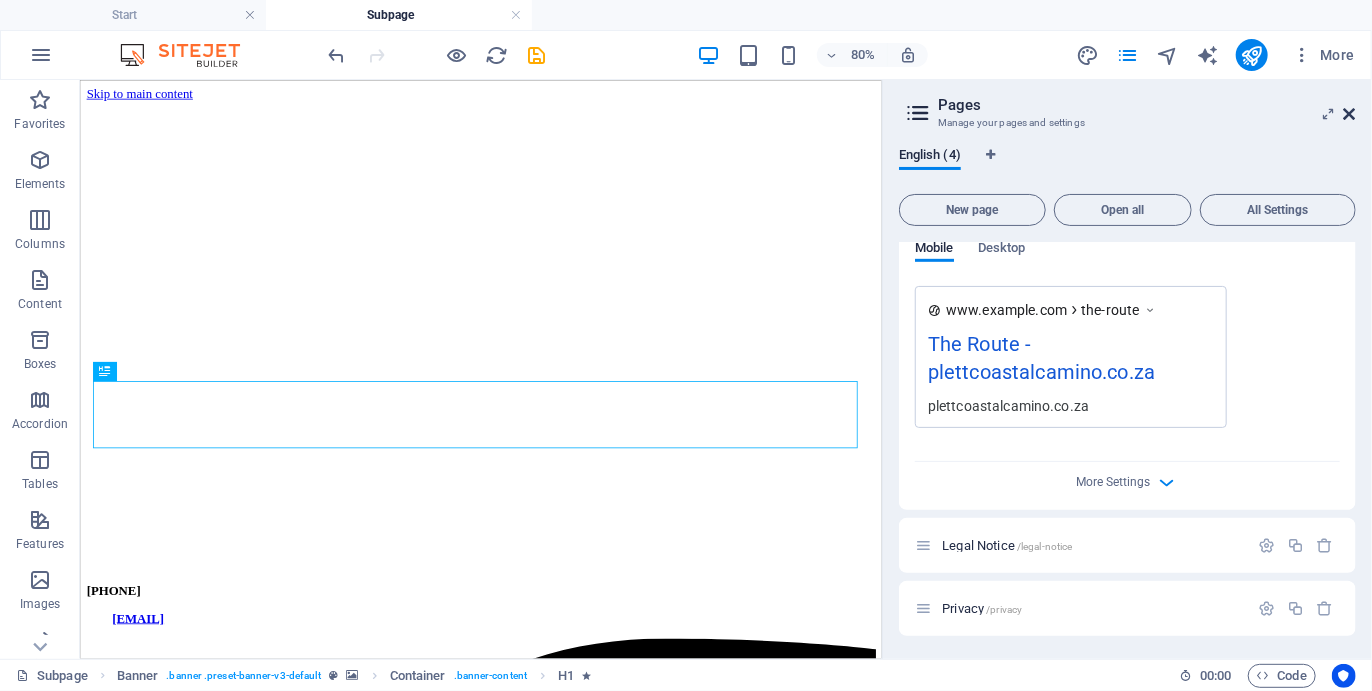 click at bounding box center (1350, 114) 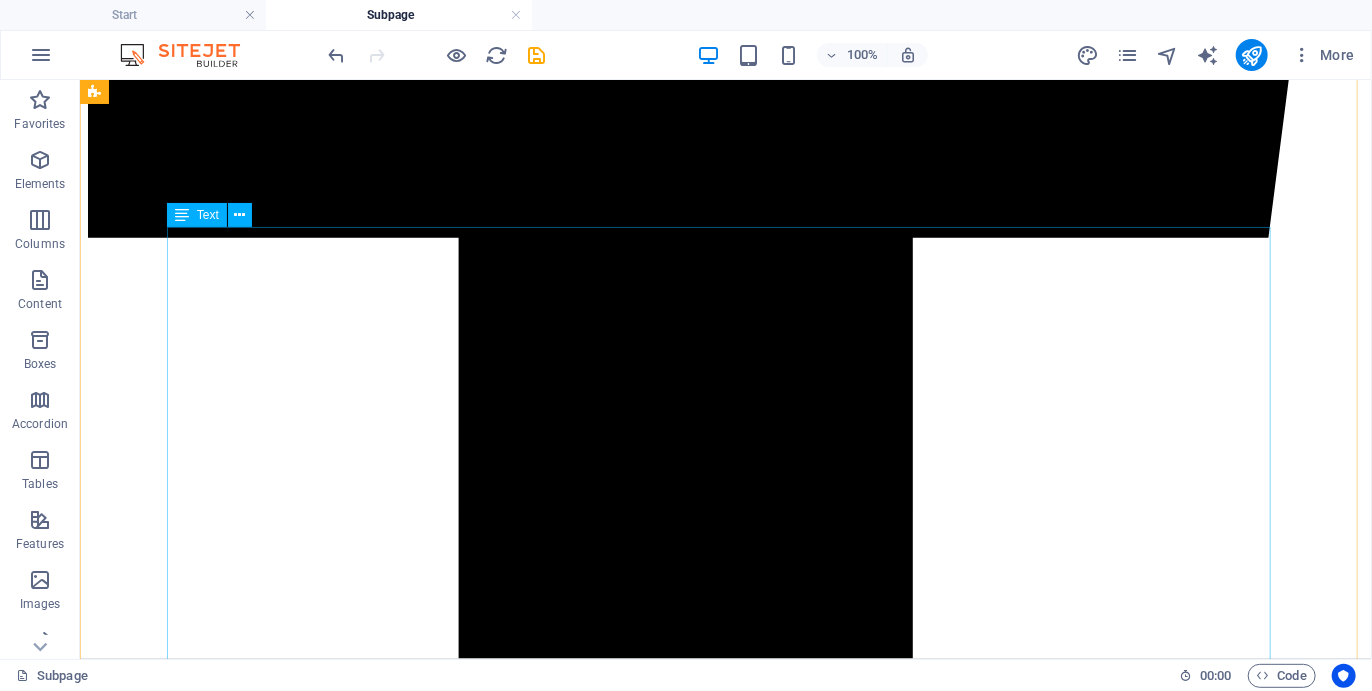 scroll, scrollTop: 1895, scrollLeft: 0, axis: vertical 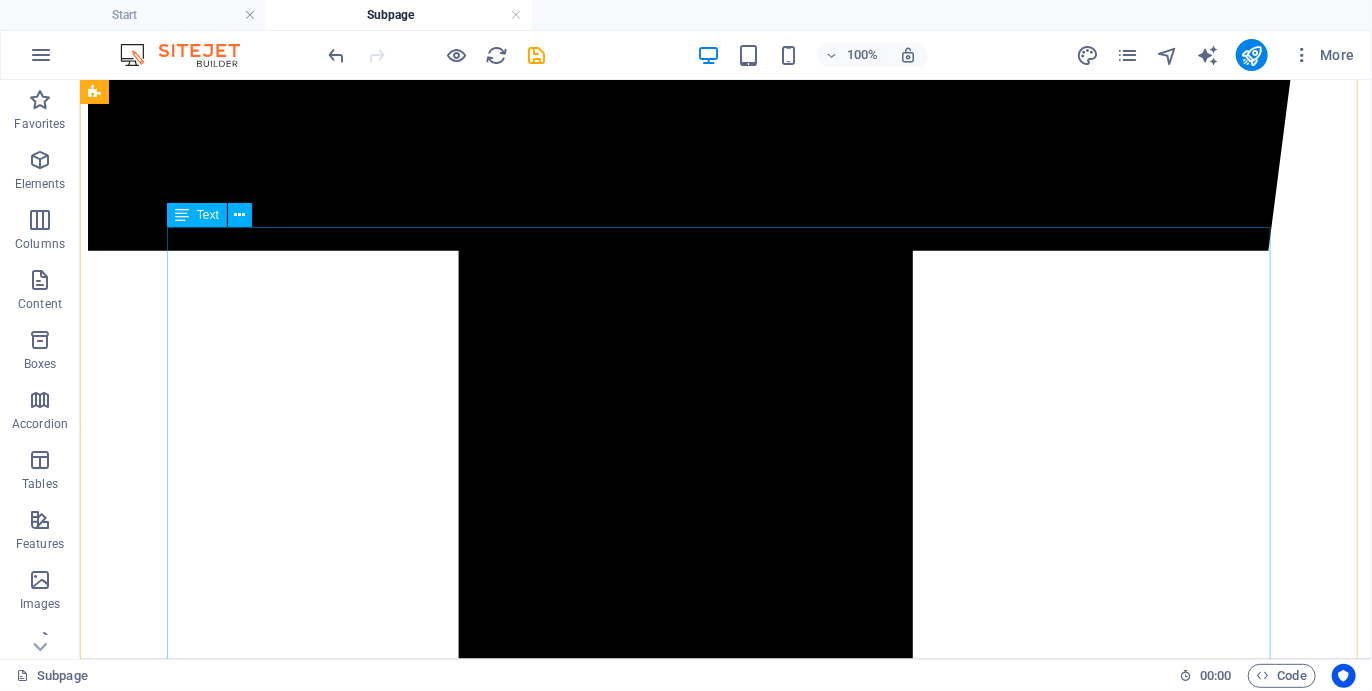 click on "02 THE PADDLE LEG After breakfast we take to our kayaks for a pleasant paddle up the Plett Lagoon to the confluence of the Bitou and Keurbooms estuaries which brim with marine life and a variety of coastal birds. We may find seals swimming nearby and gulls, ibis’, oystercatchers, ferns, kingfishers and cormorants all about. You may see flamingoes feeding in the shallows in their distinctive way and if conditions permit you may even spot a seahorse or two under the water, one of a few Caminos in the world offering this rare (and elusive) opportunity! Leaving the coastal stretch we paddle into one of South Africa’s most breathtaking natural wonders, the Keurbooms Gorge. 03 THE BEACH HIKE Keurboomsstrand Southern Cross Formosa Oyster ." at bounding box center (725, 10309) 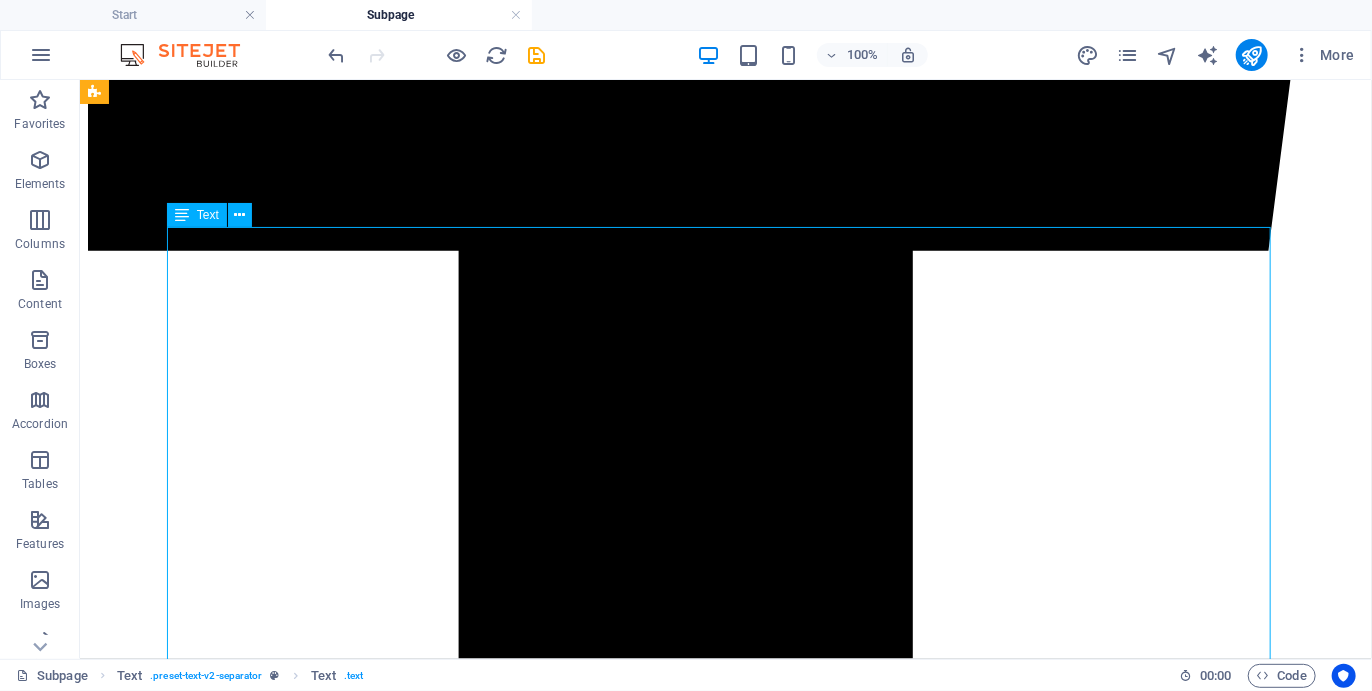 click on "02 THE PADDLE LEG After breakfast we take to our kayaks for a pleasant paddle up the Plett Lagoon to the confluence of the Bitou and Keurbooms estuaries which brim with marine life and a variety of coastal birds. We may find seals swimming nearby and gulls, ibis’, oystercatchers, ferns, kingfishers and cormorants all about. You may see flamingoes feeding in the shallows in their distinctive way and if conditions permit you may even spot a seahorse or two under the water, one of a few Caminos in the world offering this rare (and elusive) opportunity! Leaving the coastal stretch we paddle into one of South Africa’s most breathtaking natural wonders, the Keurbooms Gorge. 03 THE BEACH HIKE Keurboomsstrand Southern Cross Formosa Oyster ." at bounding box center (725, 10309) 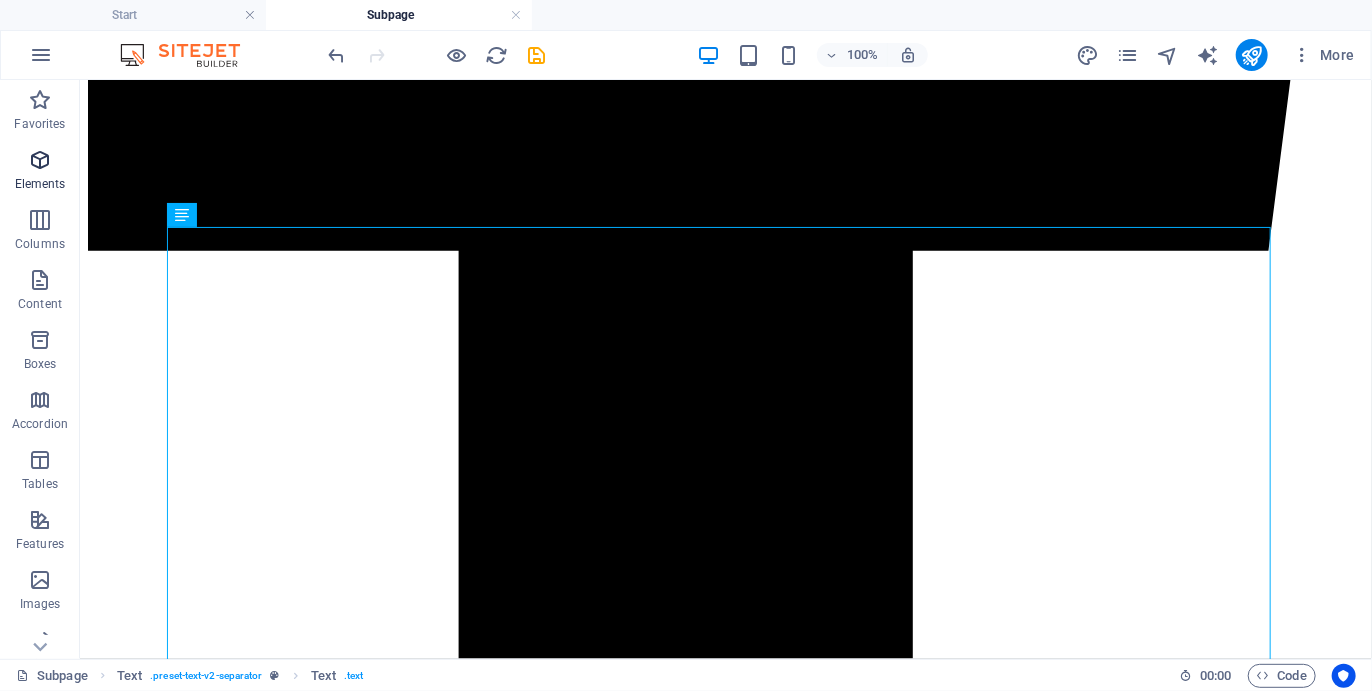 click at bounding box center (40, 160) 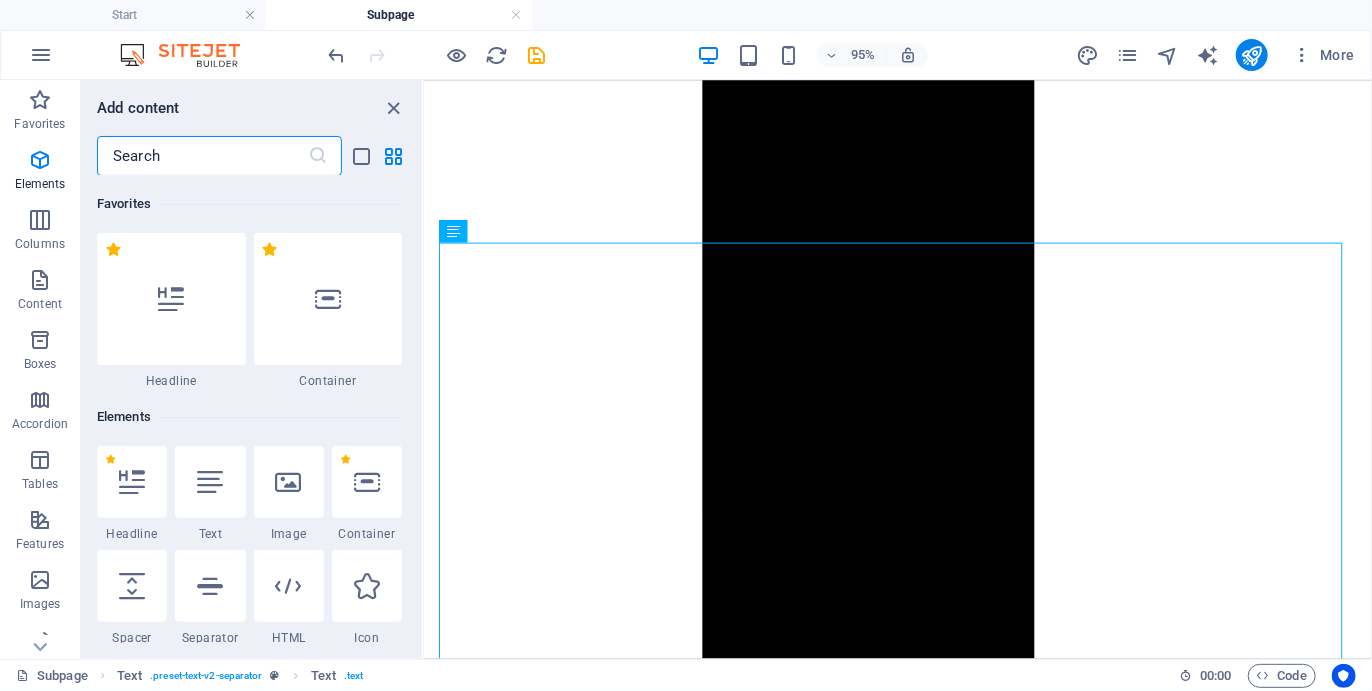 scroll, scrollTop: 2095, scrollLeft: 0, axis: vertical 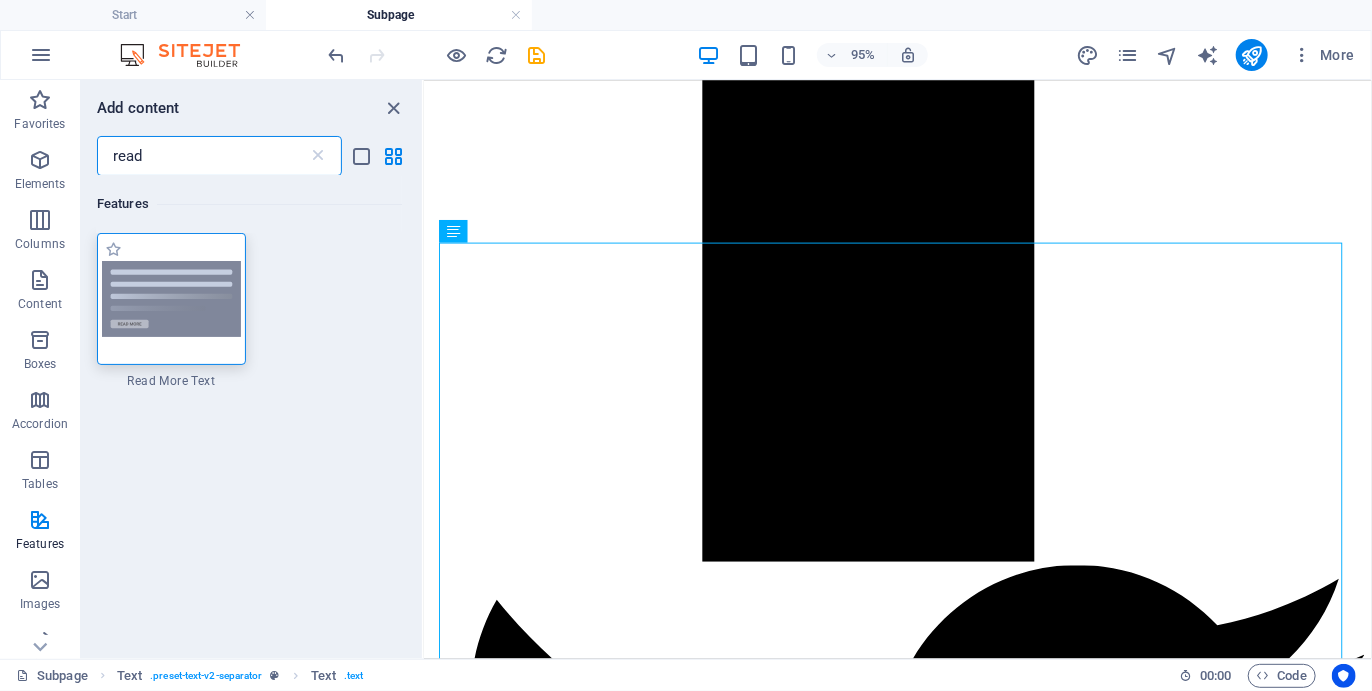 type on "read" 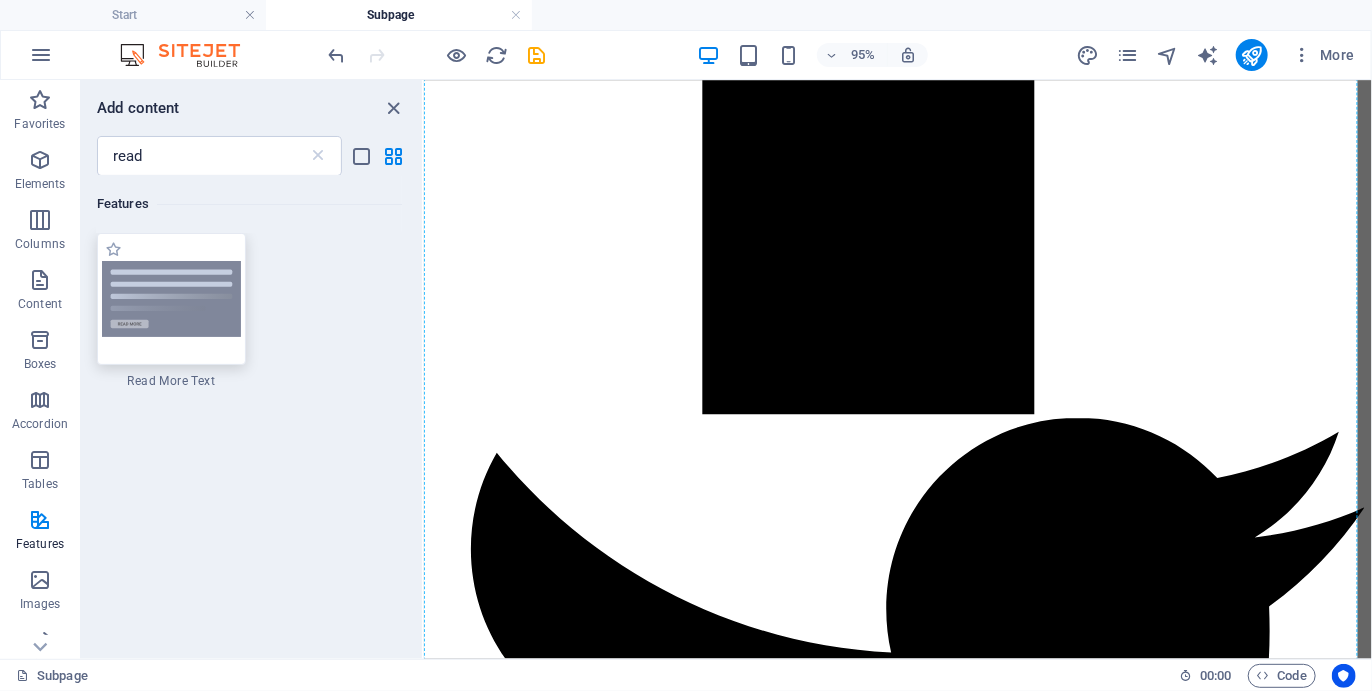 scroll, scrollTop: 2295, scrollLeft: 0, axis: vertical 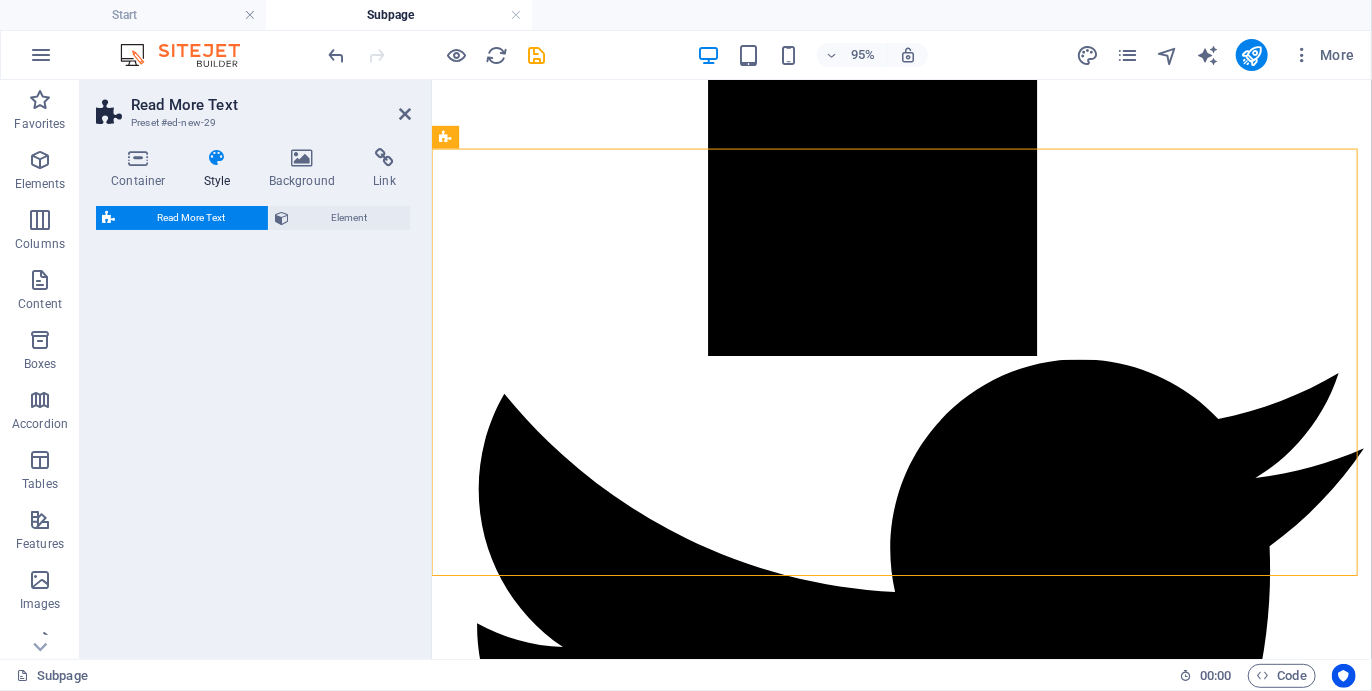 select on "px" 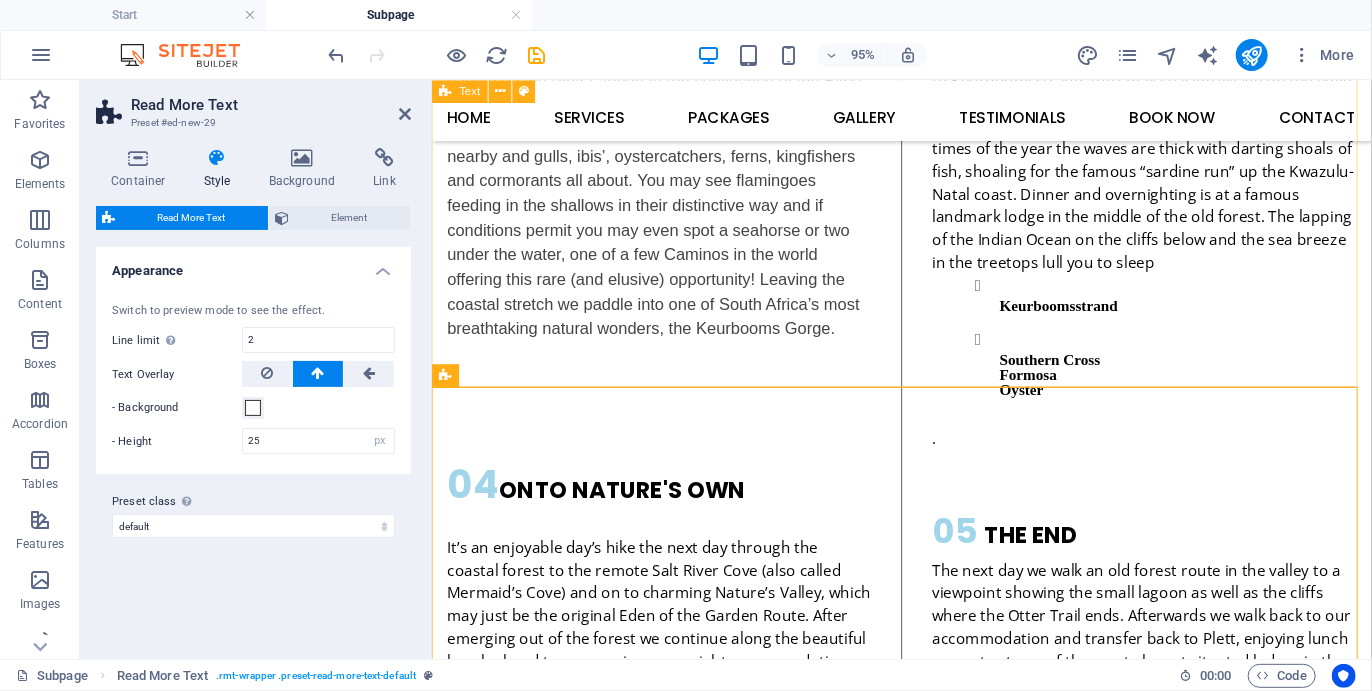scroll, scrollTop: 2851, scrollLeft: 0, axis: vertical 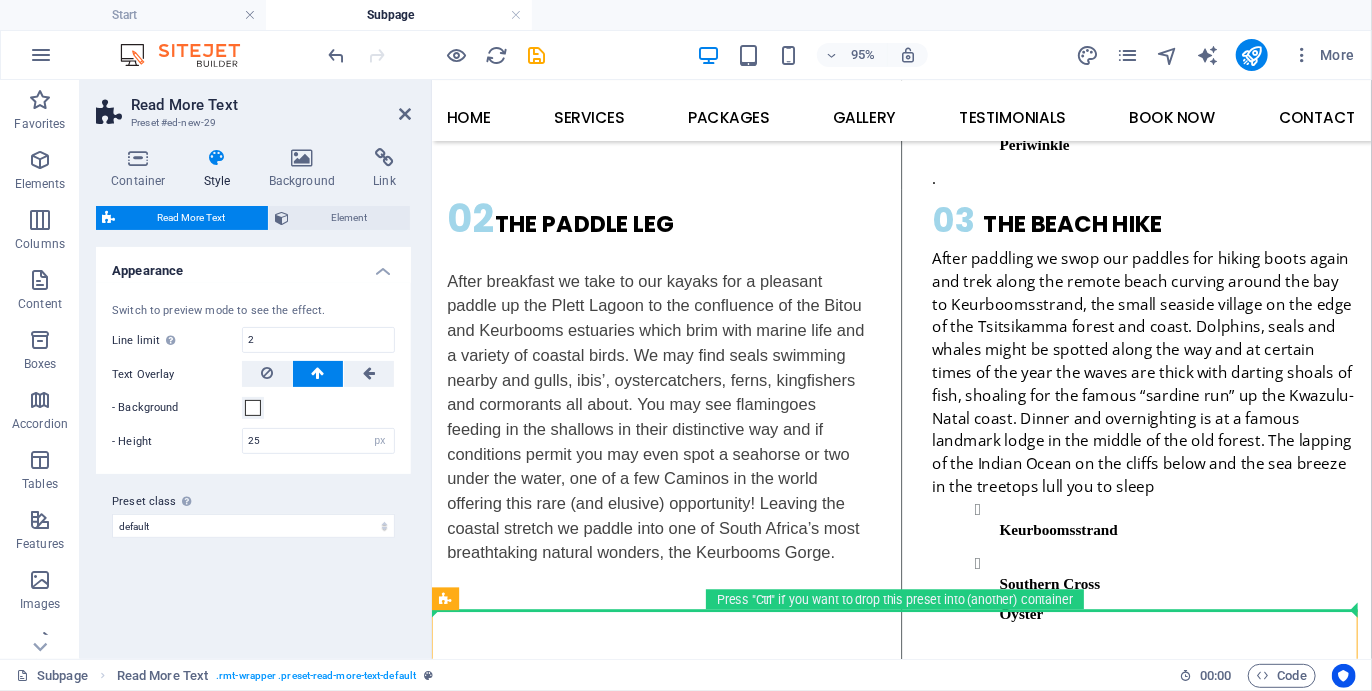 drag, startPoint x: 879, startPoint y: 677, endPoint x: 555, endPoint y: 547, distance: 349.10742 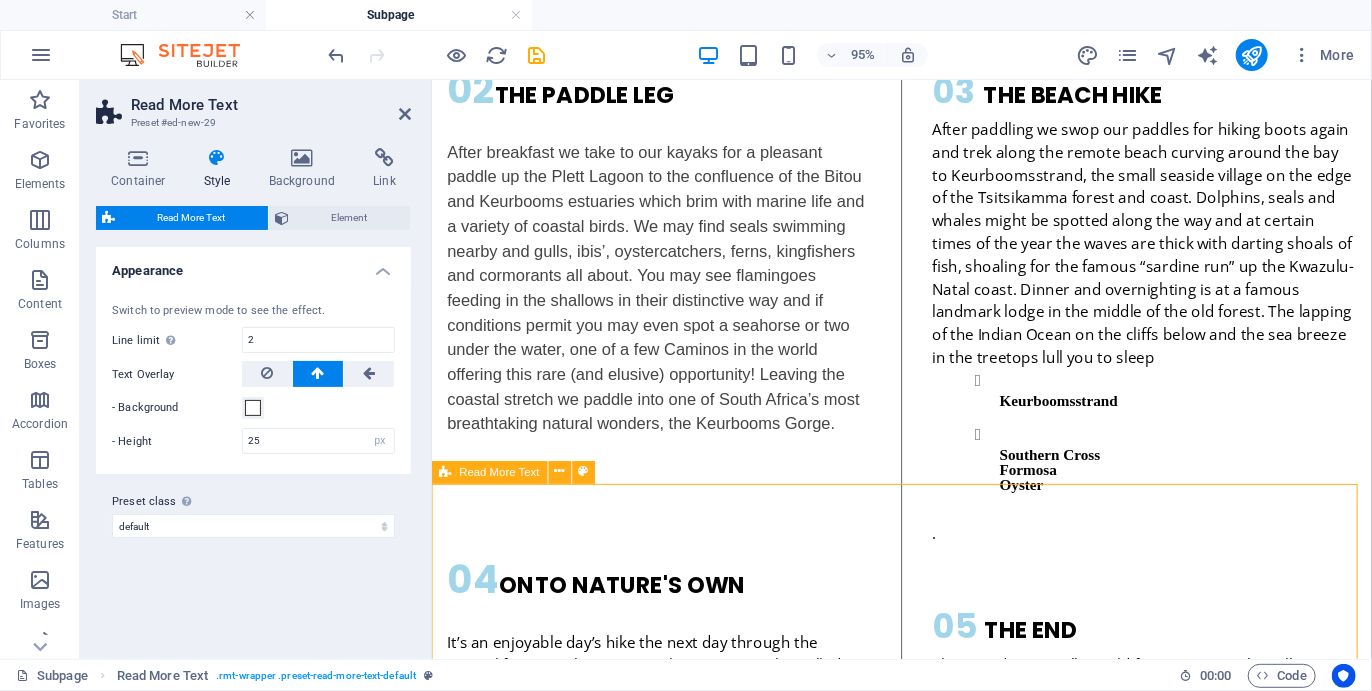 scroll, scrollTop: 2988, scrollLeft: 0, axis: vertical 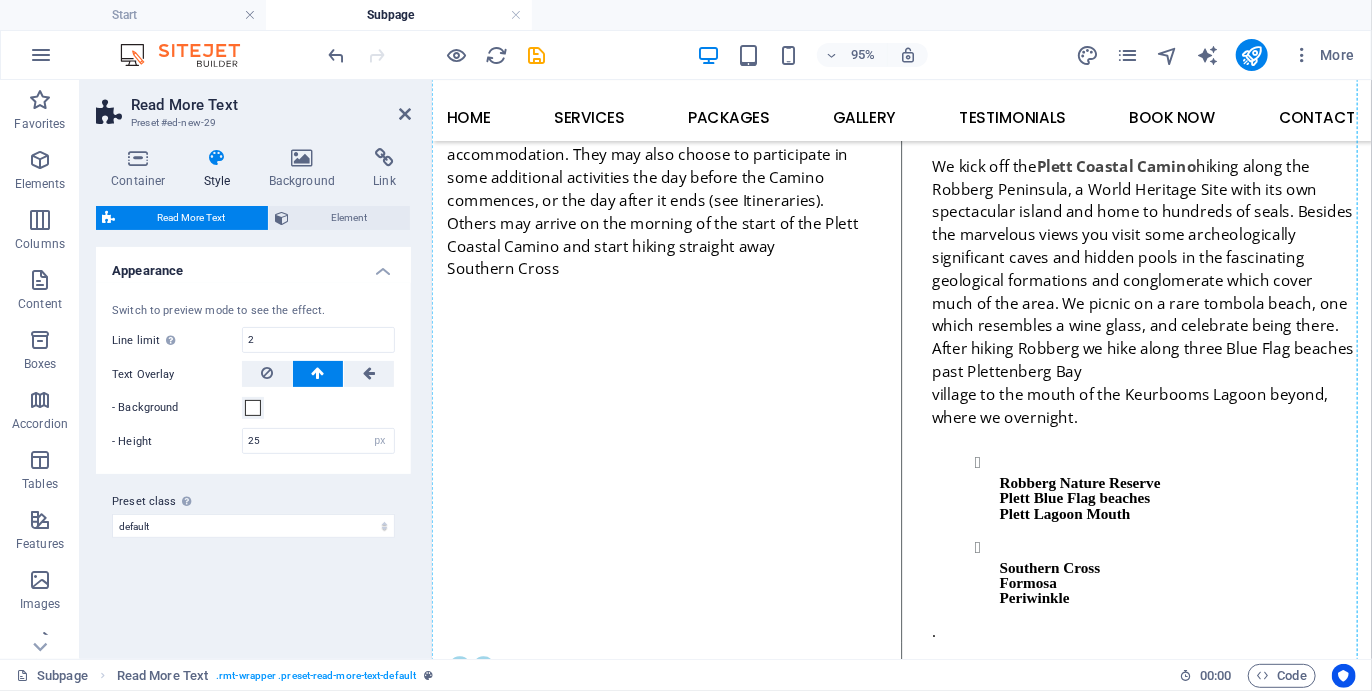 drag, startPoint x: 892, startPoint y: 547, endPoint x: 688, endPoint y: 371, distance: 269.42902 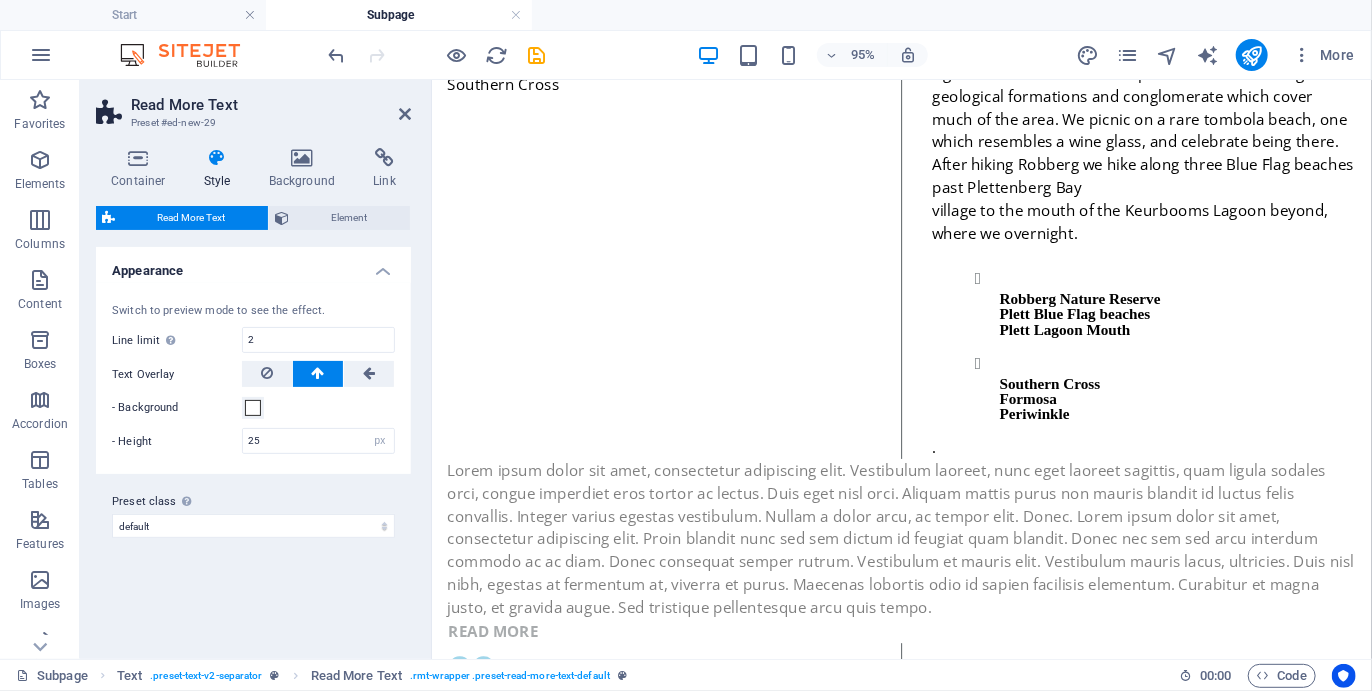 scroll, scrollTop: 2373, scrollLeft: 0, axis: vertical 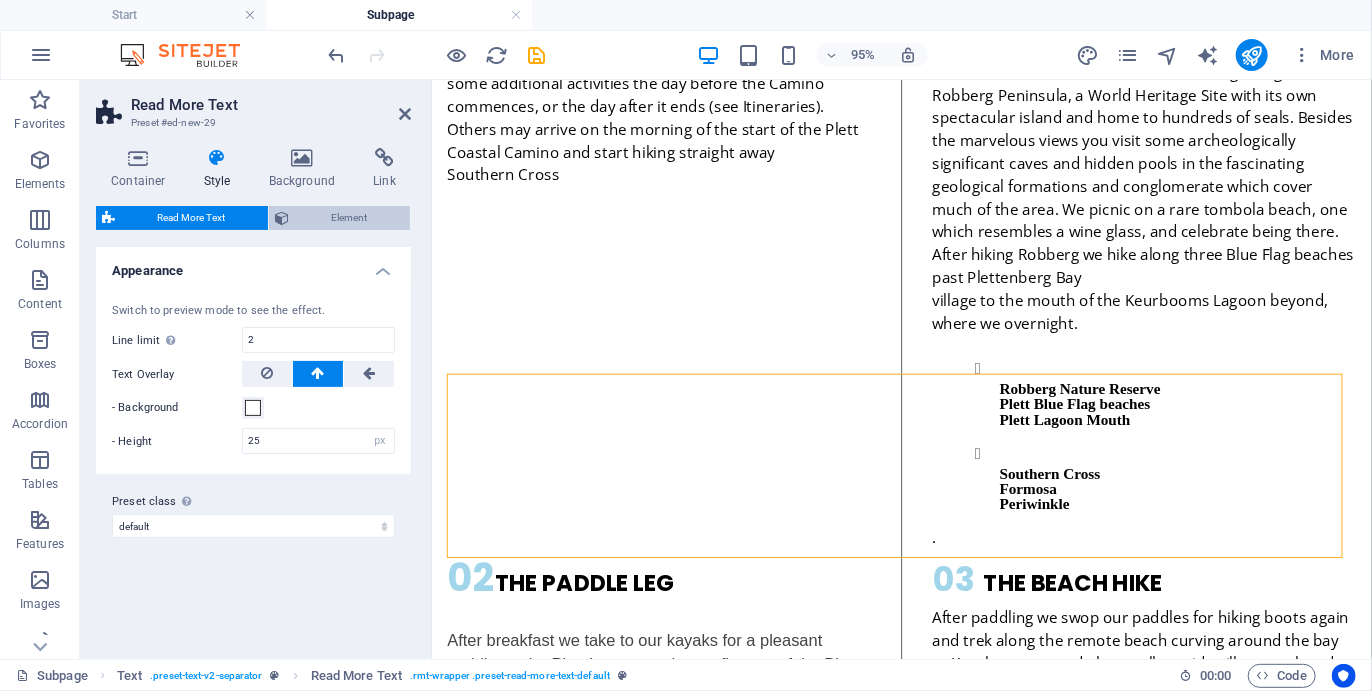 click on "Element" at bounding box center (349, 218) 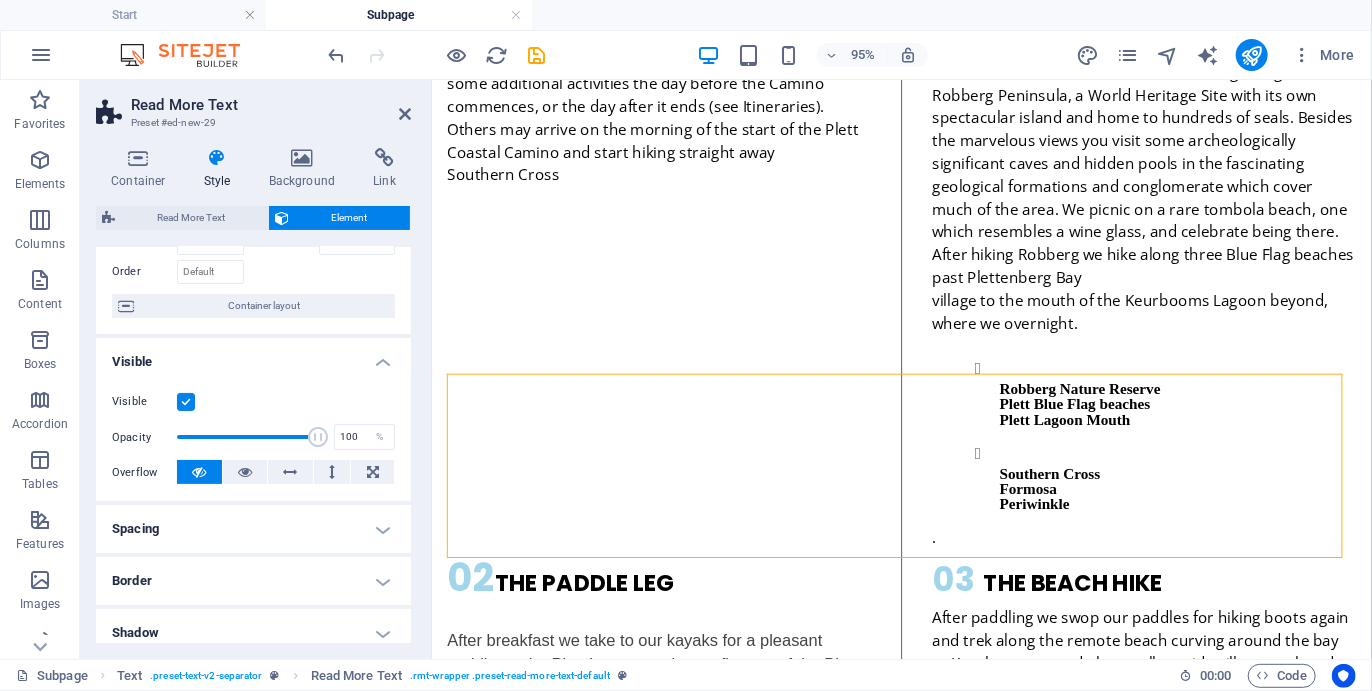 scroll, scrollTop: 0, scrollLeft: 0, axis: both 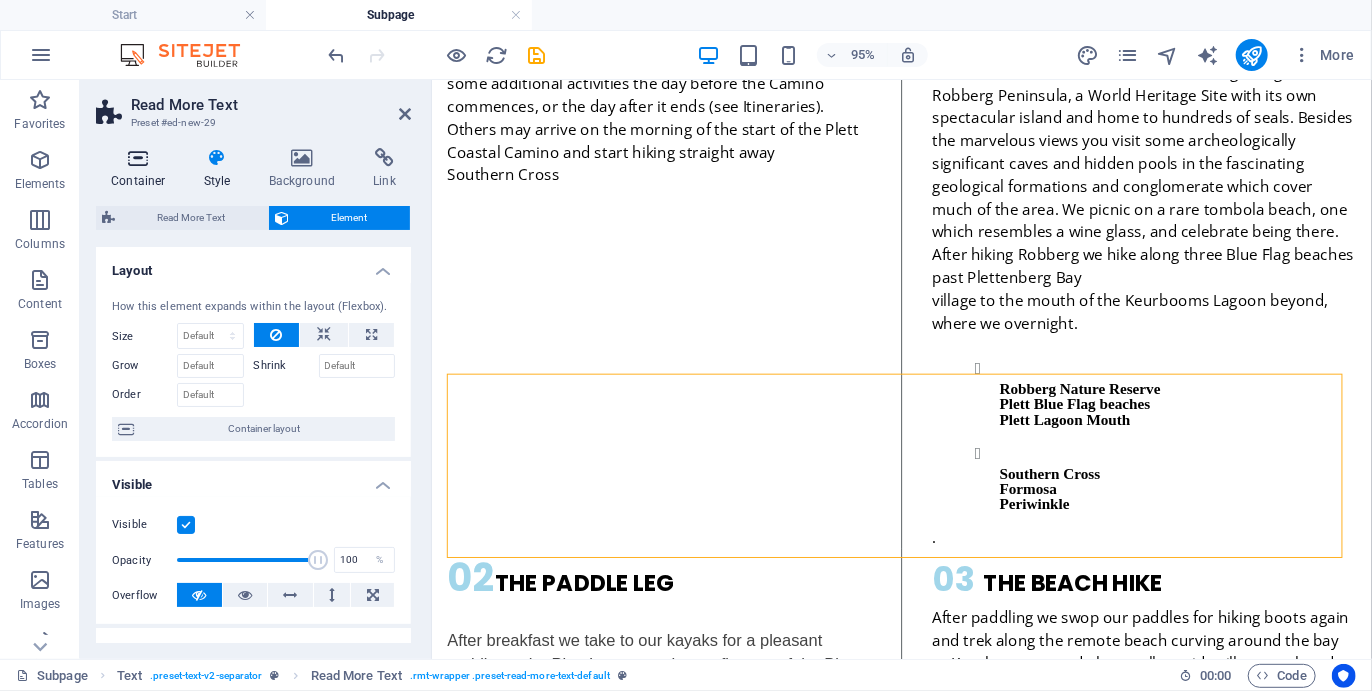 click at bounding box center [138, 158] 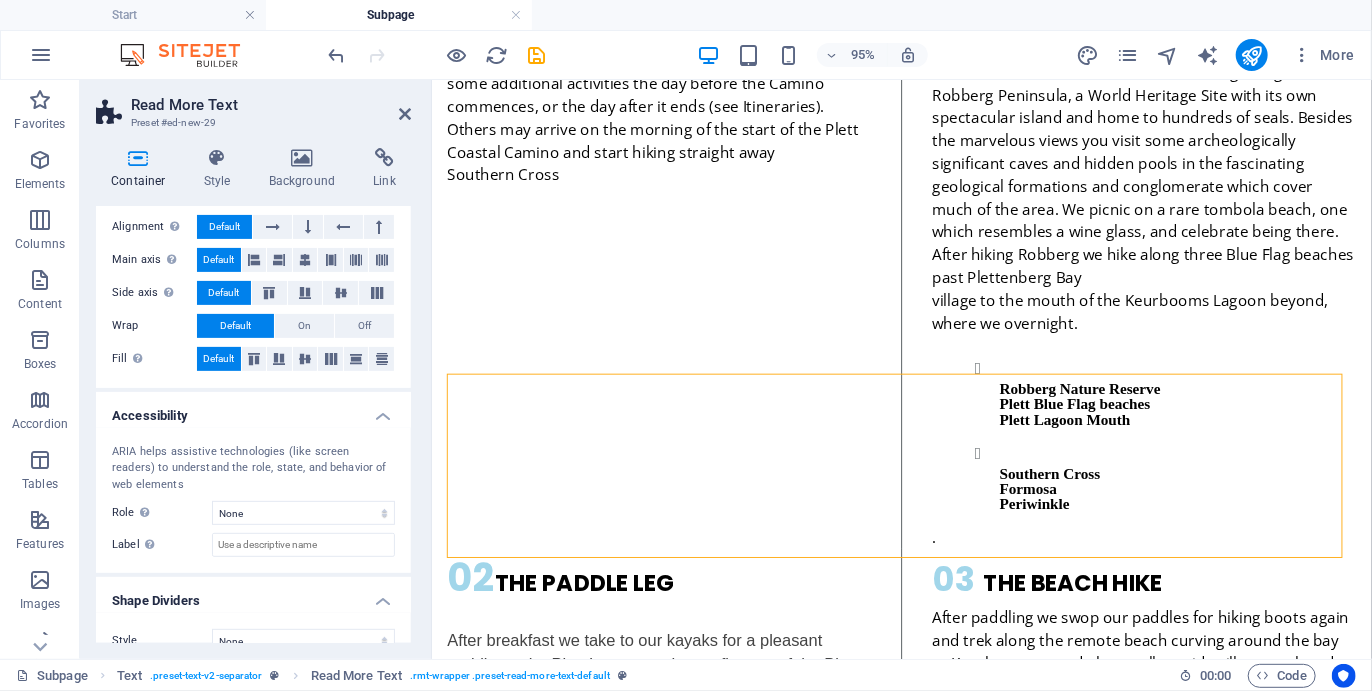 scroll, scrollTop: 337, scrollLeft: 0, axis: vertical 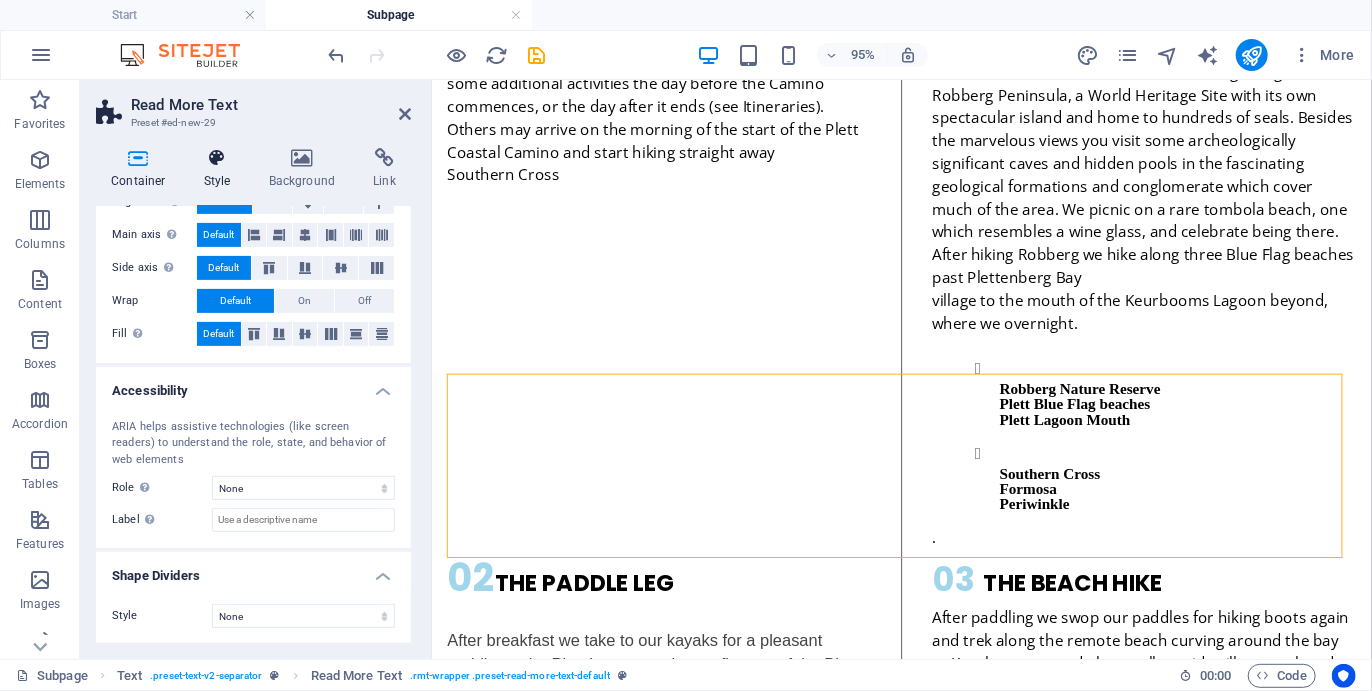click on "Style" at bounding box center [221, 169] 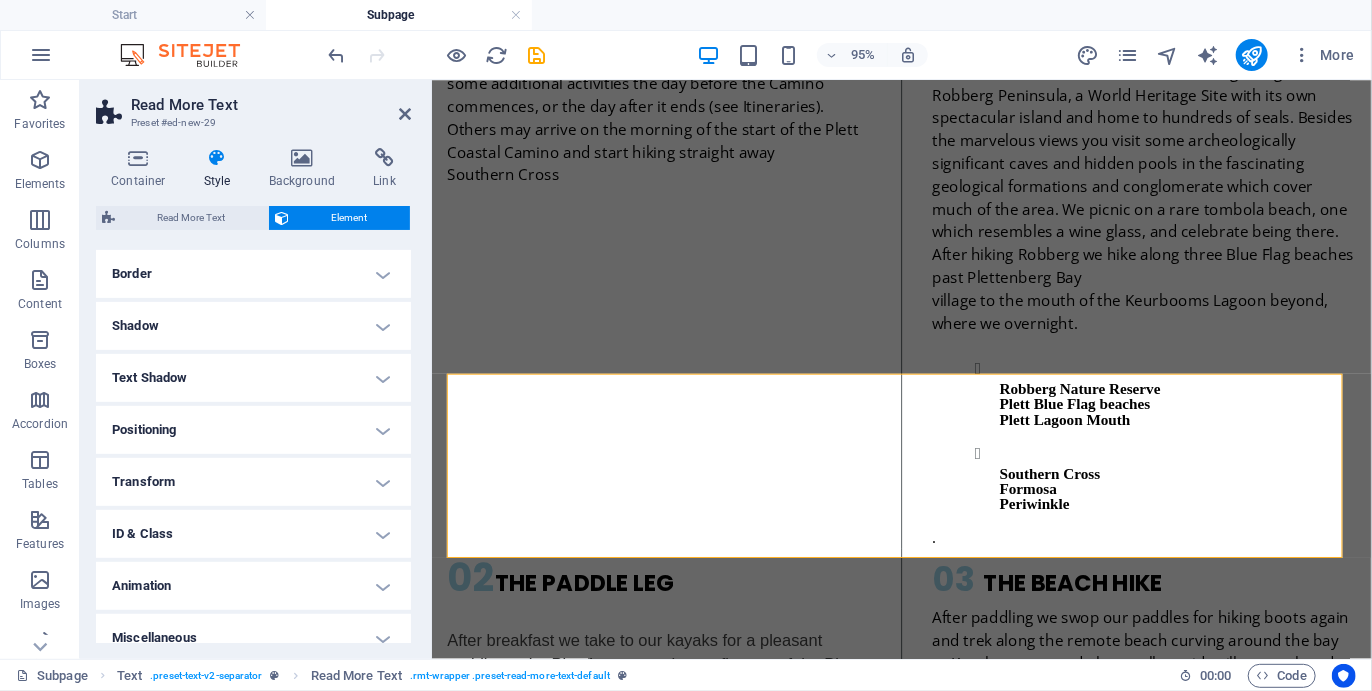 scroll, scrollTop: 448, scrollLeft: 0, axis: vertical 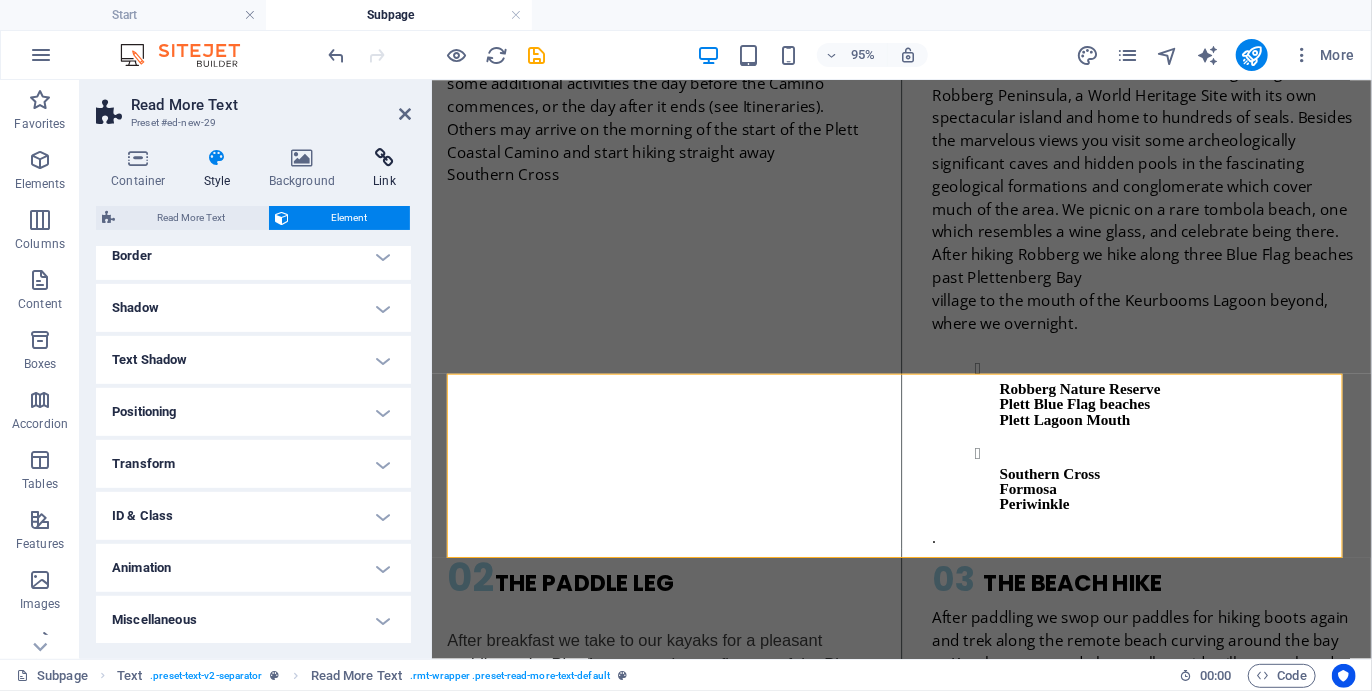 click on "Link" at bounding box center (384, 169) 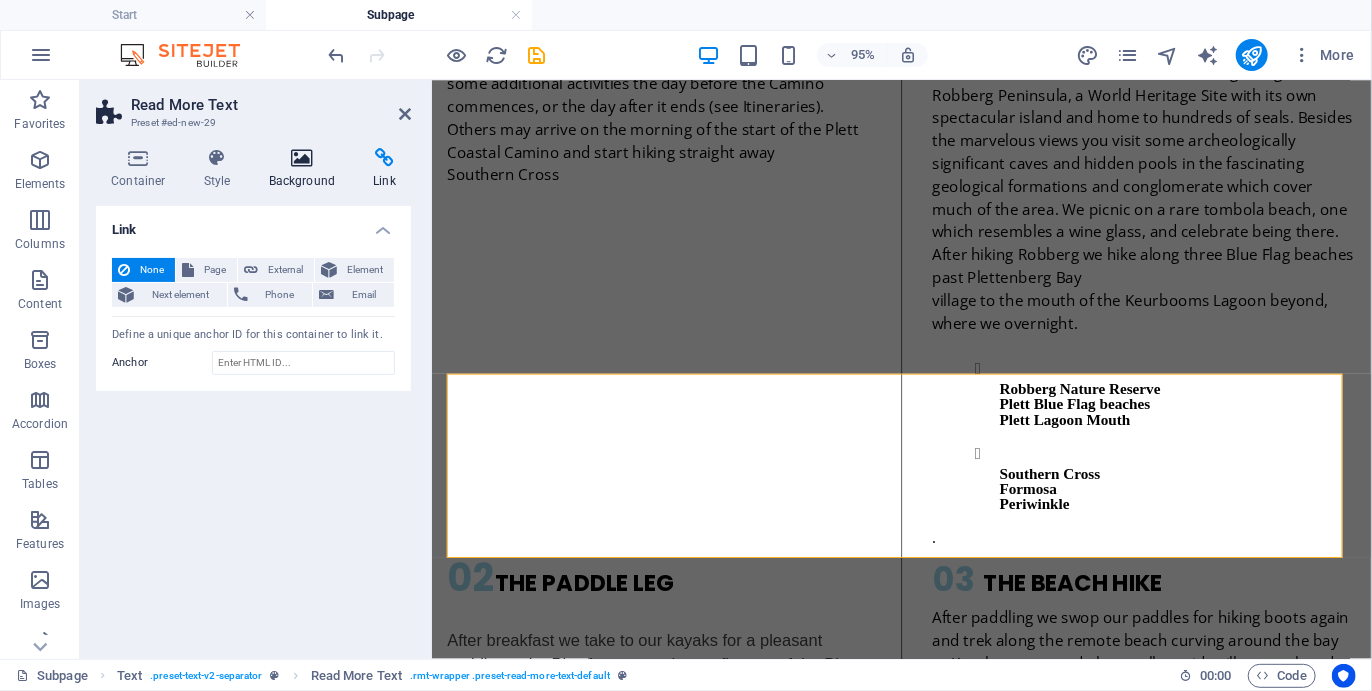 click on "Background" at bounding box center (306, 169) 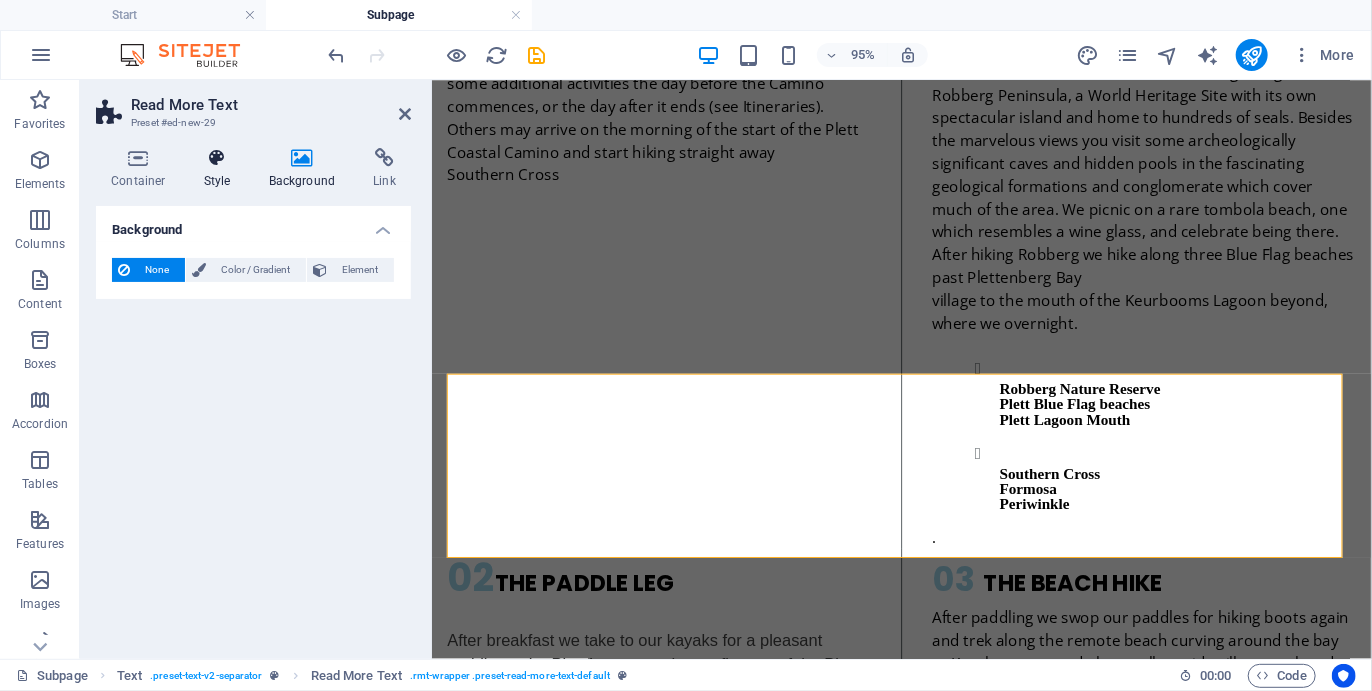 click at bounding box center [217, 158] 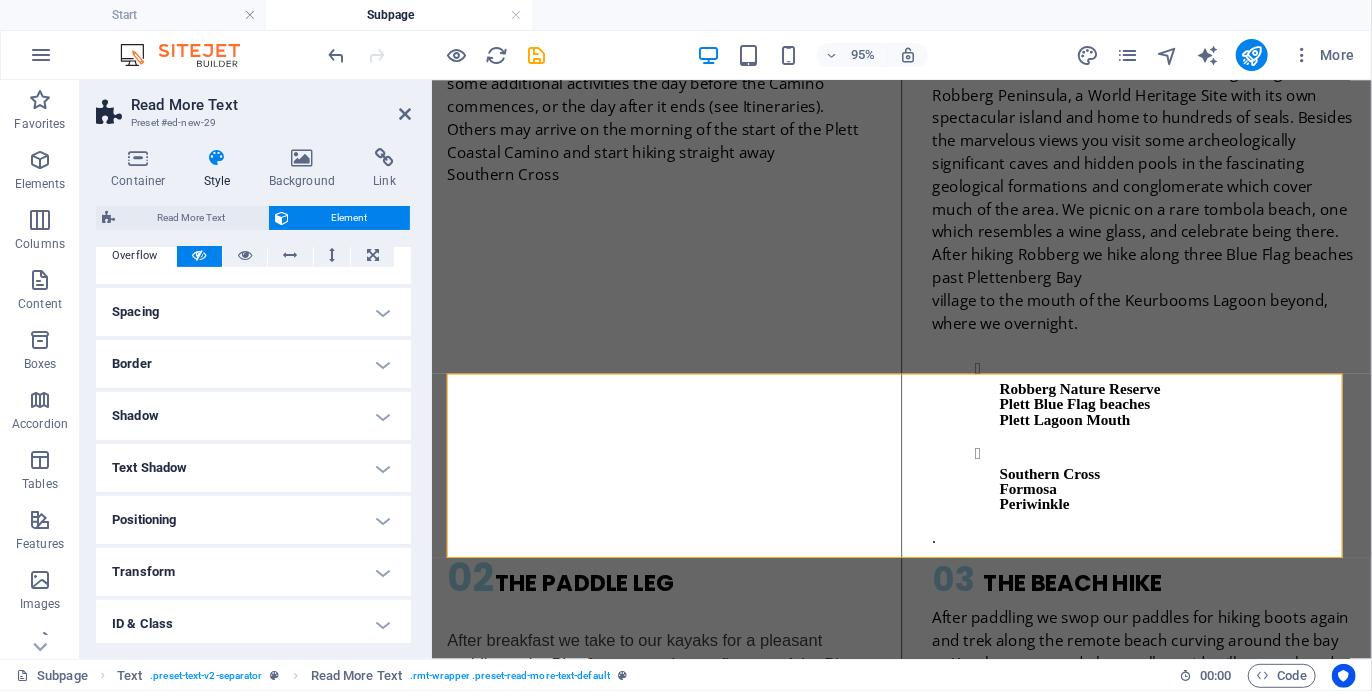 scroll, scrollTop: 448, scrollLeft: 0, axis: vertical 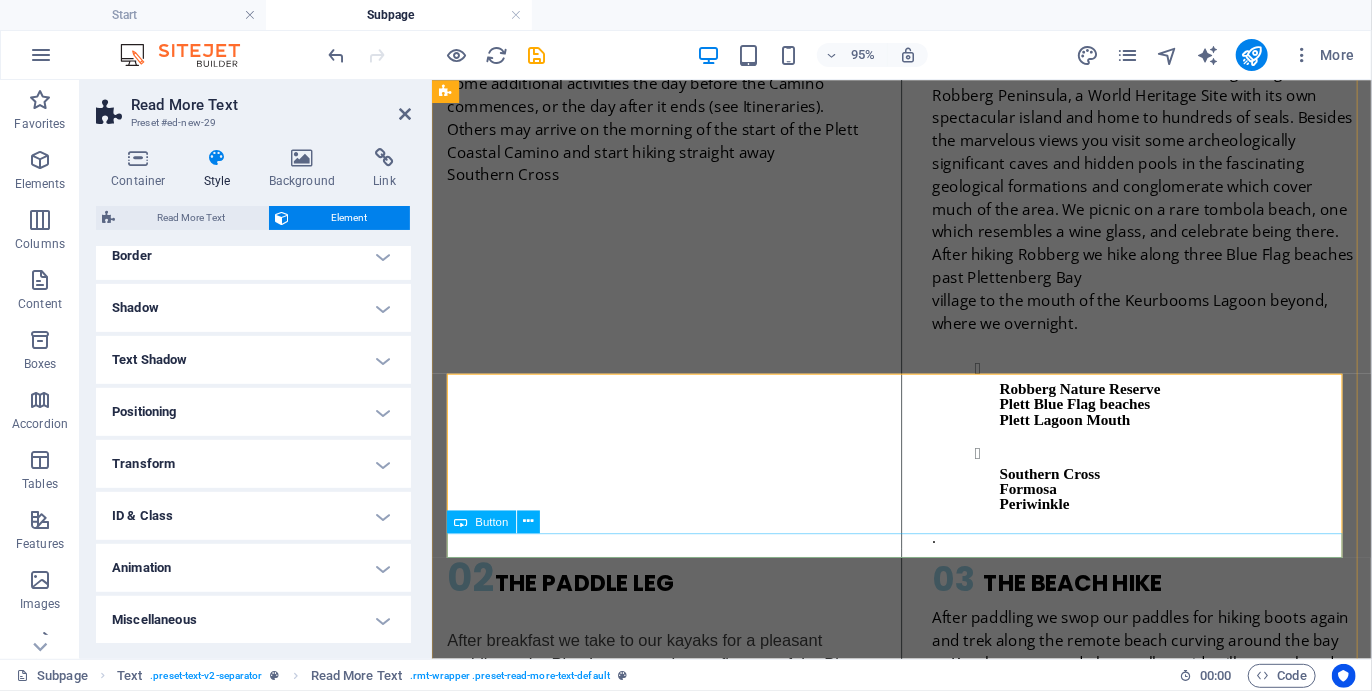 click on "Read more" at bounding box center (925, 1269) 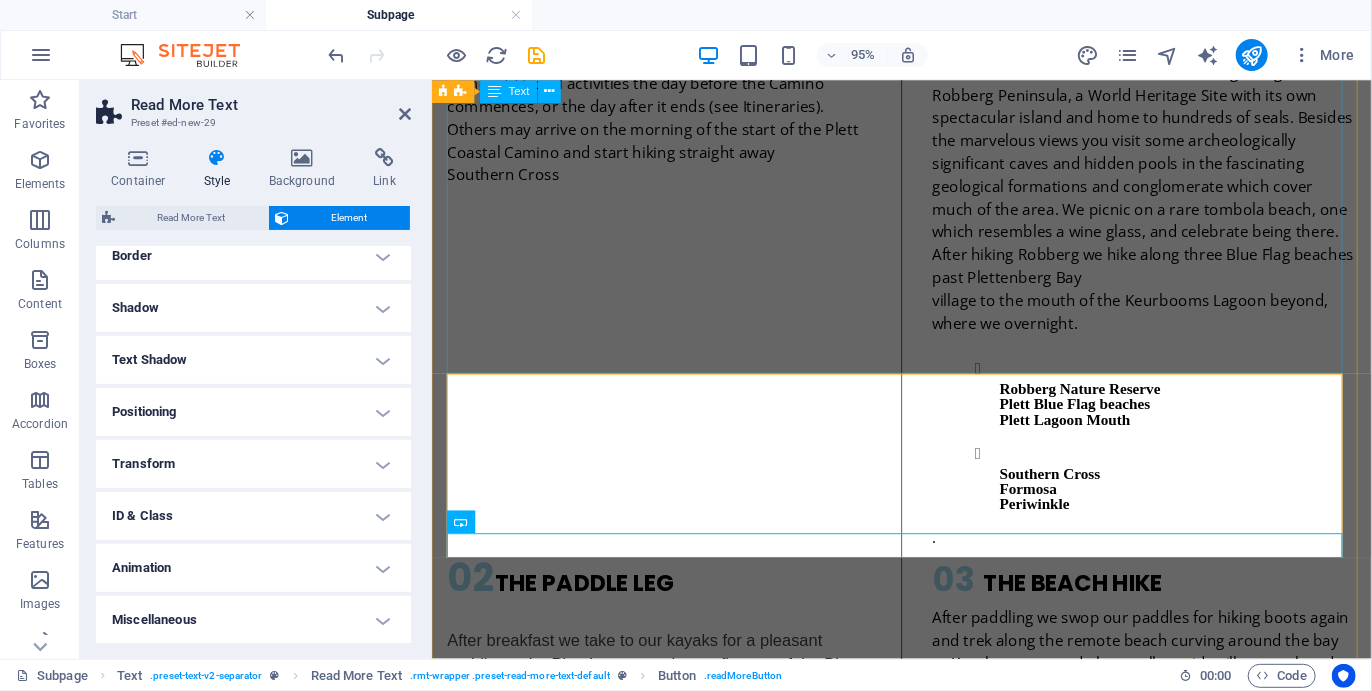 click on "02 THE PADDLE LEG After breakfast we take to our kayaks for a pleasant paddle up the Plett Lagoon to the confluence of the Bitou and Keurbooms estuaries which brim with marine life and a variety of coastal birds. We may find seals swimming nearby and gulls, ibis’, oystercatchers, ferns, kingfishers and cormorants all about. You may see flamingoes feeding in the shallows in their distinctive way and if conditions permit you may even spot a seahorse or two under the water, one of a few Caminos in the world offering this rare (and elusive) opportunity! Leaving the coastal stretch we paddle into one of South Africa’s most breathtaking natural wonders, the Keurbooms Gorge. 03 THE BEACH HIKE Keurboomsstrand Southern Cross Formosa Oyster ." at bounding box center [925, 830] 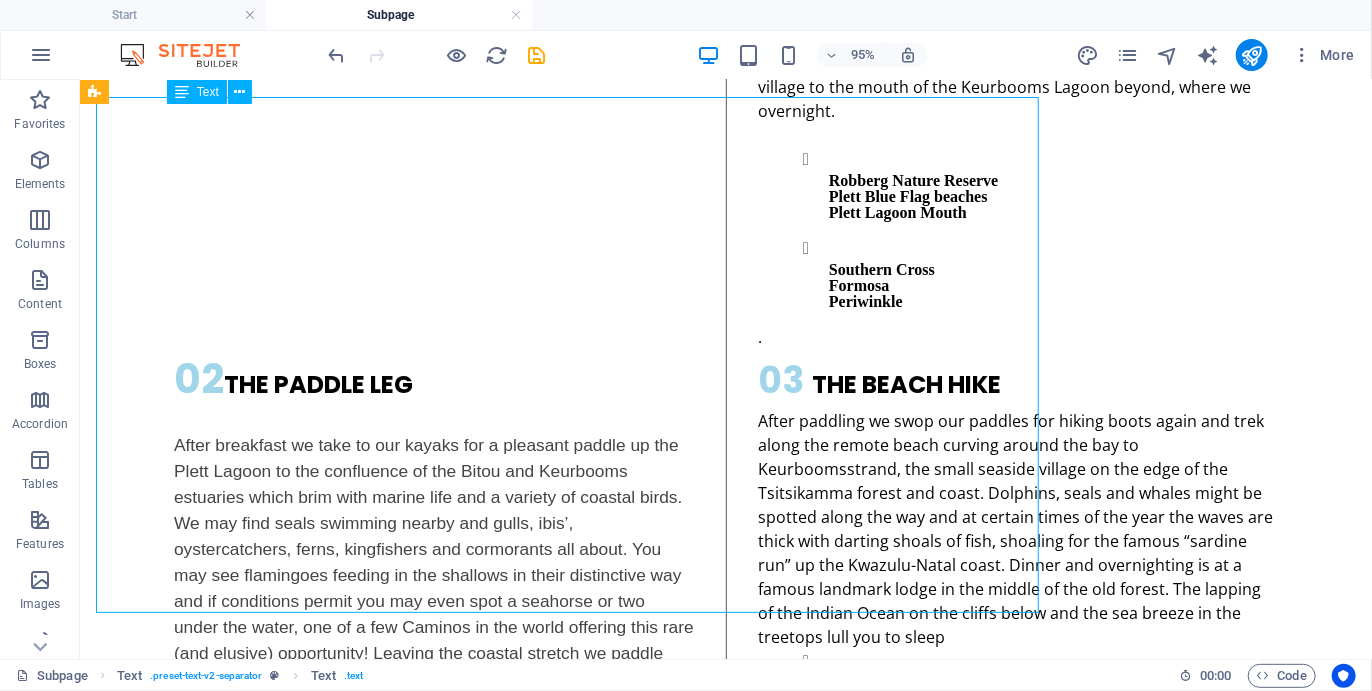 scroll, scrollTop: 2401, scrollLeft: 0, axis: vertical 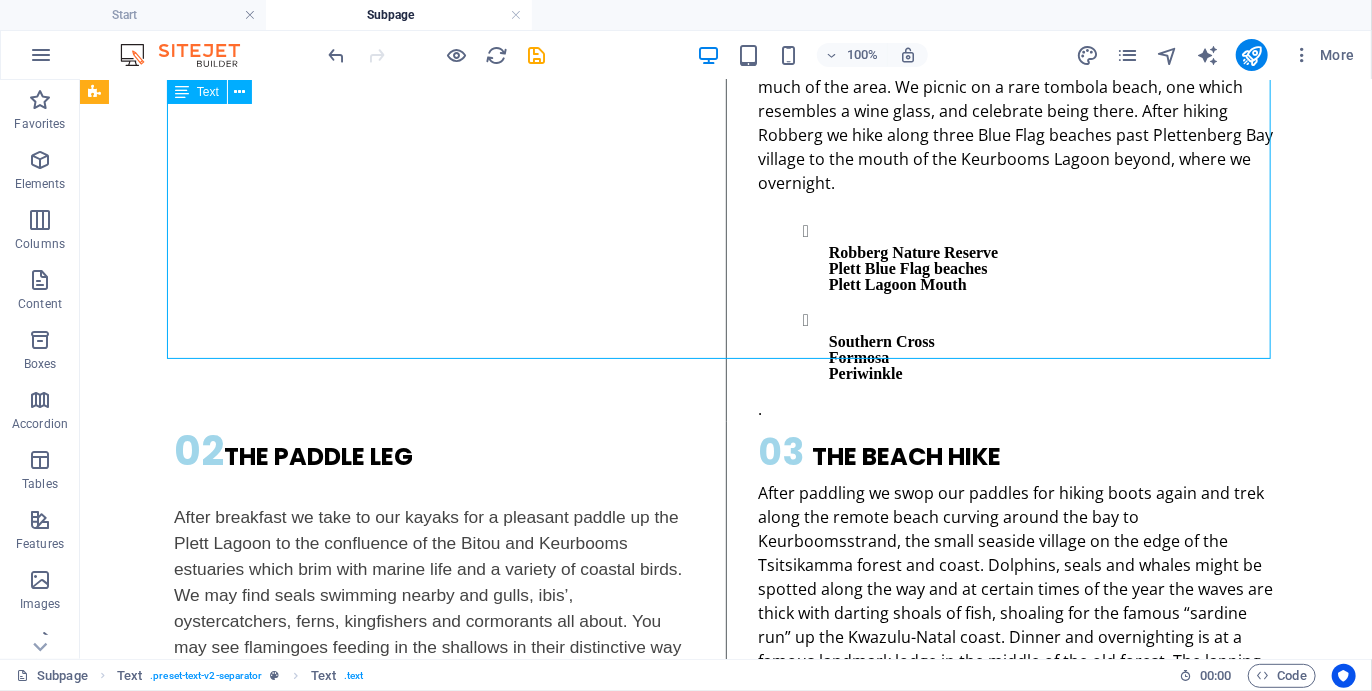 click on "02 THE PADDLE LEG After breakfast we take to our kayaks for a pleasant paddle up the Plett Lagoon to the confluence of the Bitou and Keurbooms estuaries which brim with marine life and a variety of coastal birds. We may find seals swimming nearby and gulls, ibis’, oystercatchers, ferns, kingfishers and cormorants all about. You may see flamingoes feeding in the shallows in their distinctive way and if conditions permit you may even spot a seahorse or two under the water, one of a few Caminos in the world offering this rare (and elusive) opportunity! Leaving the coastal stretch we paddle into one of South Africa’s most breathtaking natural wonders, the Keurbooms Gorge. 03 THE BEACH HIKE Keurboomsstrand Southern Cross Formosa Oyster ." at bounding box center (725, 665) 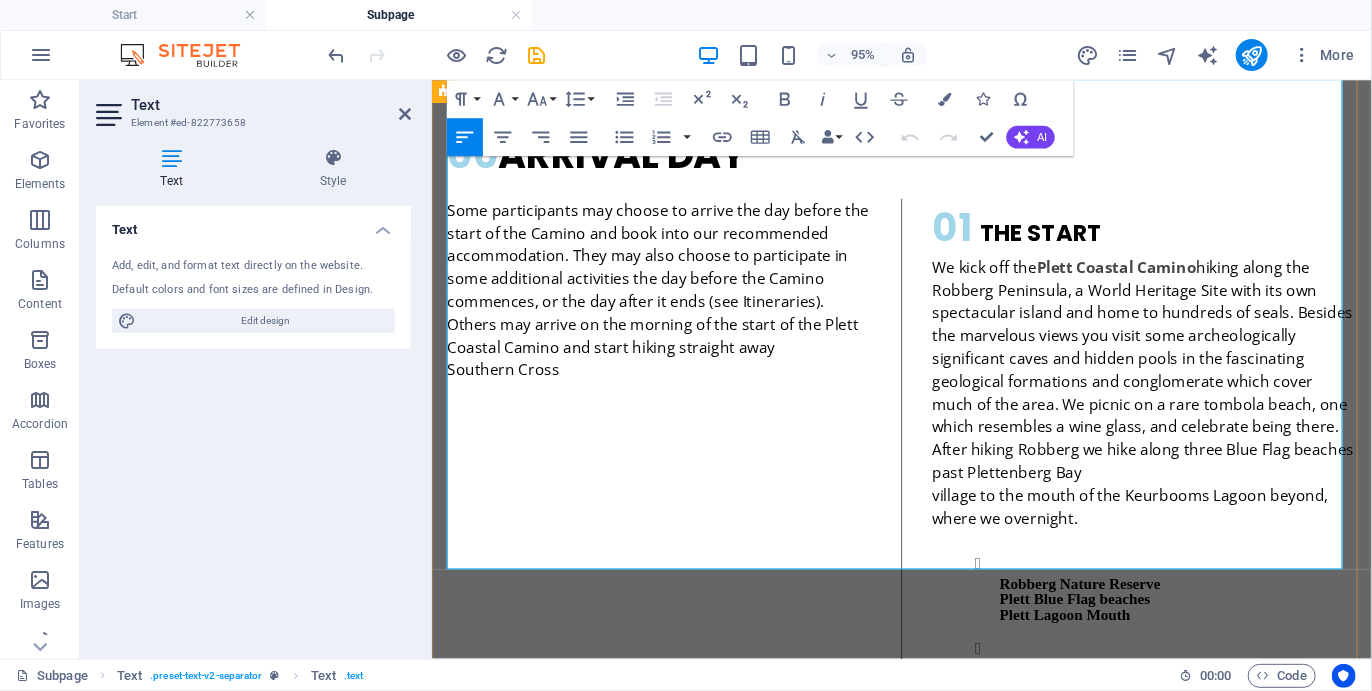 scroll, scrollTop: 2273, scrollLeft: 0, axis: vertical 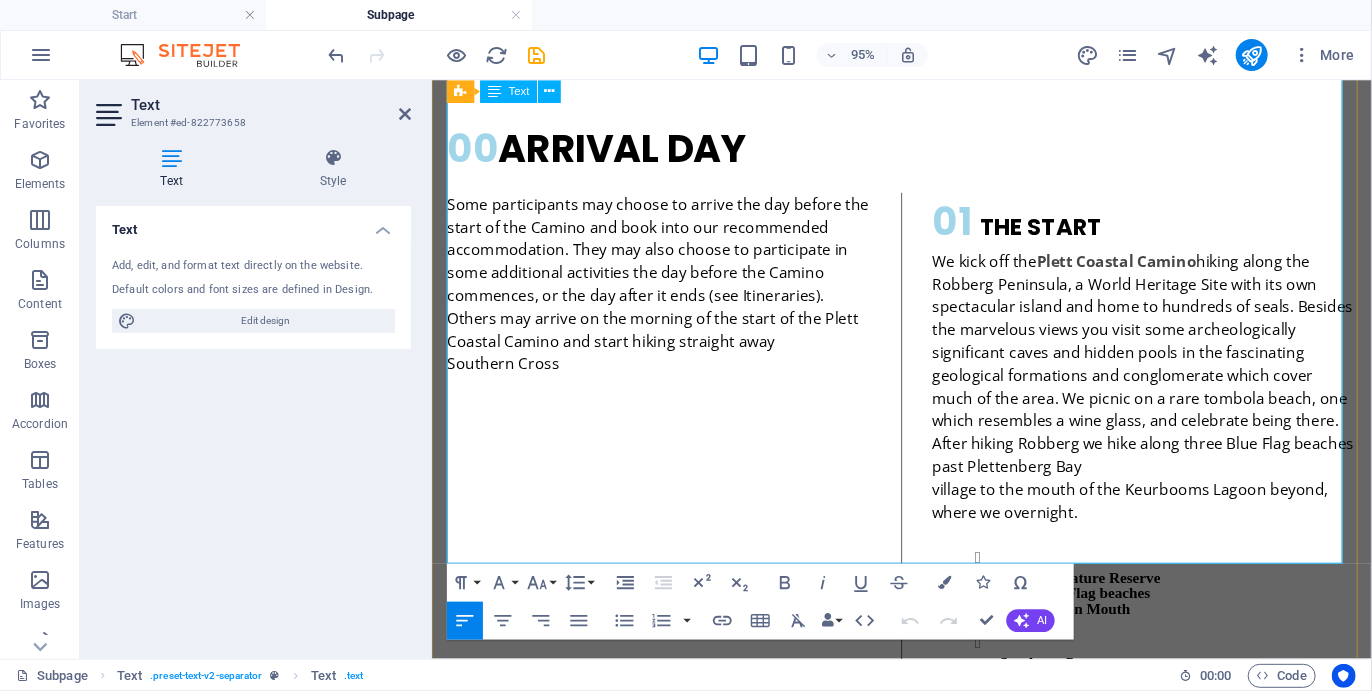 click at bounding box center (670, 1204) 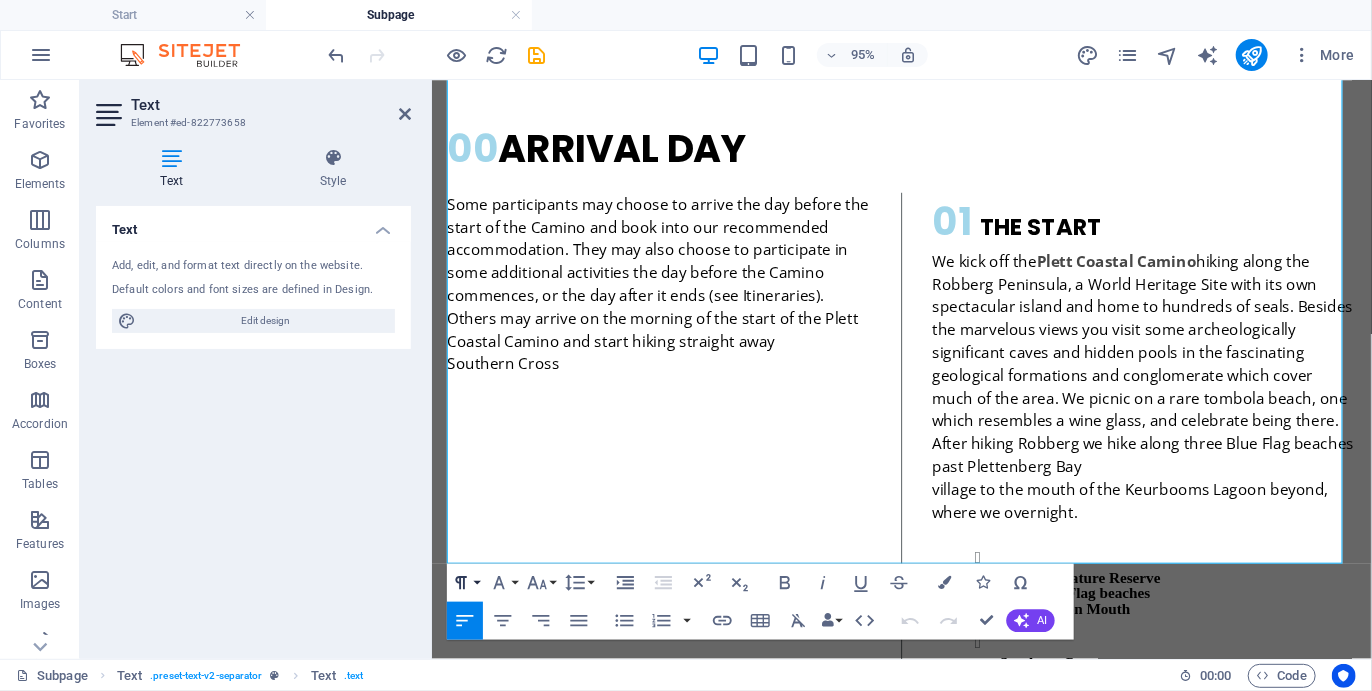 click 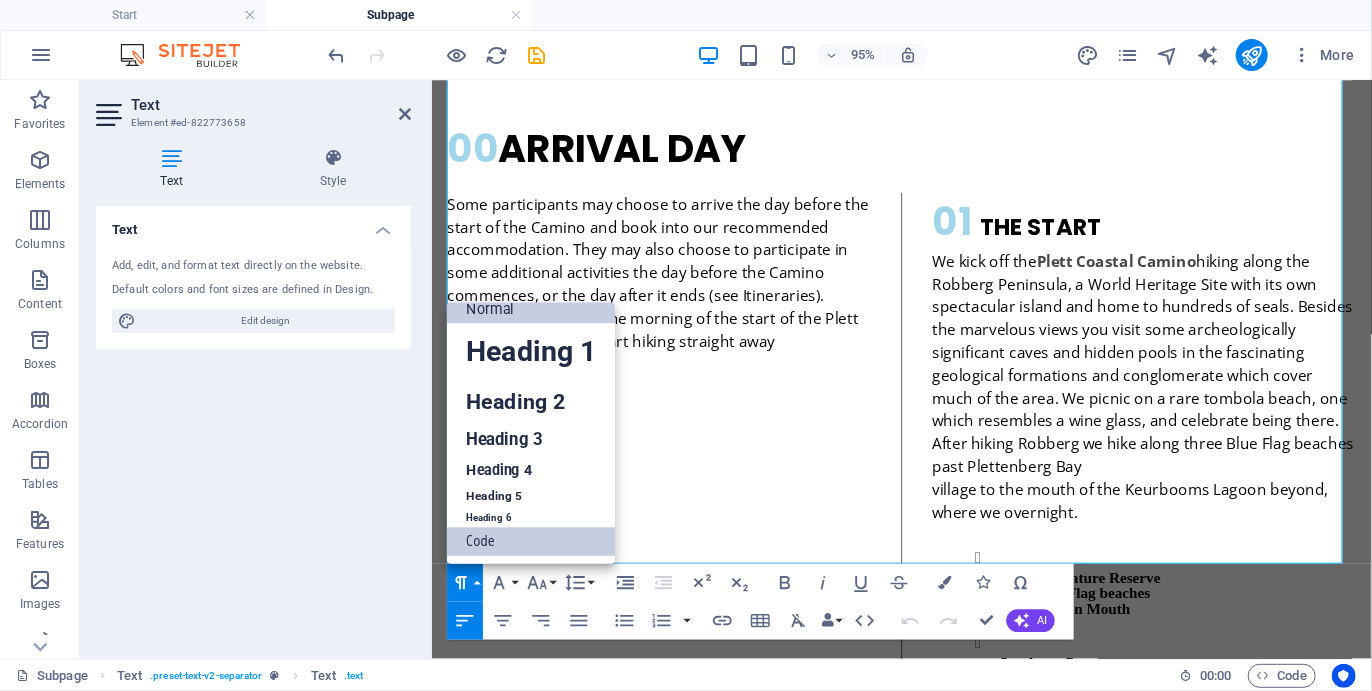 scroll, scrollTop: 15, scrollLeft: 0, axis: vertical 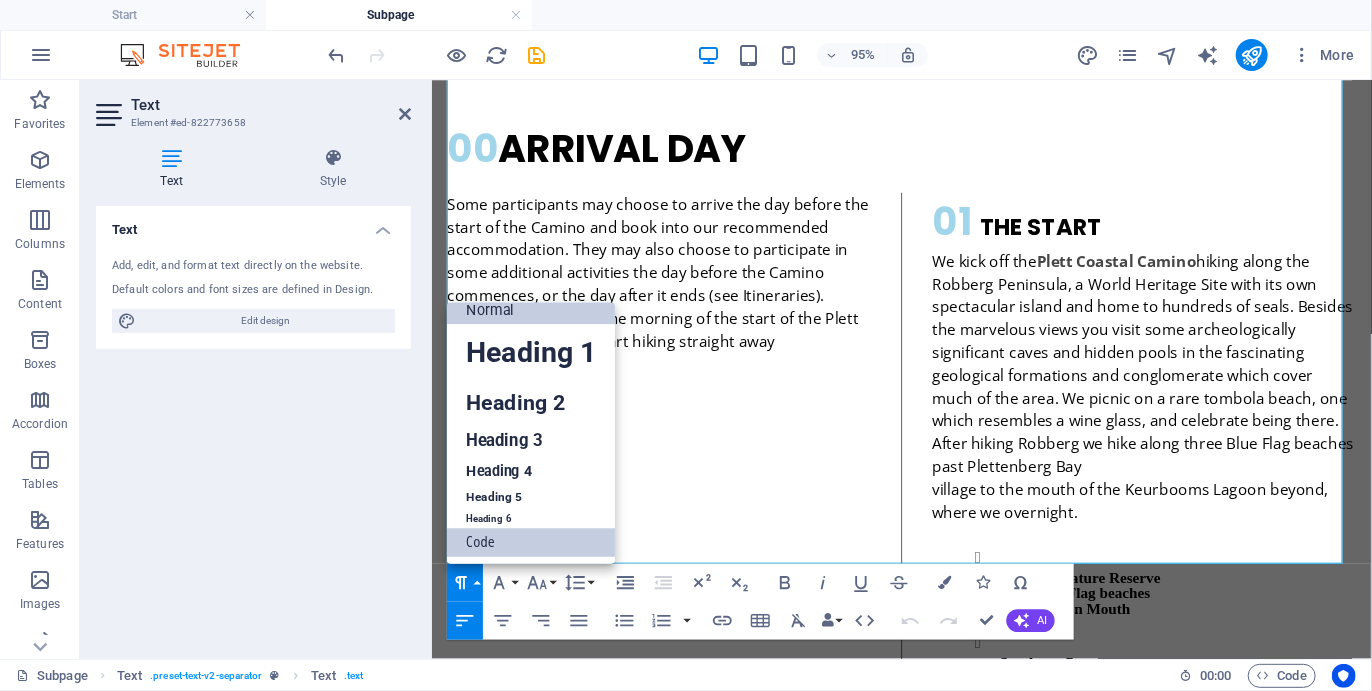 click on "Code" at bounding box center (531, 542) 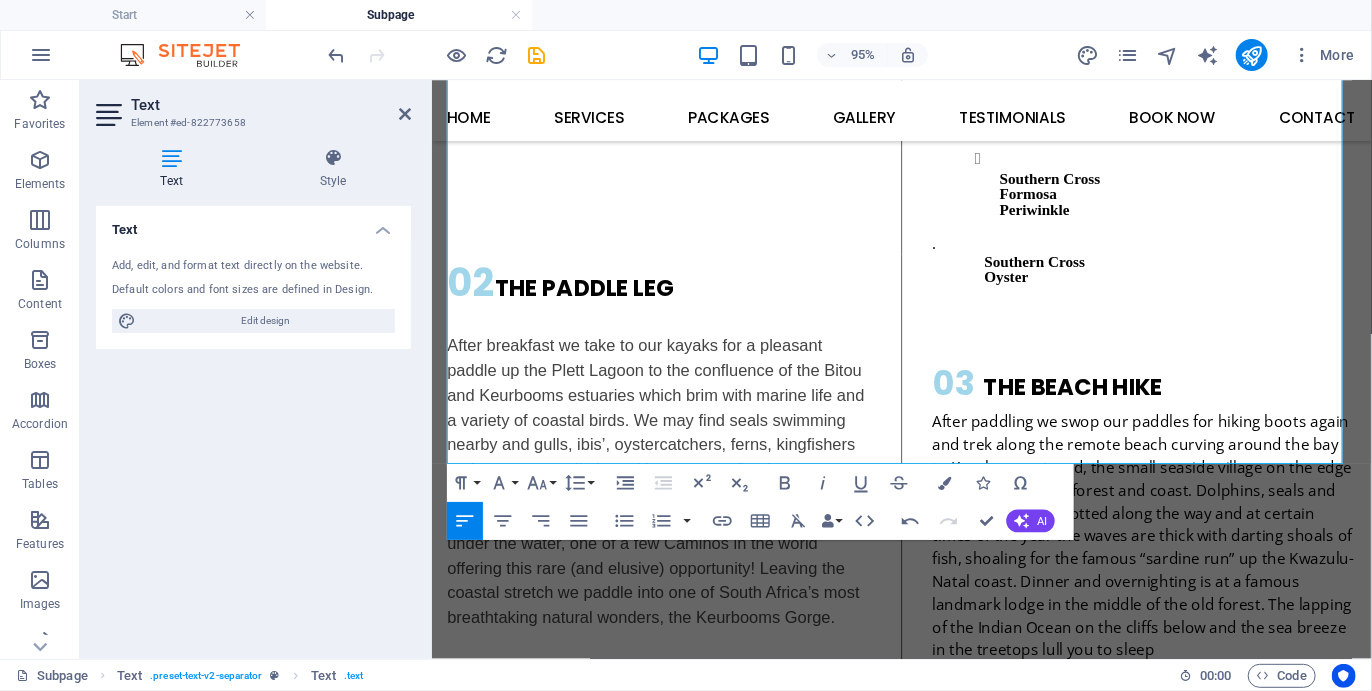 scroll, scrollTop: 2319, scrollLeft: 0, axis: vertical 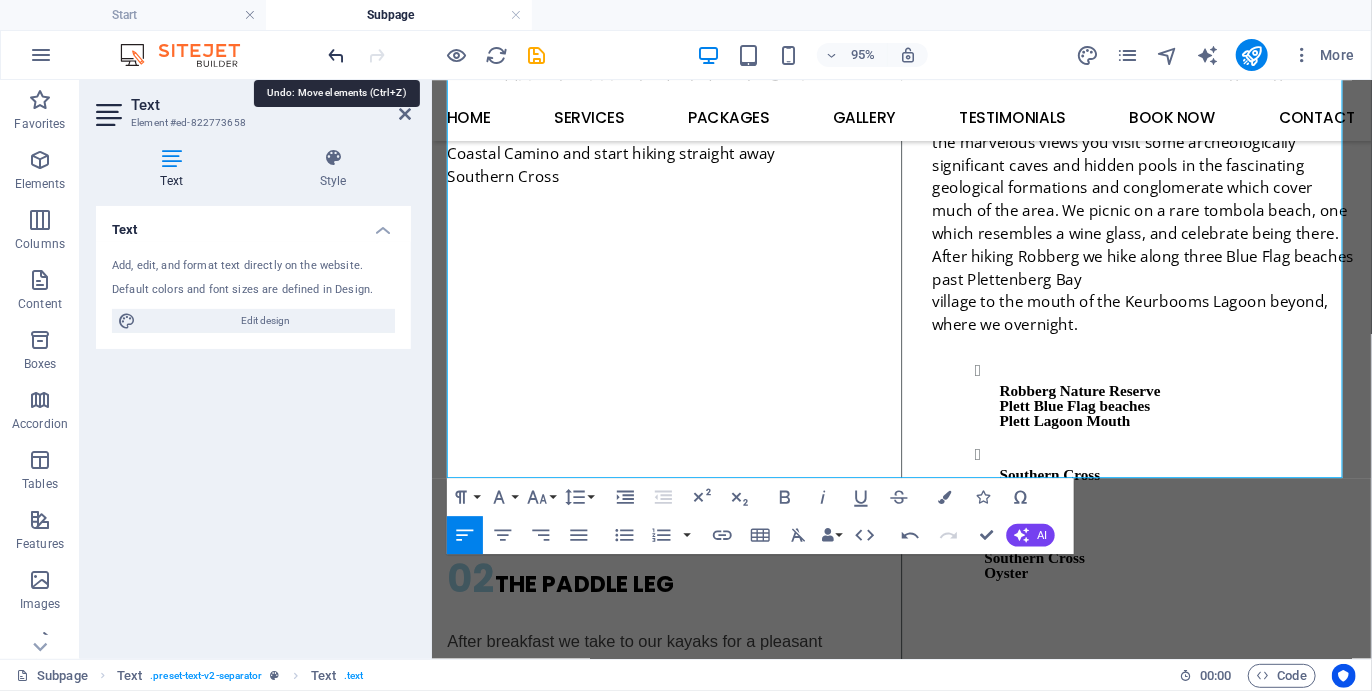 click at bounding box center (337, 55) 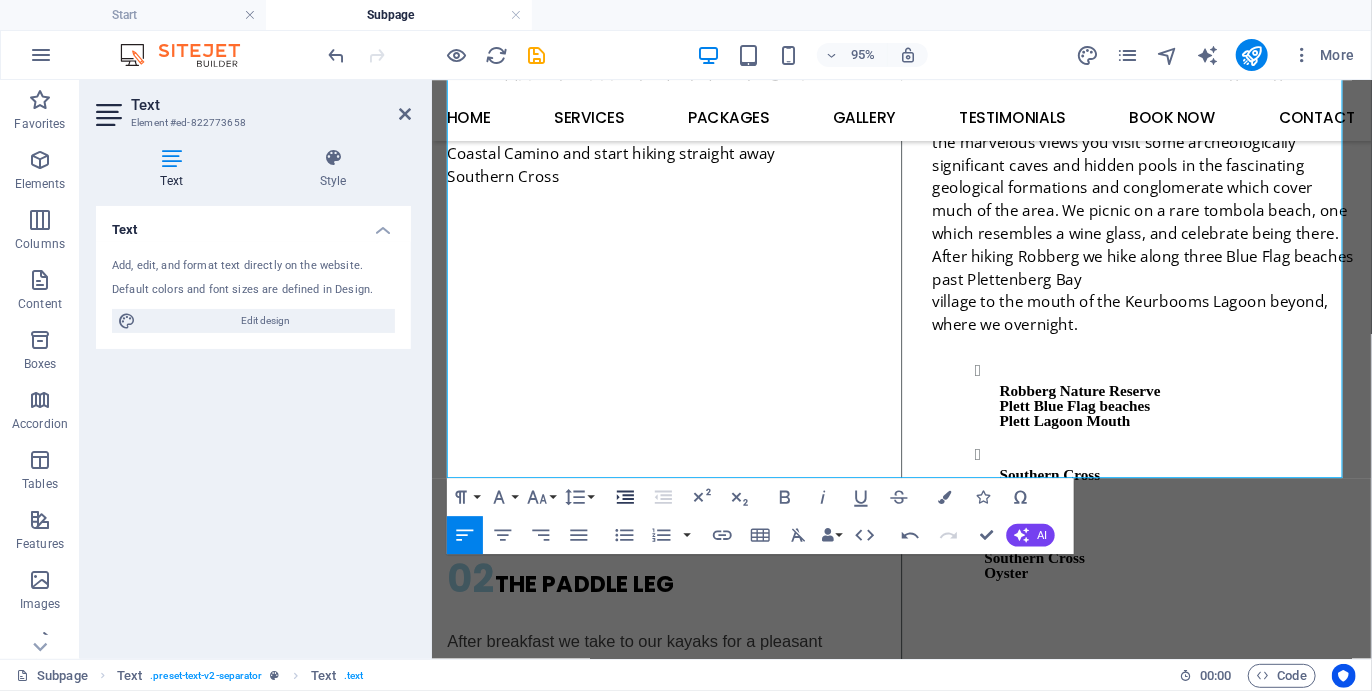 click on "Increase Indent" at bounding box center [626, 497] 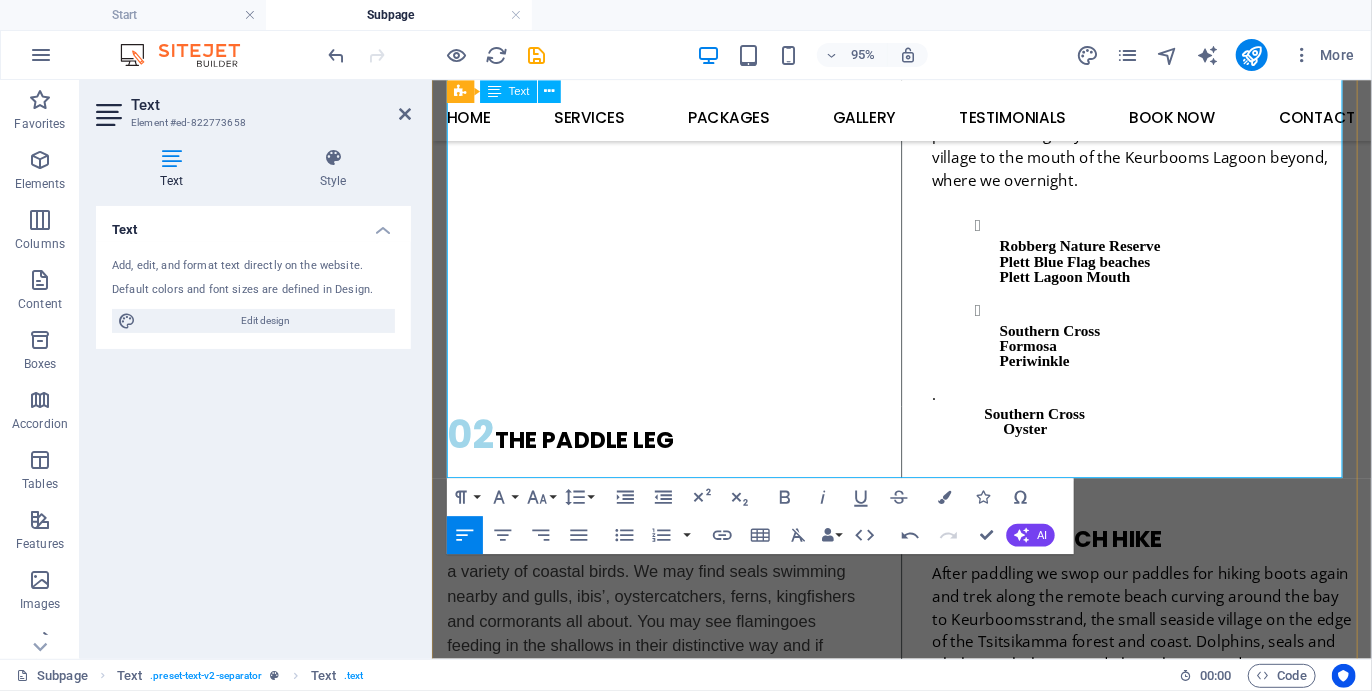 click on "02 THE PADDLE LEG After breakfast we take to our kayaks for a pleasant paddle up the Plett Lagoon to the confluence of the Bitou and Keurbooms estuaries which brim with marine life and a variety of coastal birds. We may find seals swimming nearby and gulls, ibis’, oystercatchers, ferns, kingfishers and cormorants all about. You may see flamingoes feeding in the shallows in their distinctive way and if conditions permit you may even spot a seahorse or two under the water, one of a few Caminos in the world offering this rare (and elusive) opportunity! Leaving the coastal stretch we paddle into one of South Africa’s most breathtaking natural wonders, the Keurbooms Gorge. [LAST] Southern Cross Oyster 03 THE BEACH HIKE Keurboomsstrand Southern Cross Formosa Oyster ." at bounding box center (925, 733) 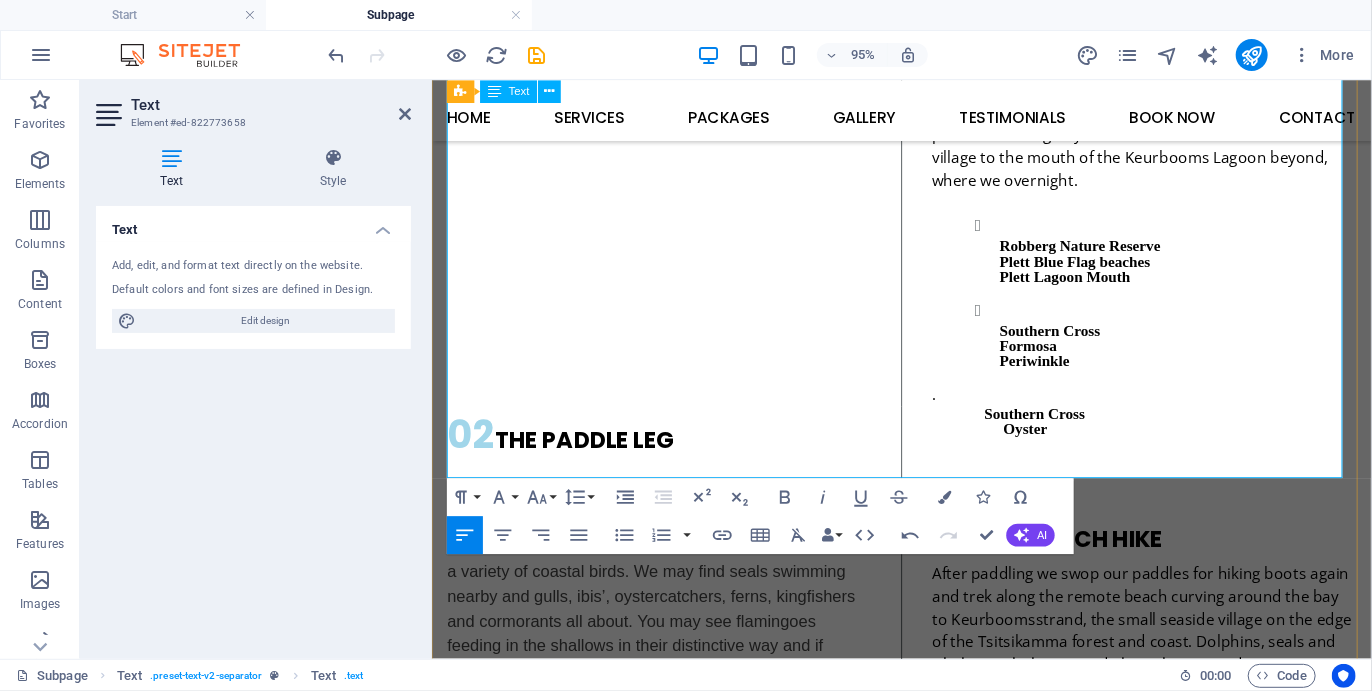 drag, startPoint x: 594, startPoint y: 487, endPoint x: 480, endPoint y: 303, distance: 216.45323 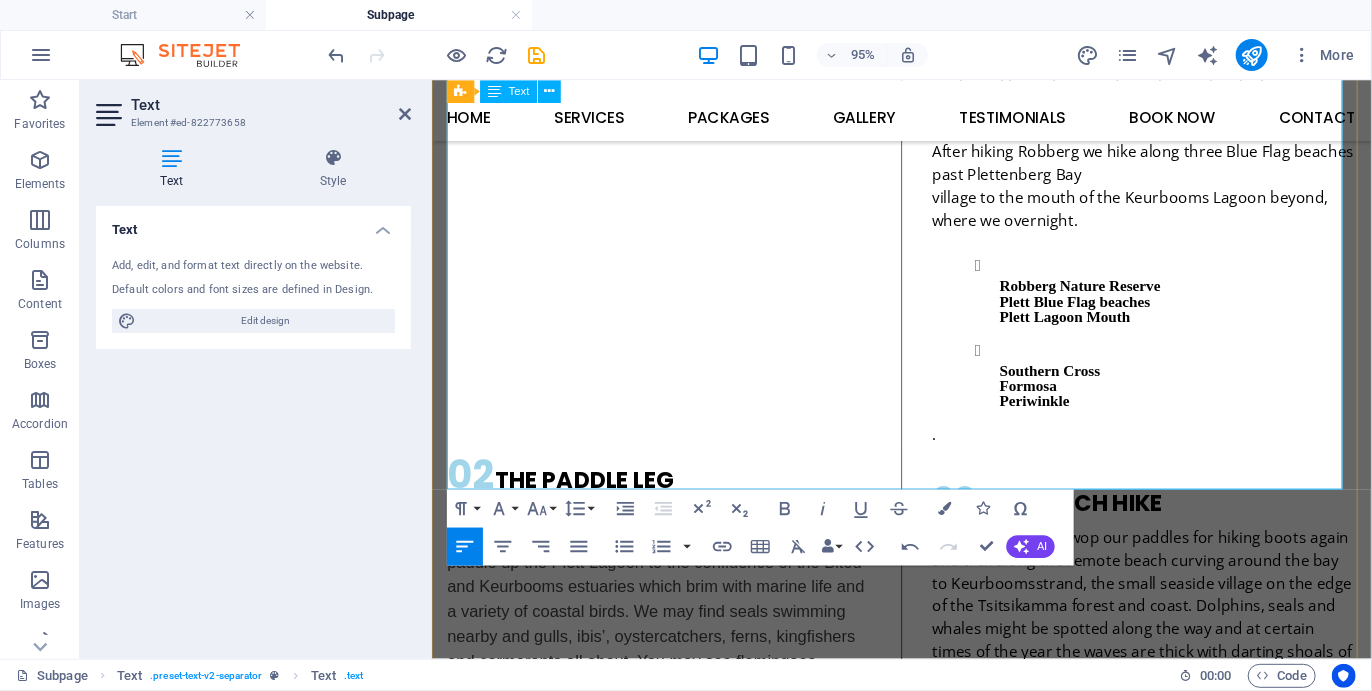 scroll, scrollTop: 2263, scrollLeft: 0, axis: vertical 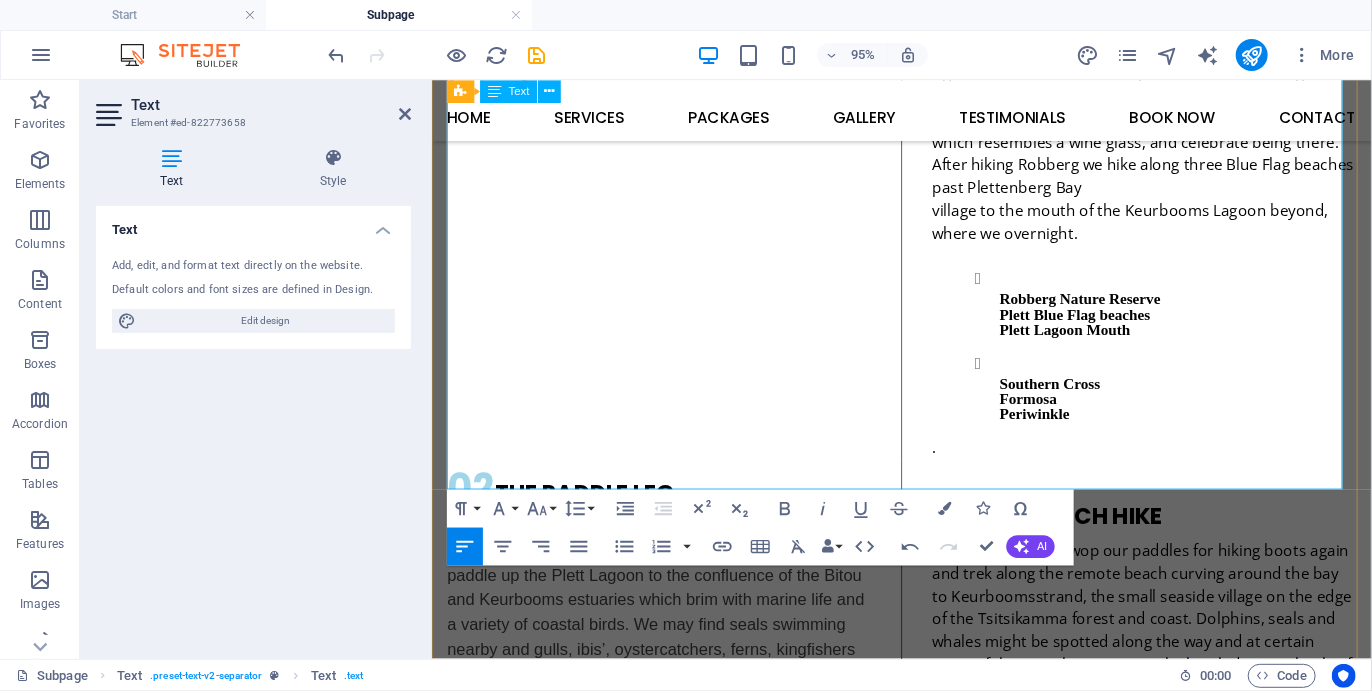 drag, startPoint x: 587, startPoint y: 473, endPoint x: 499, endPoint y: 424, distance: 100.72239 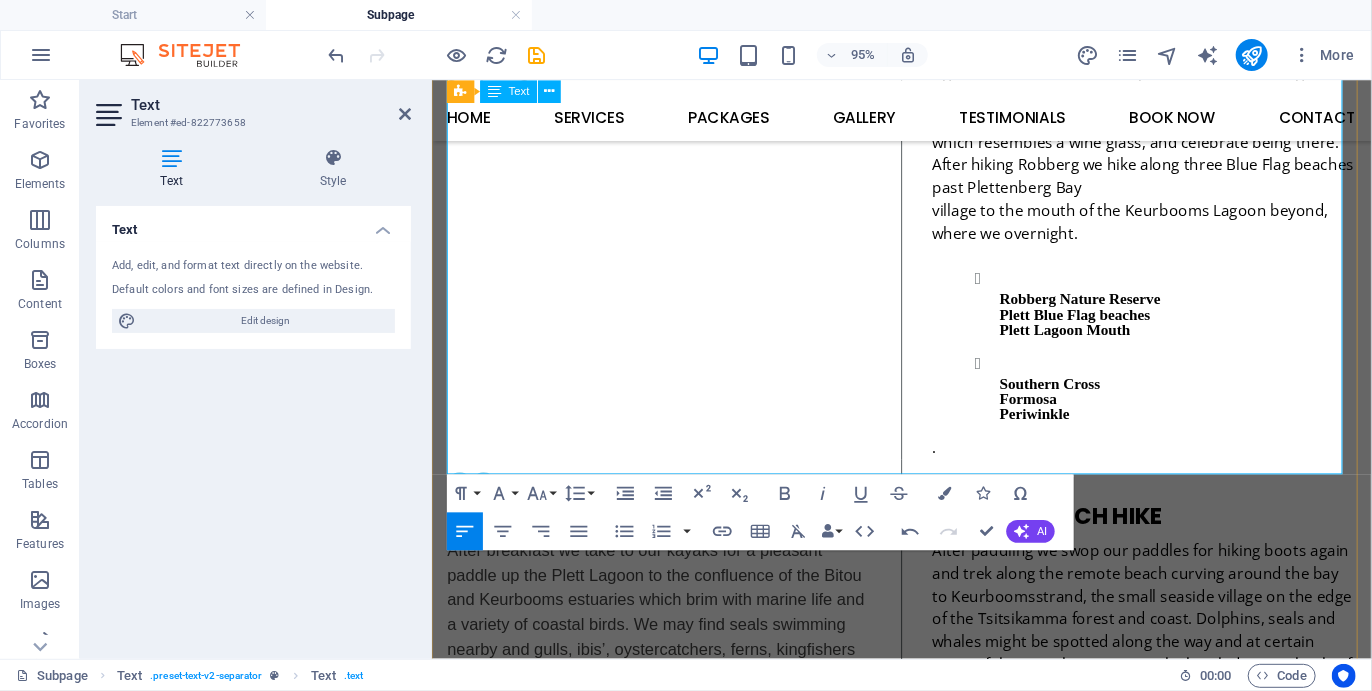 click at bounding box center [670, 886] 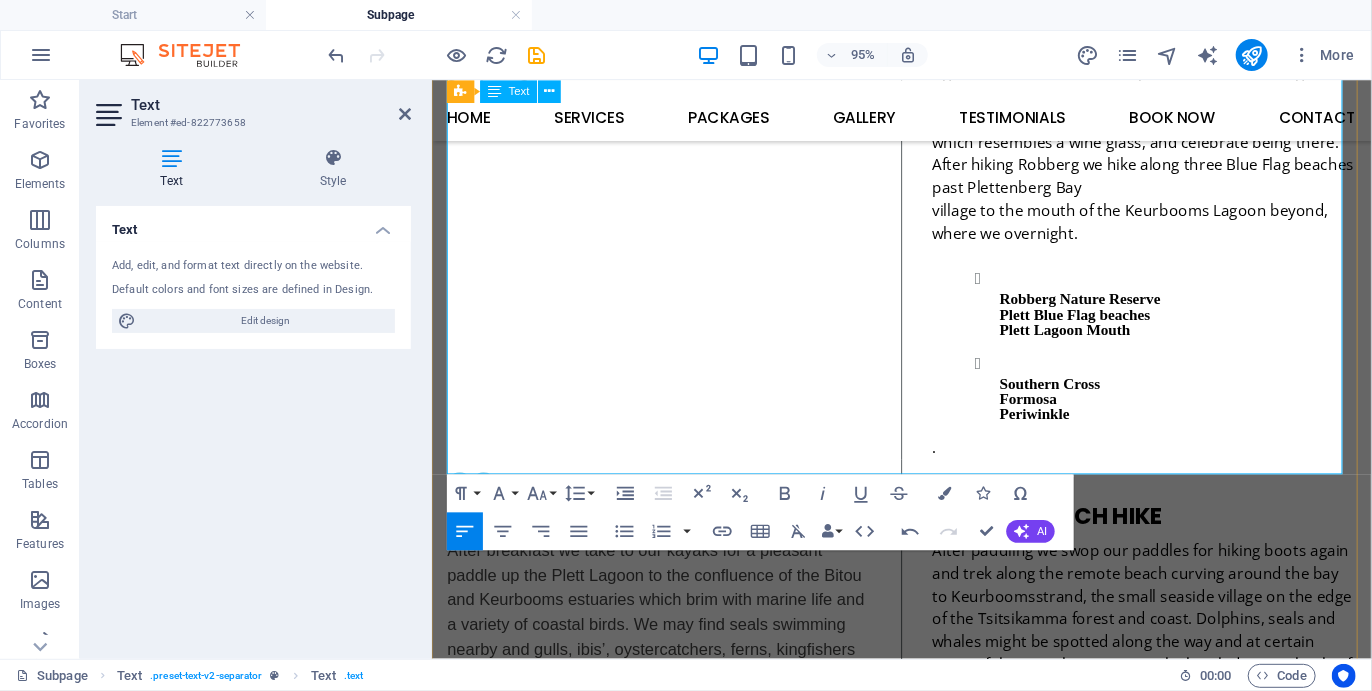 click on "02 THE PADDLE LEG After breakfast we take to our kayaks for a pleasant paddle up the Plett Lagoon to the confluence of the Bitou and Keurbooms estuaries which brim with marine life and a variety of coastal birds. We may find seals swimming nearby and gulls, ibis’, oystercatchers, ferns, kingfishers and cormorants all about. You may see flamingoes feeding in the shallows in their distinctive way and if conditions permit you may even spot a seahorse or two under the water, one of a few Caminos in the world offering this rare (and elusive) opportunity! Leaving the coastal stretch we paddle into one of South Africa’s most breathtaking natural wonders, the Keurbooms Gorge. 03 THE BEACH HIKE Keurboomsstrand Southern Cross Formosa Oyster ." at bounding box center [925, 760] 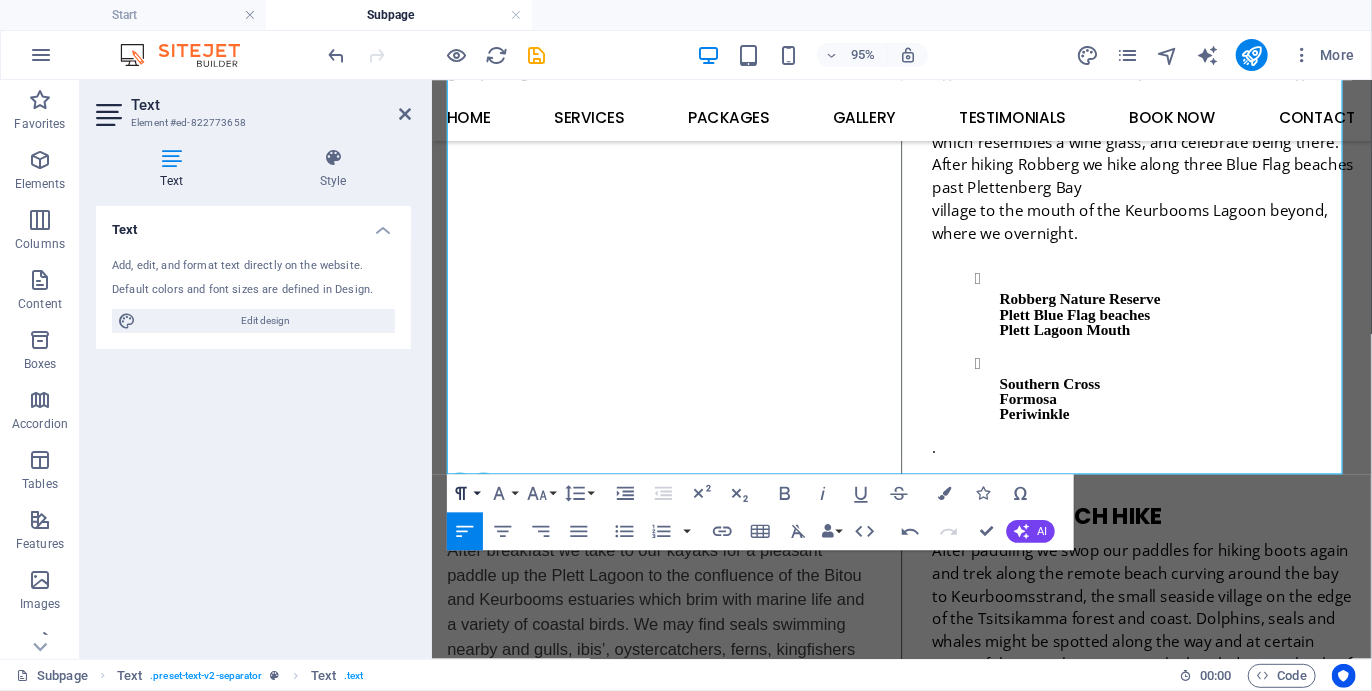 click 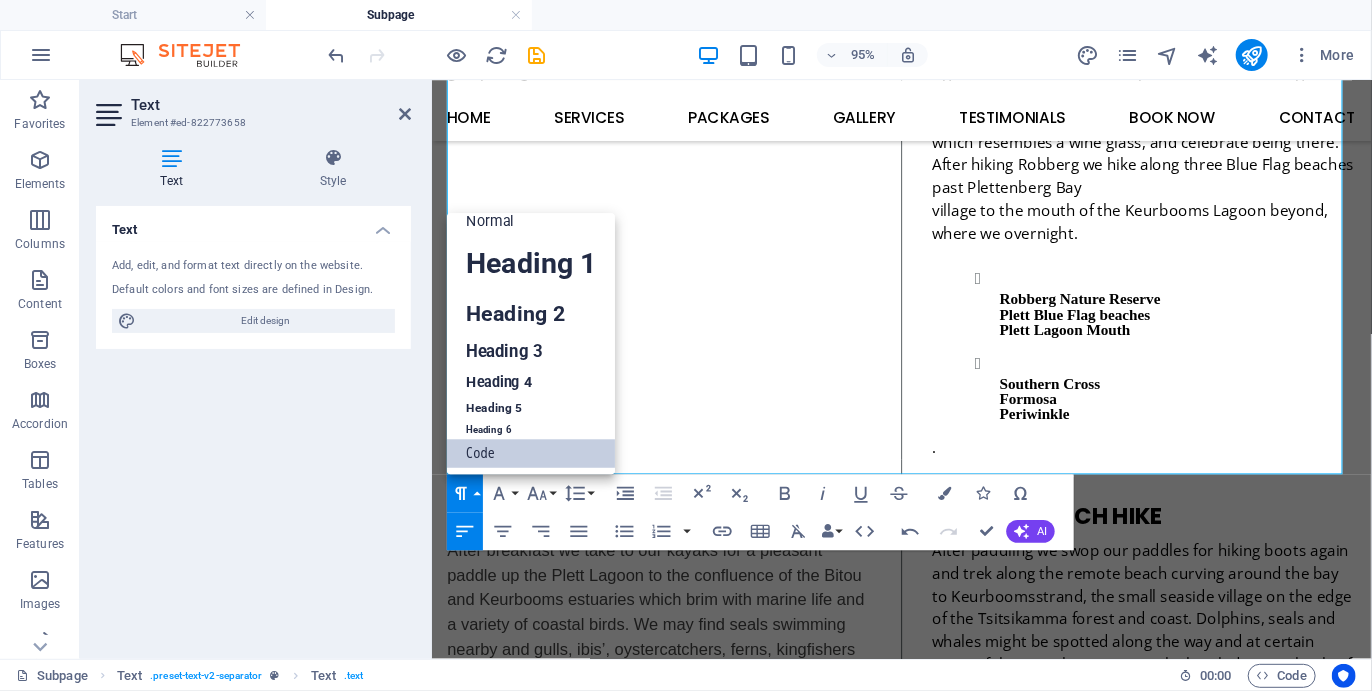 click on "Code" at bounding box center [531, 453] 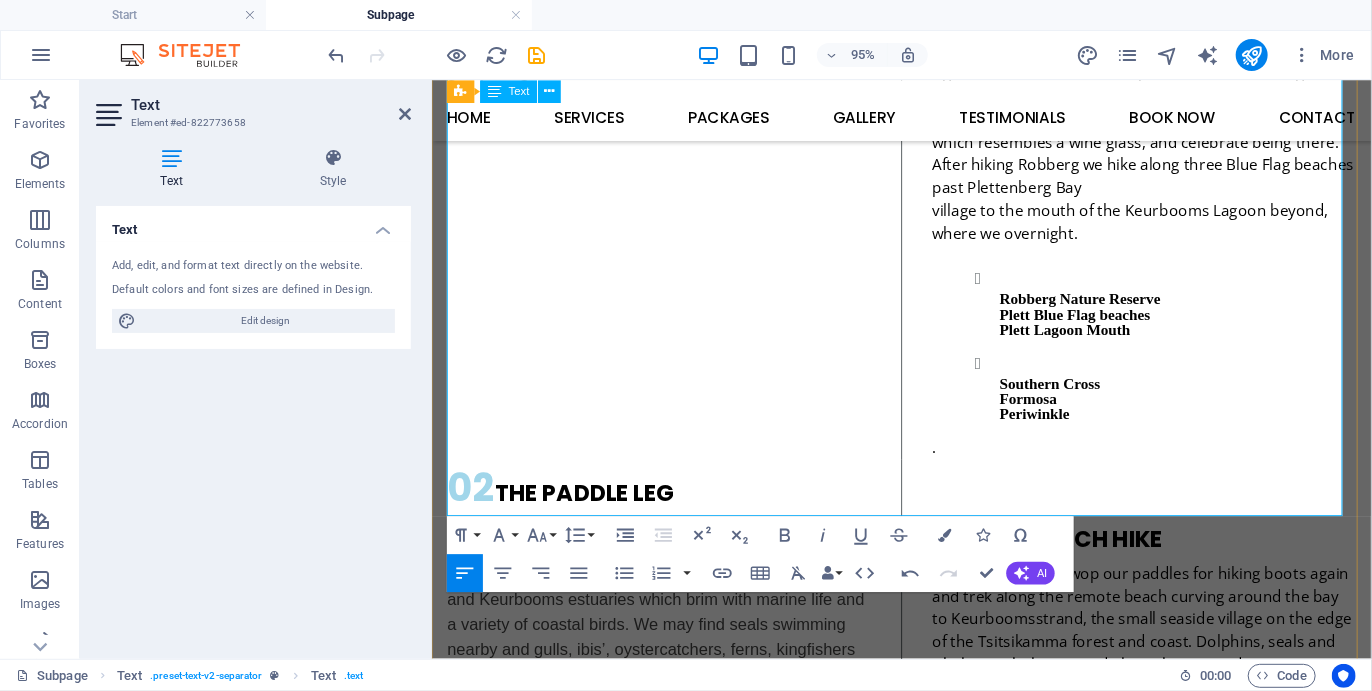 scroll, scrollTop: 7312, scrollLeft: 4, axis: both 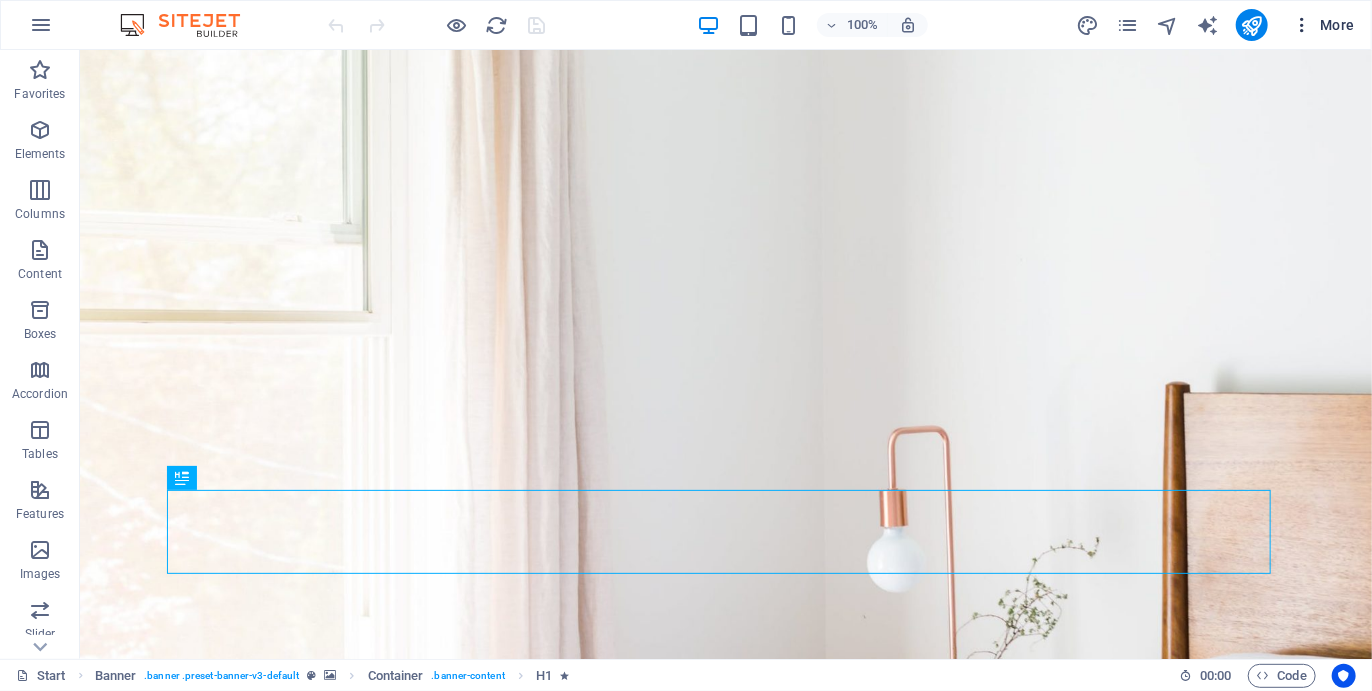 click on "More" at bounding box center [1323, 25] 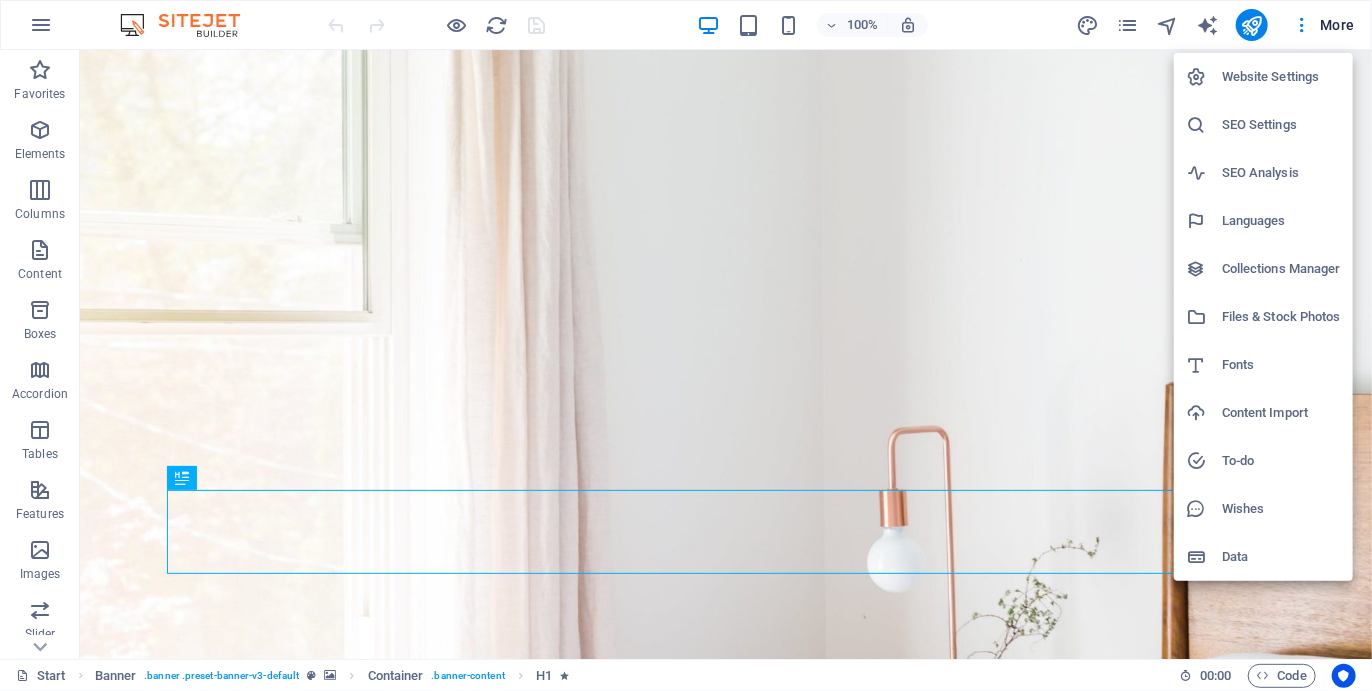 click at bounding box center [686, 345] 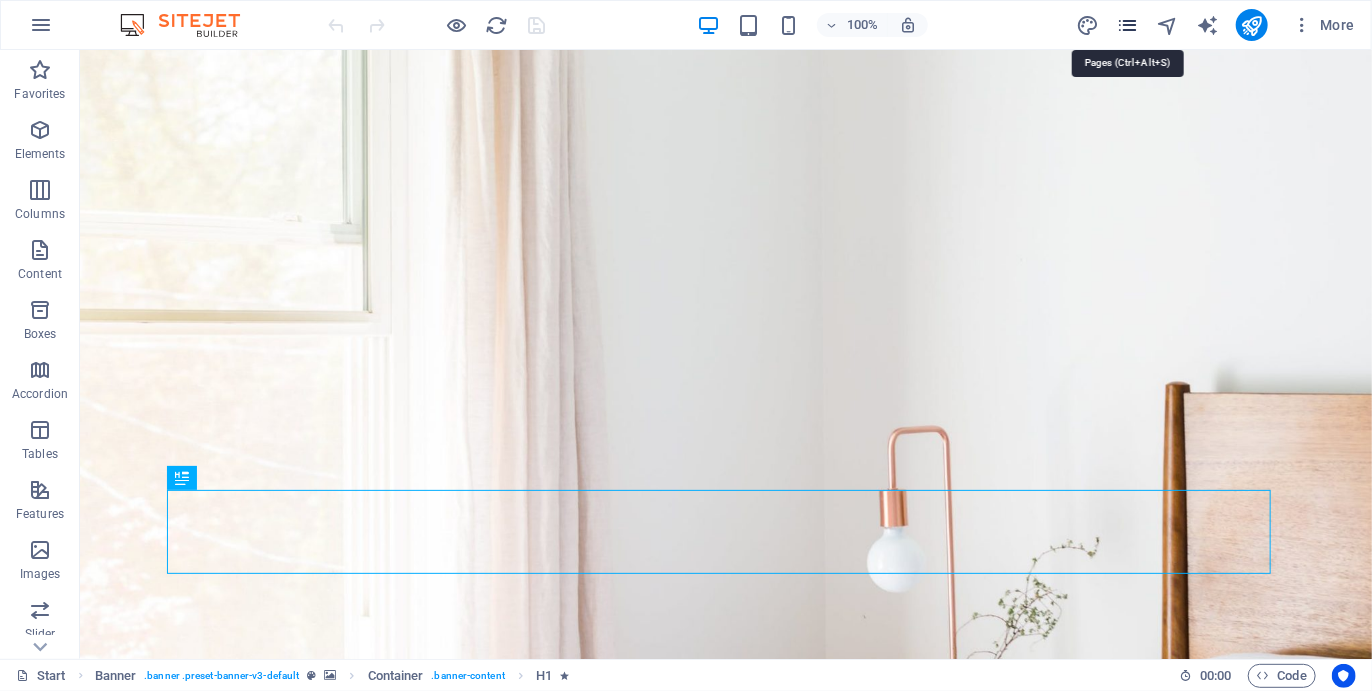 click at bounding box center [1127, 25] 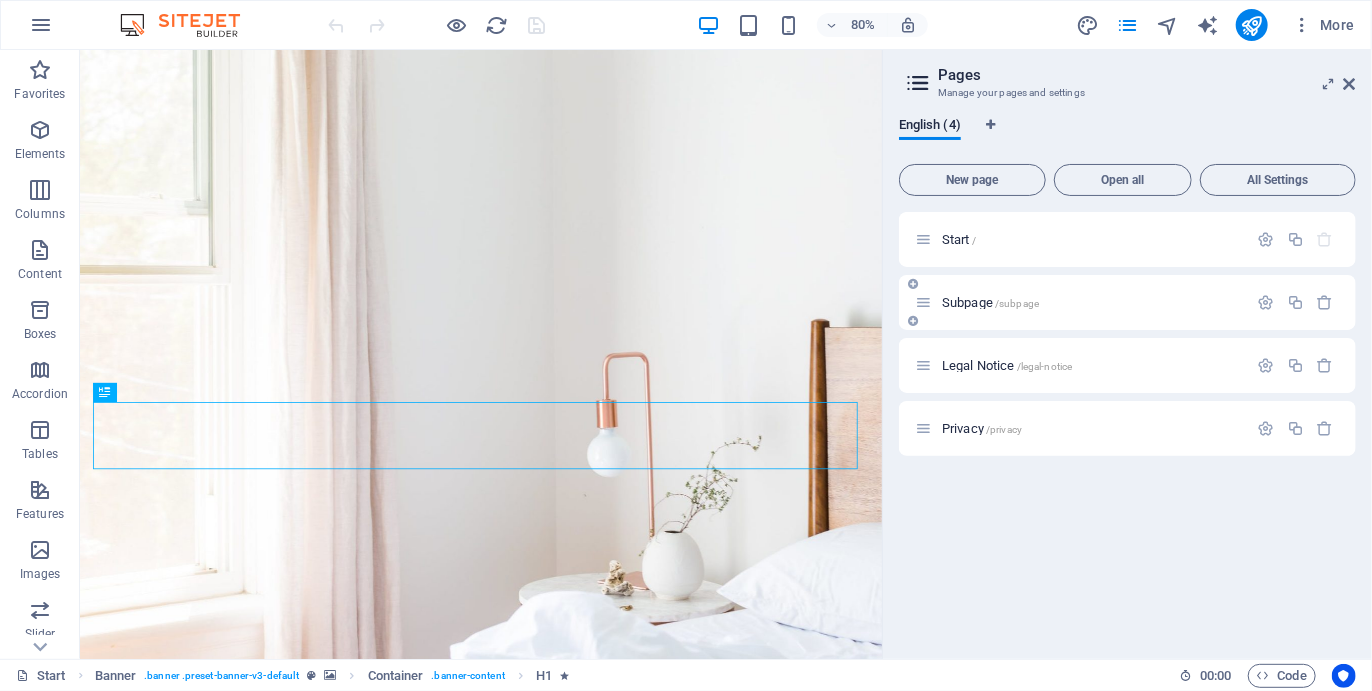 click on "Subpage /subpage" at bounding box center (1081, 302) 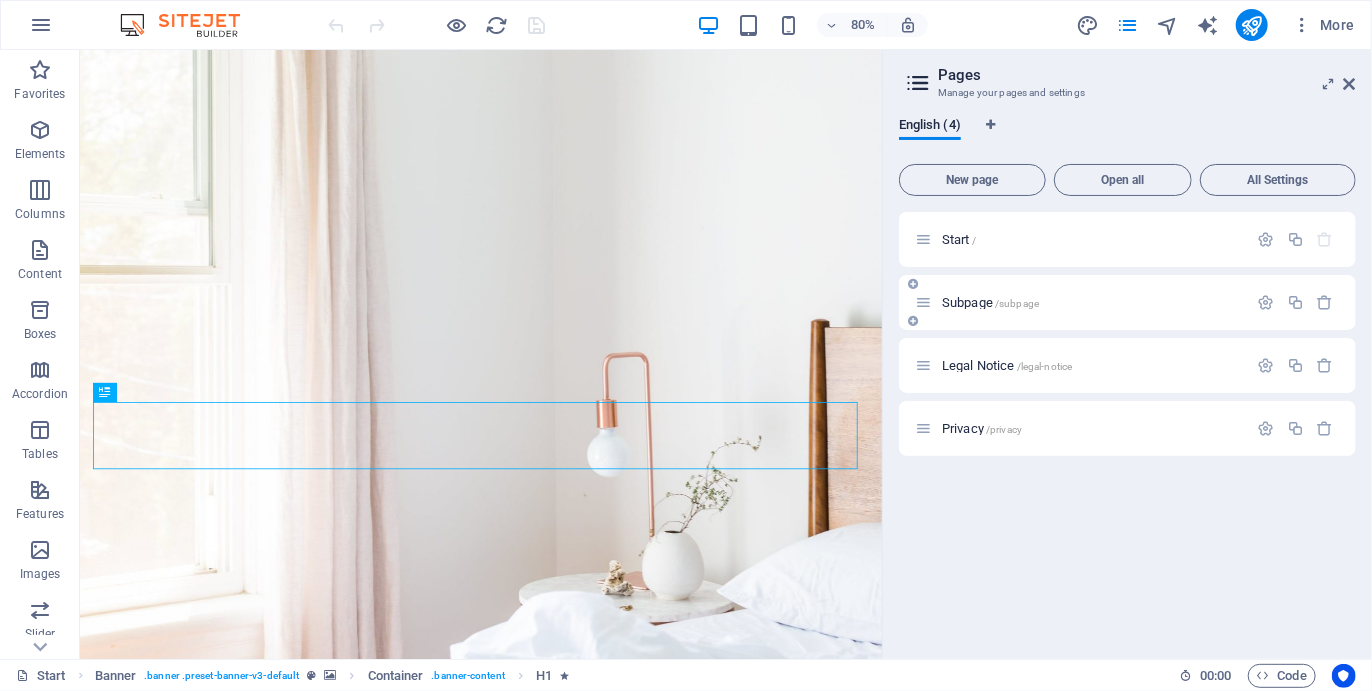click on "Subpage /subpage" at bounding box center [990, 302] 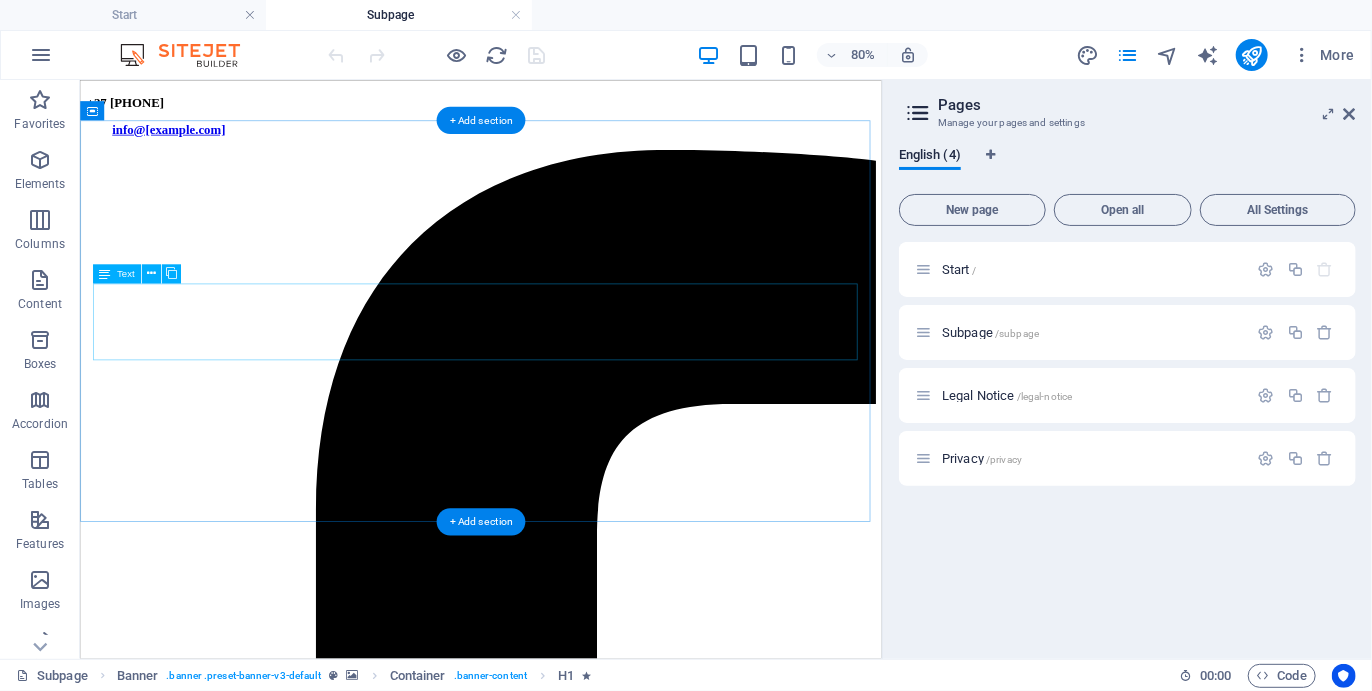 scroll, scrollTop: 706, scrollLeft: 0, axis: vertical 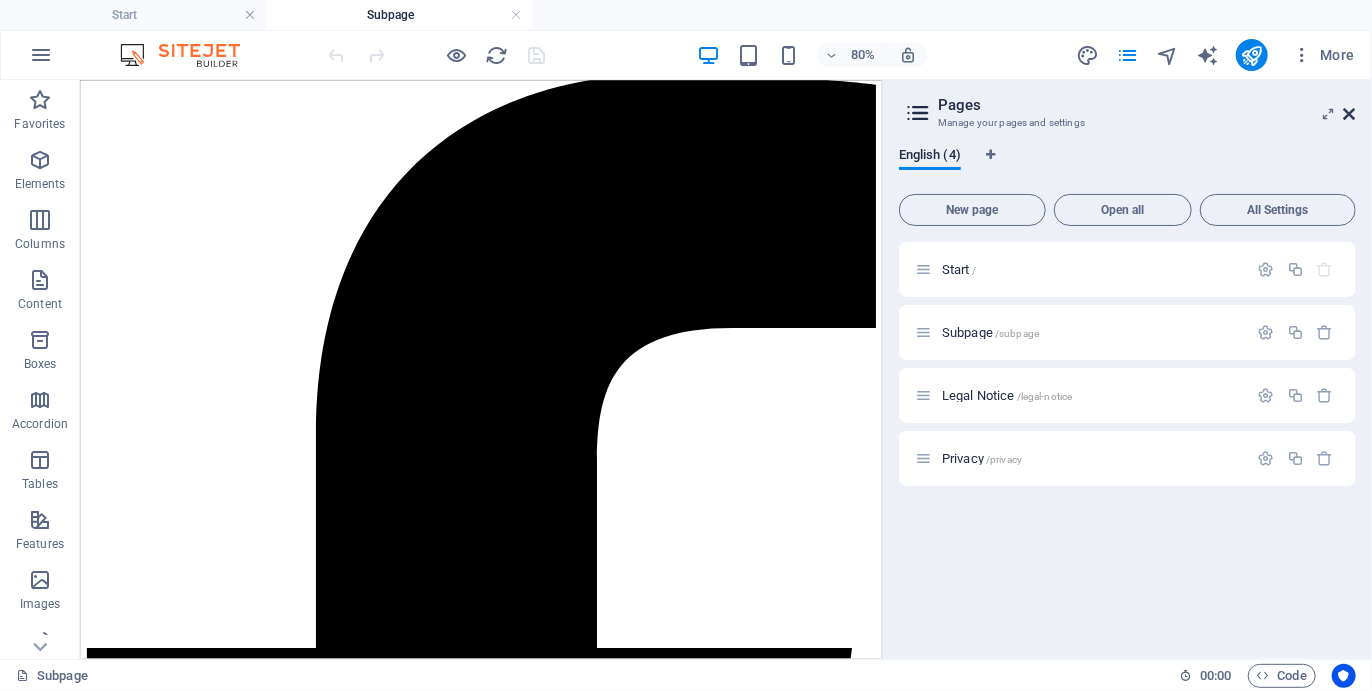 click at bounding box center [1350, 114] 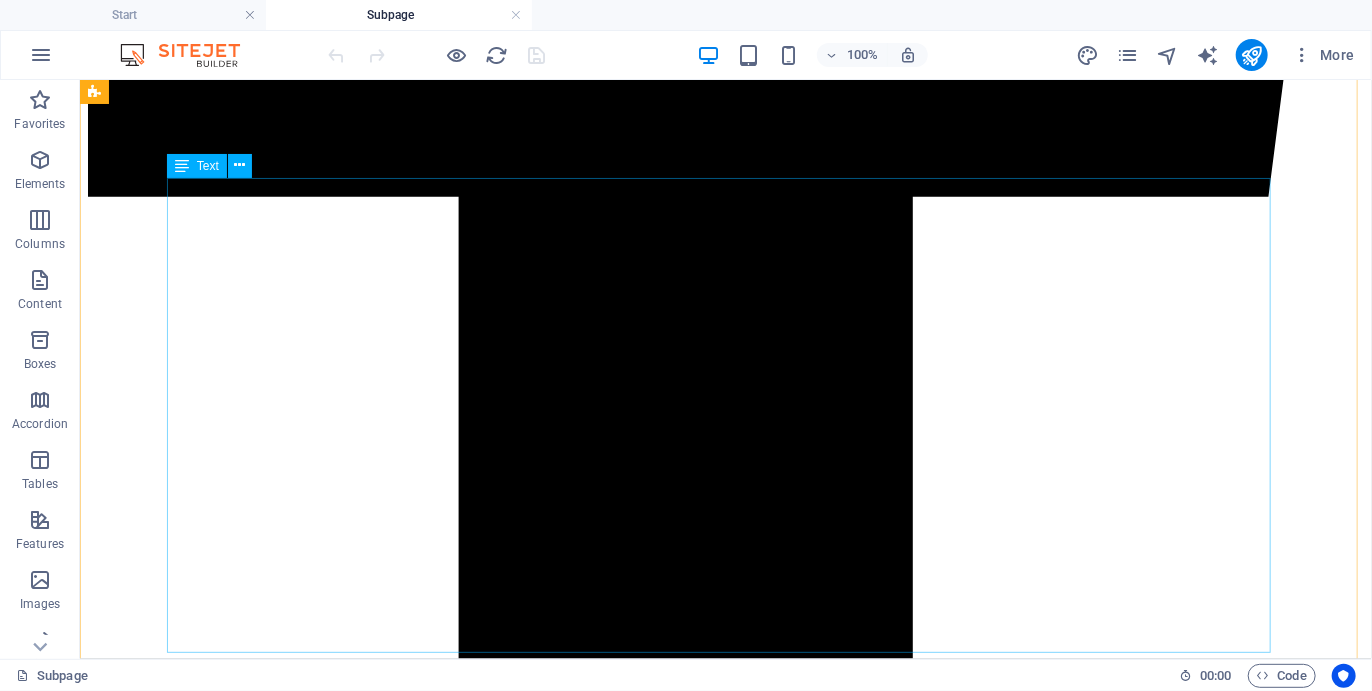 scroll, scrollTop: 1901, scrollLeft: 0, axis: vertical 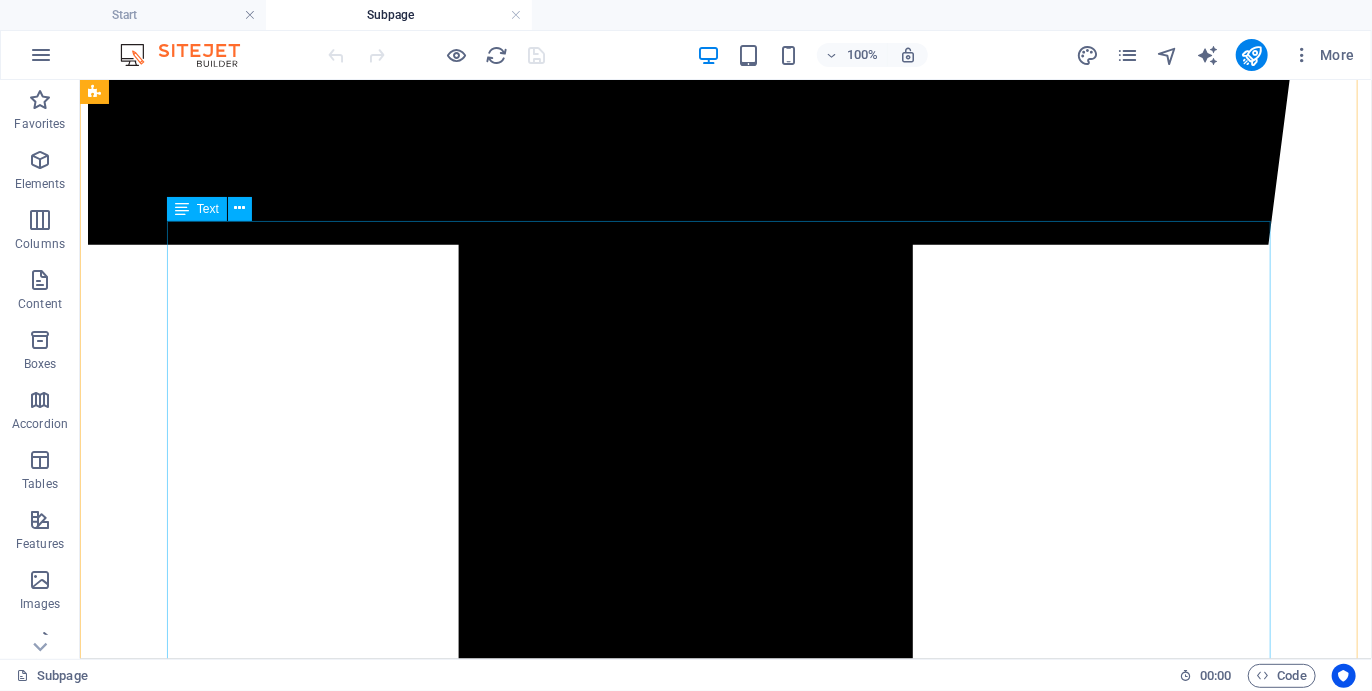 click on "02 THE PADDLE LEG After breakfast we take to our kayaks for a pleasant paddle up the Plett Lagoon to the confluence of the Bitou and Keurbooms estuaries which brim with marine life and a variety of coastal birds. We may find seals swimming nearby and gulls, ibis’, oystercatchers, ferns, kingfishers and cormorants all about. You may see flamingoes feeding in the shallows in their distinctive way and if conditions permit you may even spot a seahorse or two under the water, one of a few Caminos in the world offering this rare (and elusive) opportunity! Leaving the coastal stretch we paddle into one of South Africa’s most breathtaking natural wonders, the Keurbooms Gorge. 03 THE BEACH HIKE Keurboomsstrand Southern Cross Formosa Oyster ." at bounding box center (725, 10303) 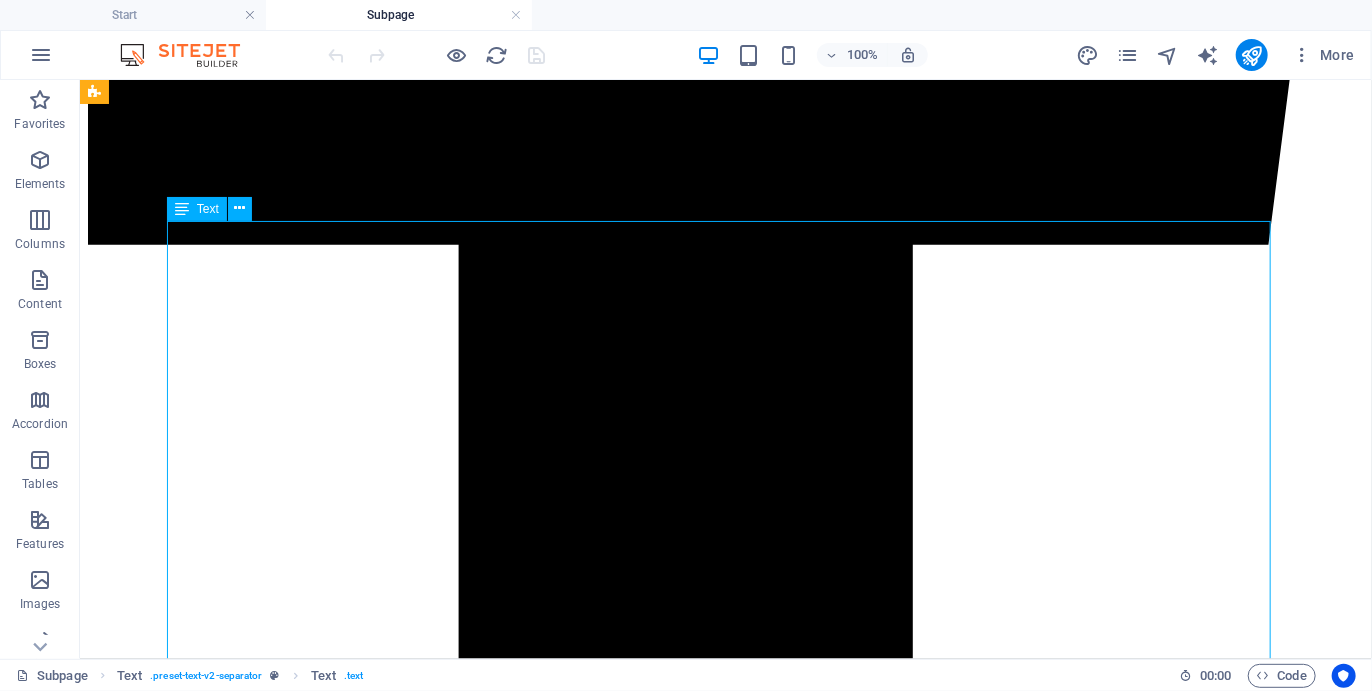 click on "02 THE PADDLE LEG After breakfast we take to our kayaks for a pleasant paddle up the Plett Lagoon to the confluence of the Bitou and Keurbooms estuaries which brim with marine life and a variety of coastal birds. We may find seals swimming nearby and gulls, ibis’, oystercatchers, ferns, kingfishers and cormorants all about. You may see flamingoes feeding in the shallows in their distinctive way and if conditions permit you may even spot a seahorse or two under the water, one of a few Caminos in the world offering this rare (and elusive) opportunity! Leaving the coastal stretch we paddle into one of South Africa’s most breathtaking natural wonders, the Keurbooms Gorge. 03 THE BEACH HIKE Keurboomsstrand Southern Cross Formosa Oyster ." at bounding box center (725, 10303) 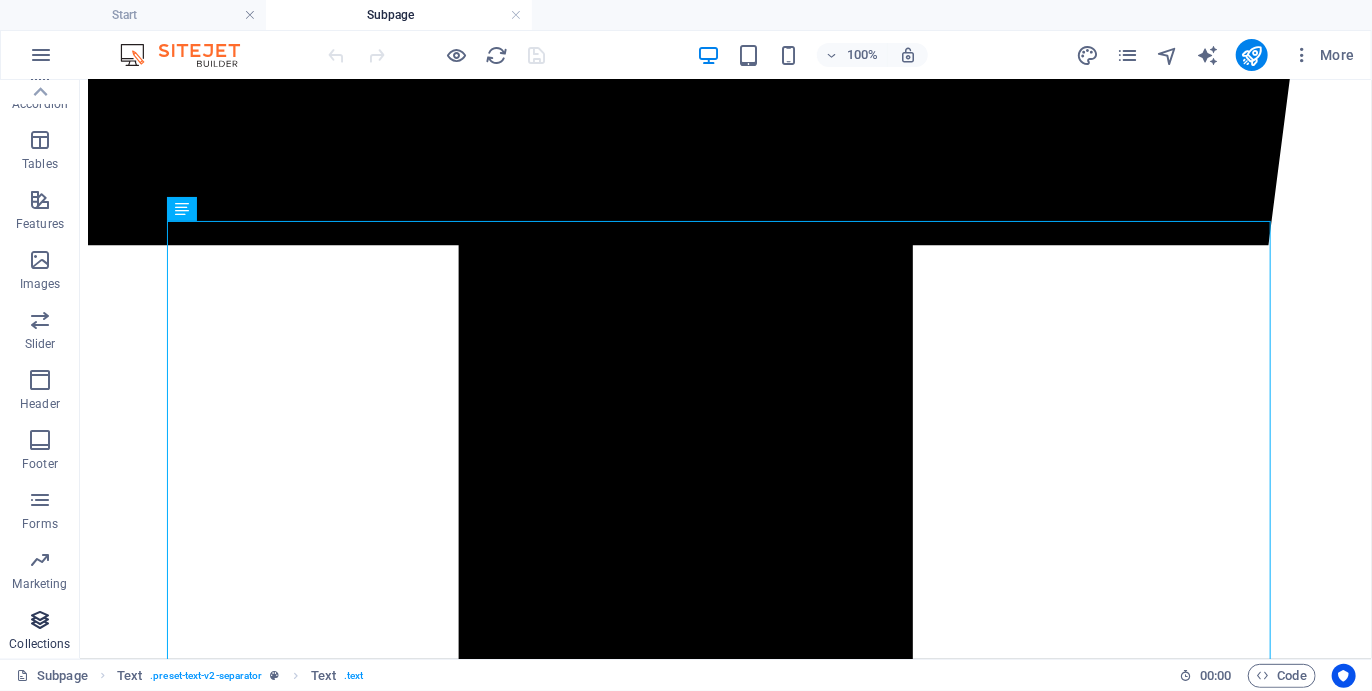 scroll, scrollTop: 0, scrollLeft: 0, axis: both 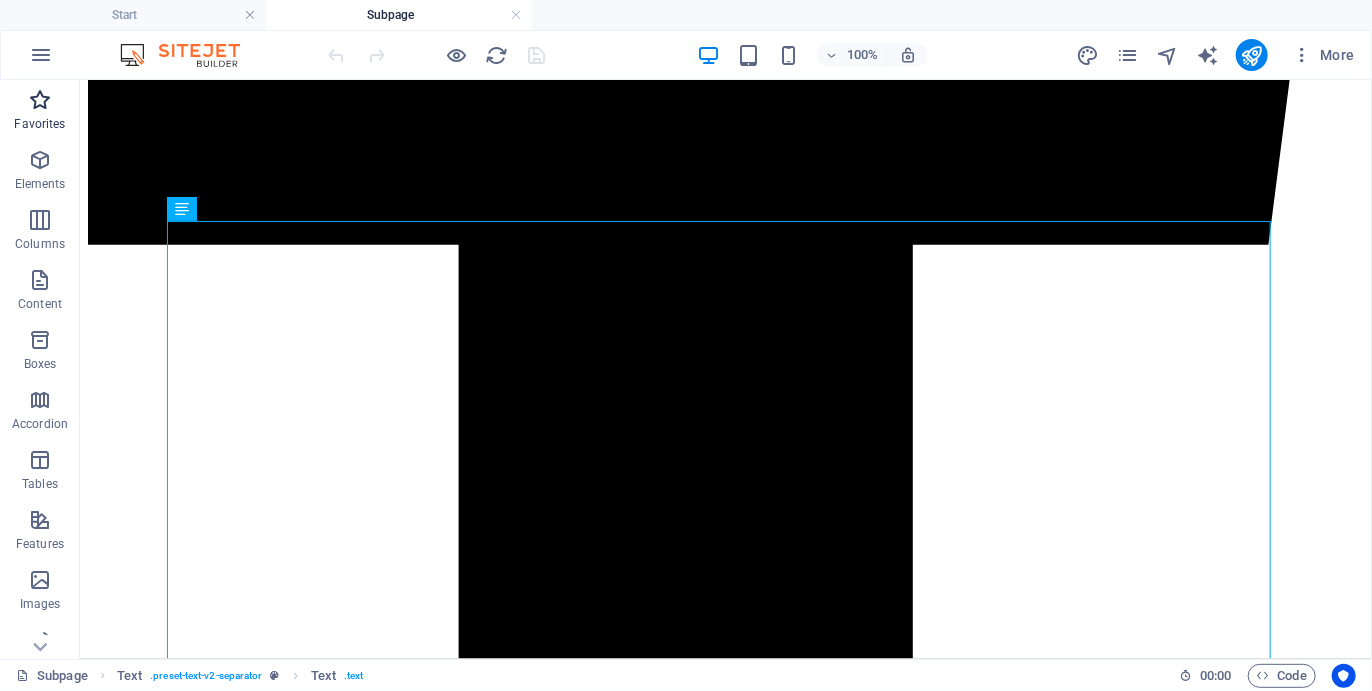 click at bounding box center [40, 100] 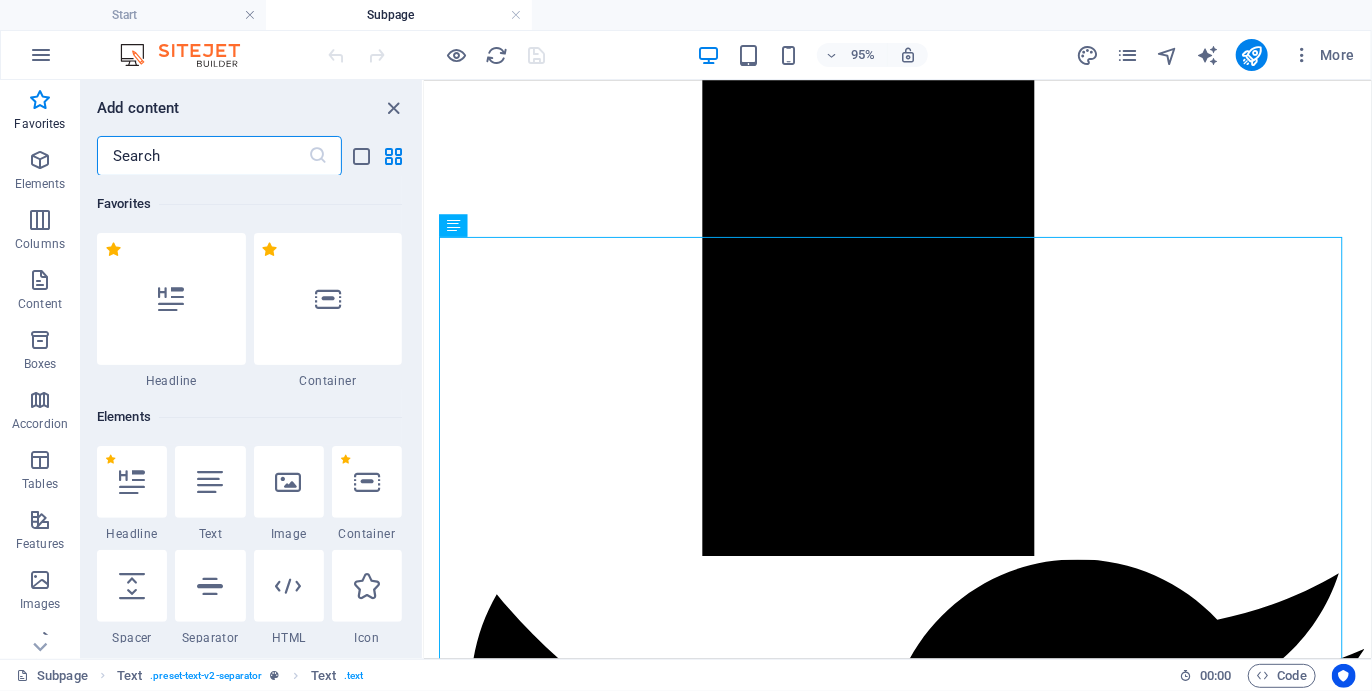 click at bounding box center (202, 156) 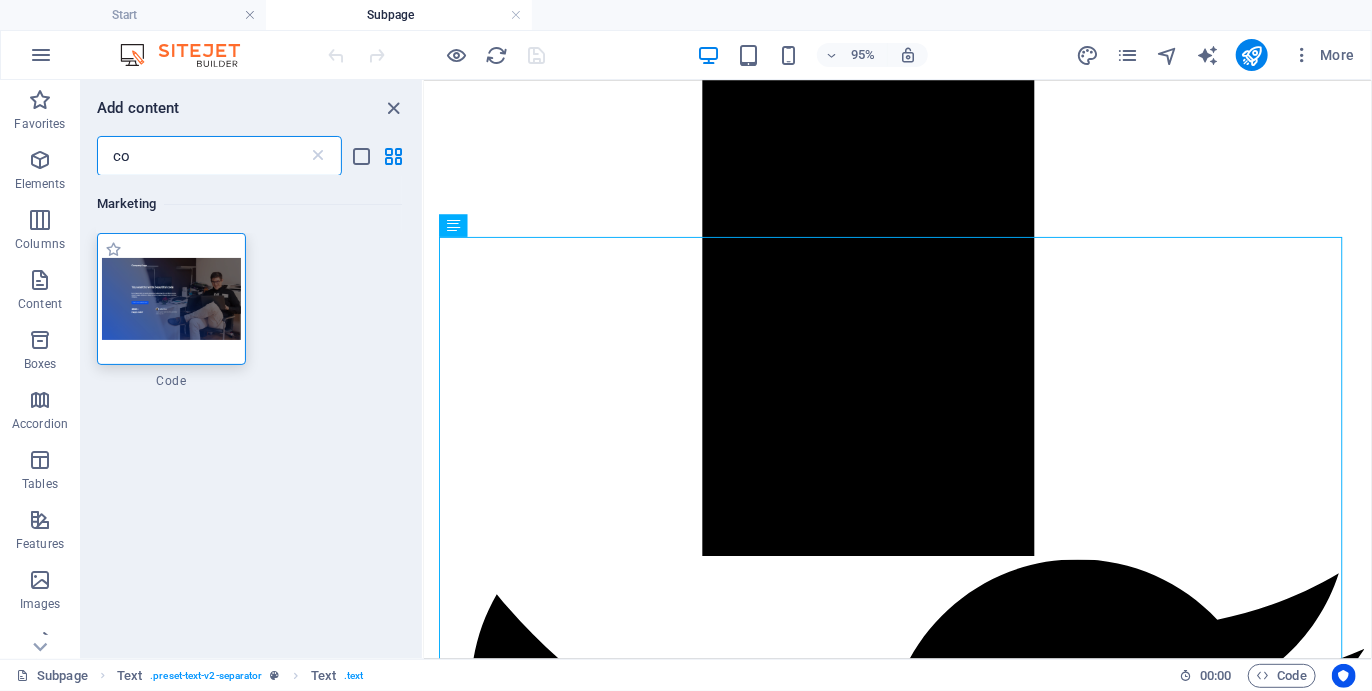 type on "c" 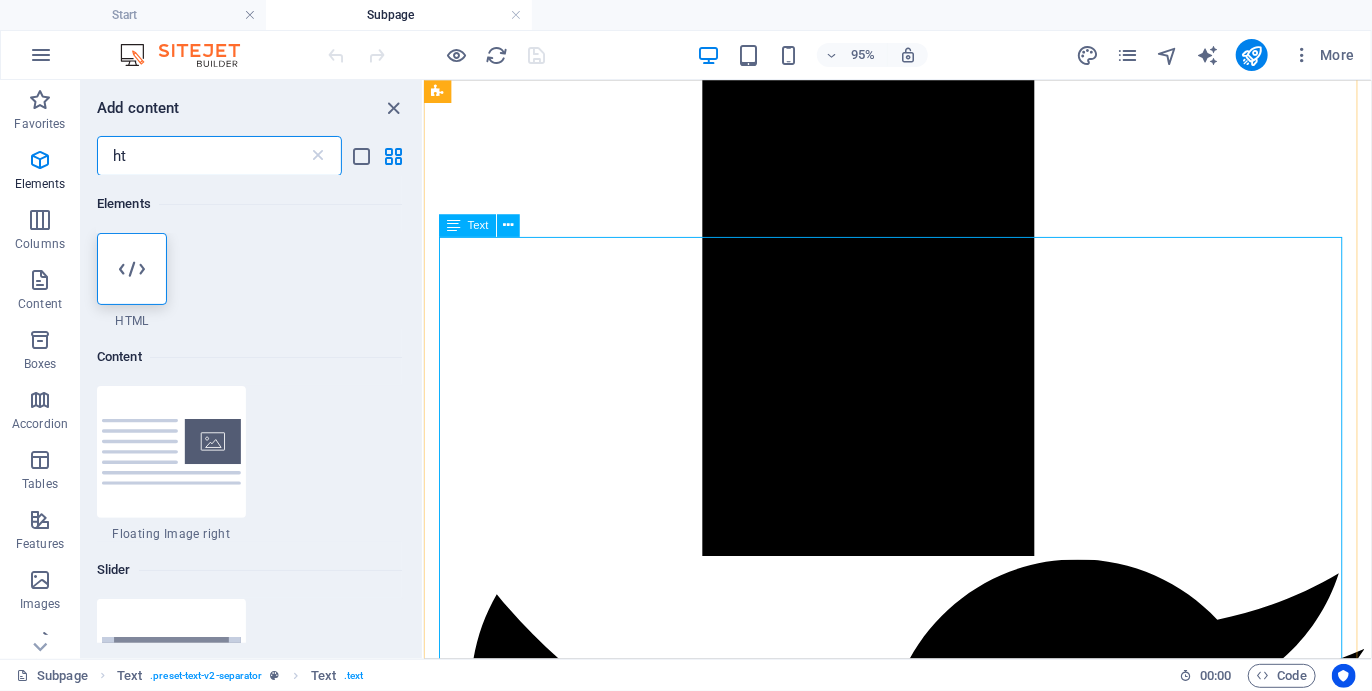 type on "ht" 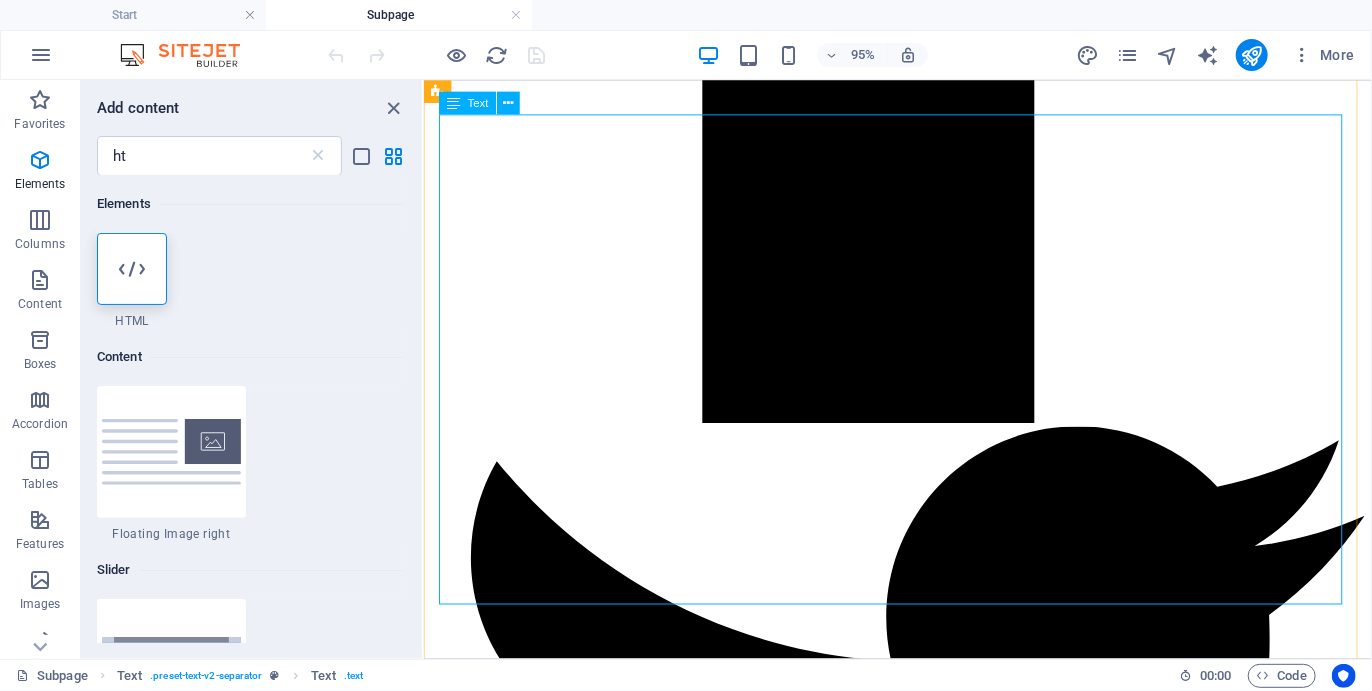 scroll, scrollTop: 2246, scrollLeft: 0, axis: vertical 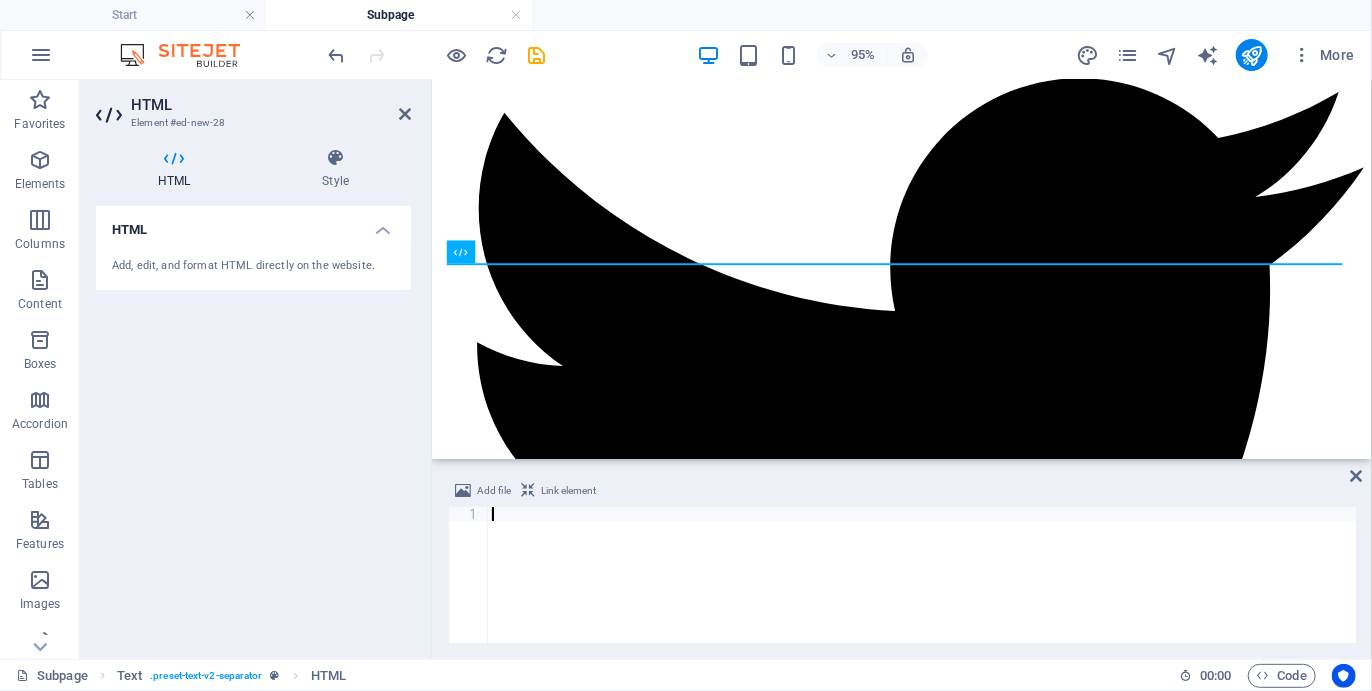 type on "}" 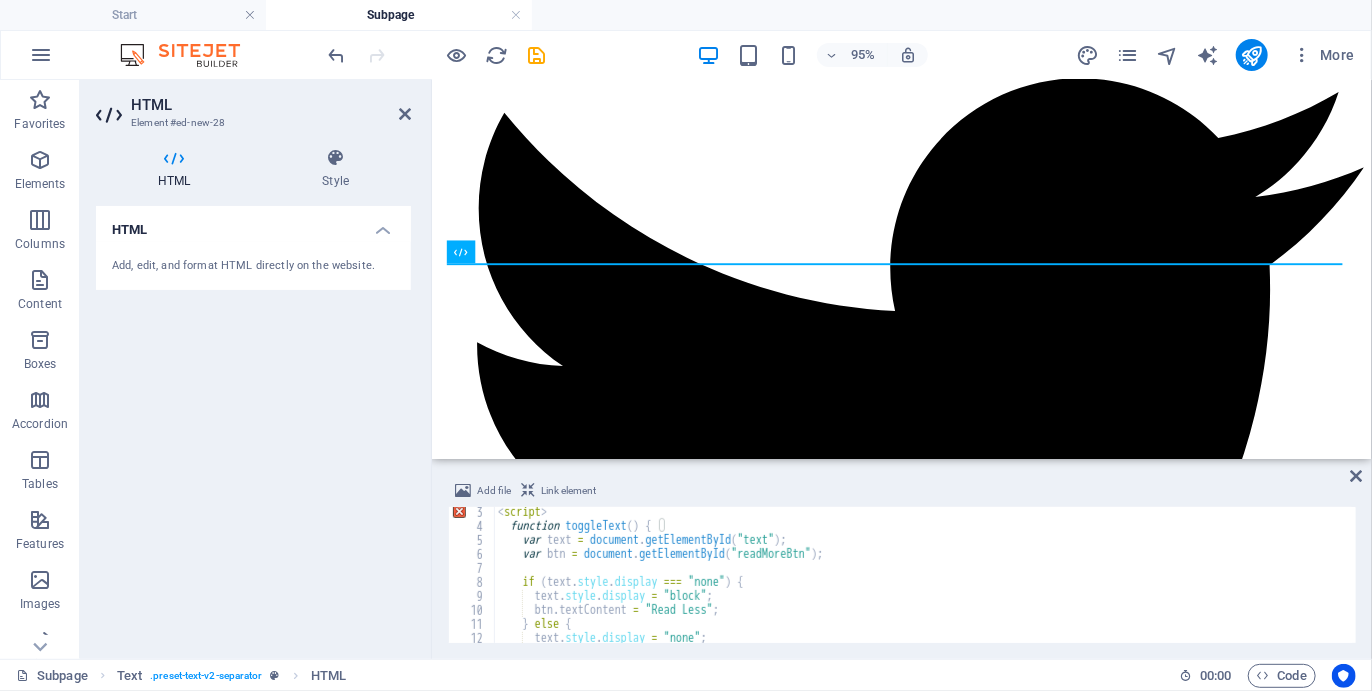 scroll, scrollTop: 73, scrollLeft: 0, axis: vertical 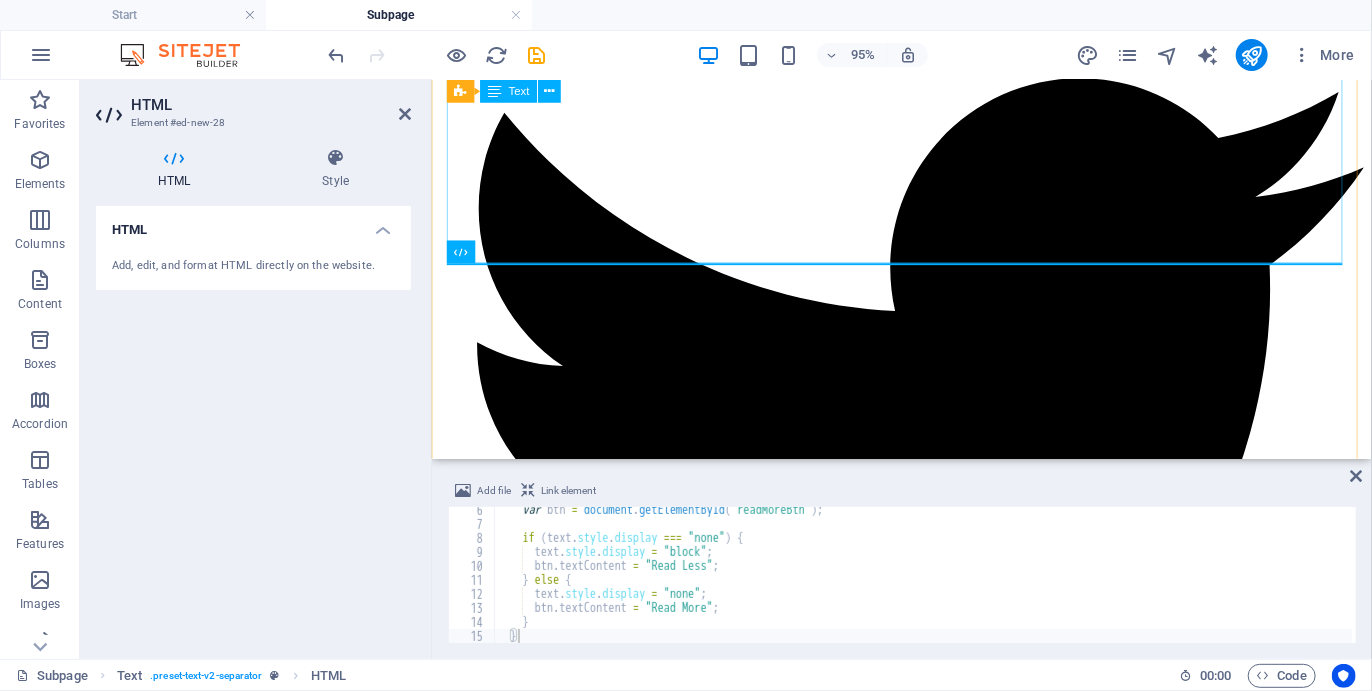 click on "02 THE PADDLE LEG After breakfast we take to our kayaks for a pleasant paddle up the Plett Lagoon to the confluence of the Bitou and Keurbooms estuaries which brim with marine life and a variety of coastal birds. We may find seals swimming nearby and gulls, ibis’, oystercatchers, ferns, kingfishers and cormorants all about. You may see flamingoes feeding in the shallows in their distinctive way and if conditions permit you may even spot a seahorse or two under the water, one of a few Caminos in the world offering this rare (and elusive) opportunity! Leaving the coastal stretch we paddle into one of South Africa’s most breathtaking natural wonders, the Keurbooms Gorge. 03 THE BEACH HIKE Keurboomsstrand Southern Cross Formosa Oyster ." at bounding box center [925, 7463] 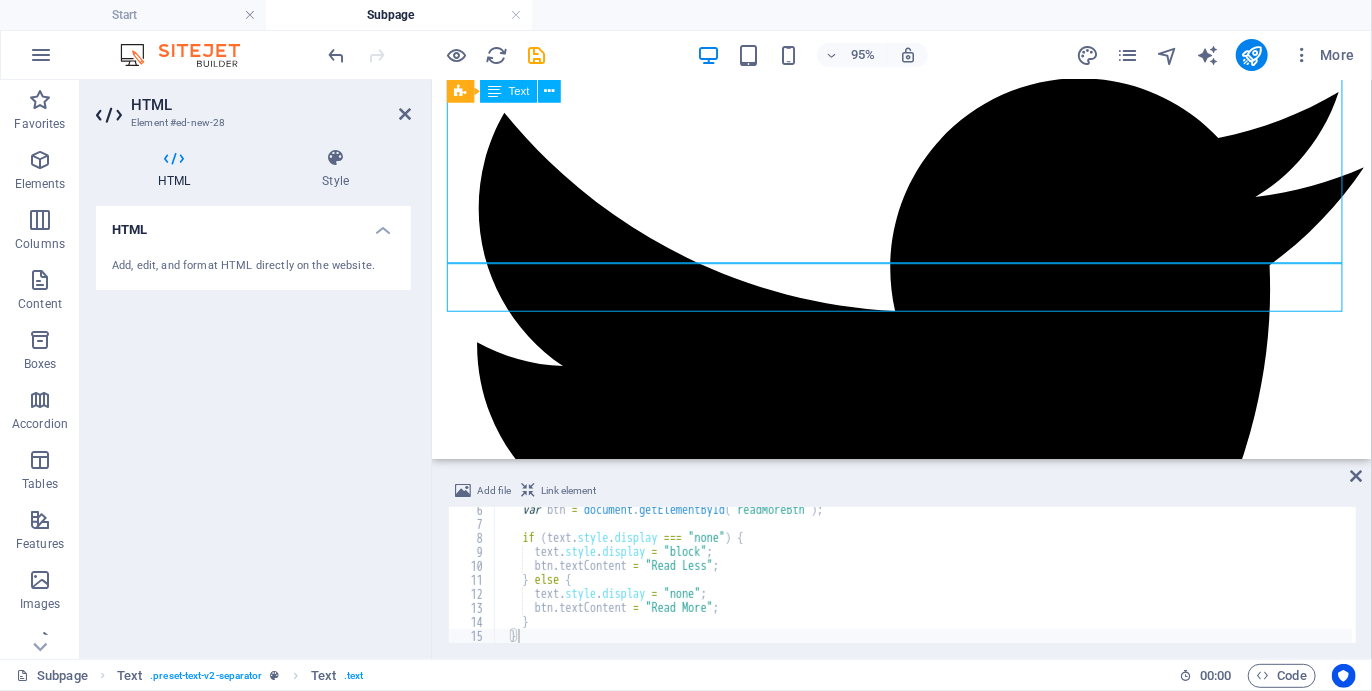 scroll, scrollTop: 2518, scrollLeft: 0, axis: vertical 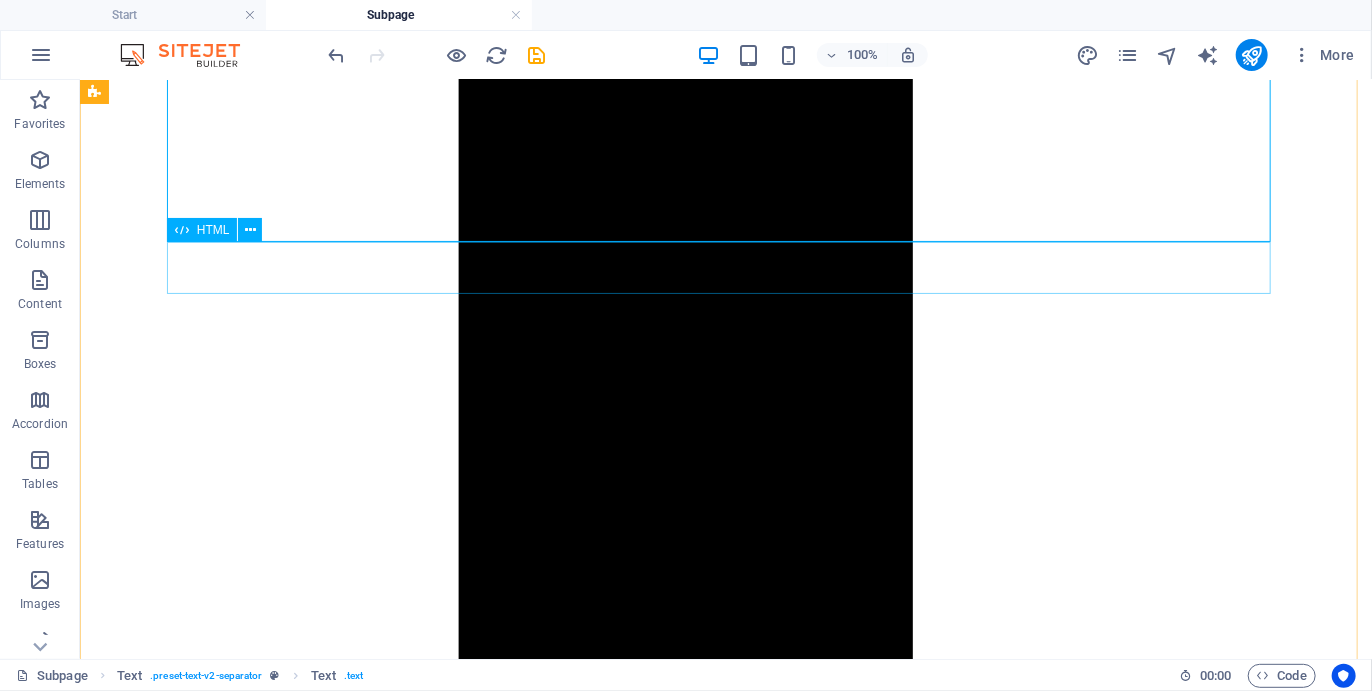 click on "Read More" at bounding box center (725, 10077) 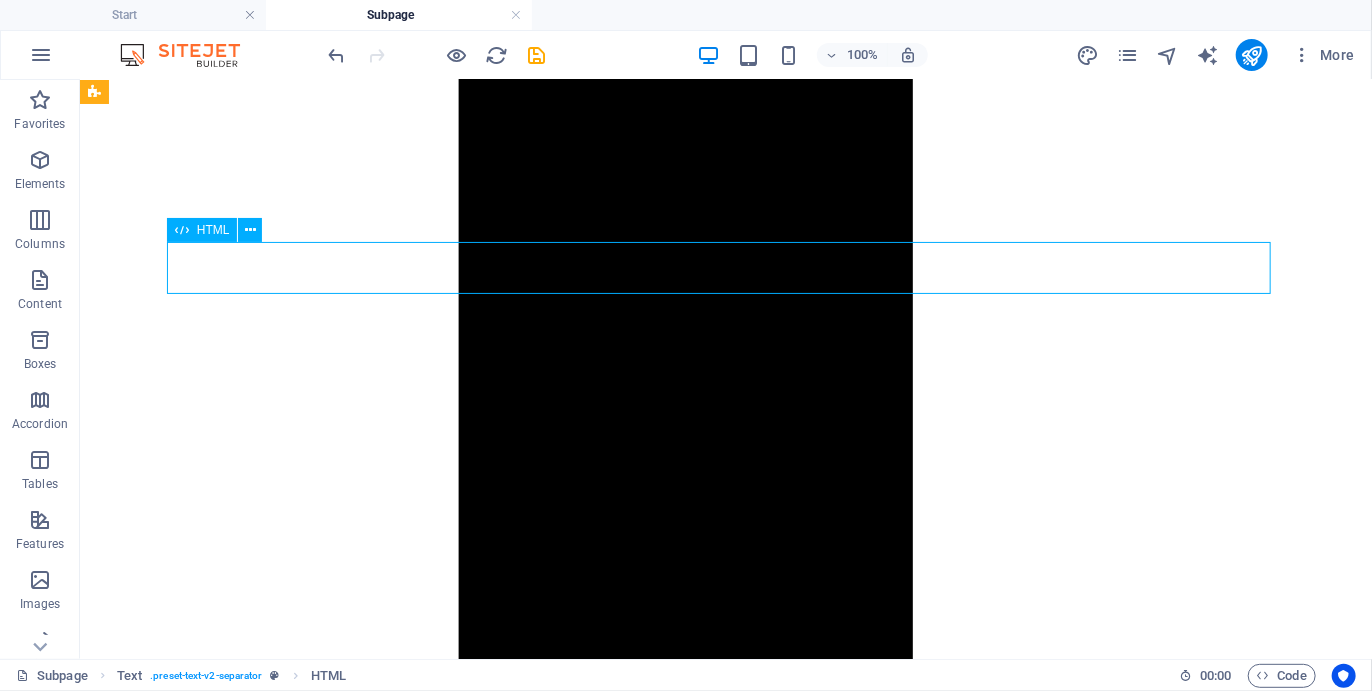 click on "Read More" at bounding box center [725, 10077] 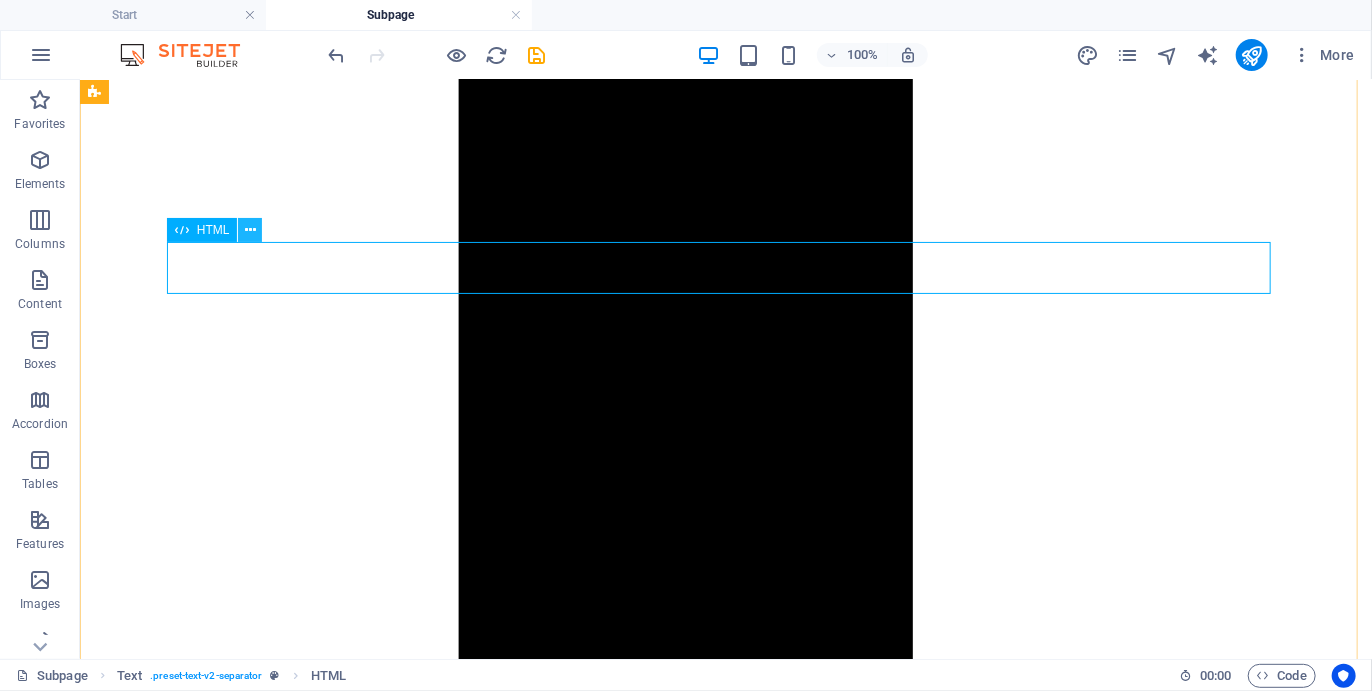 click at bounding box center (250, 230) 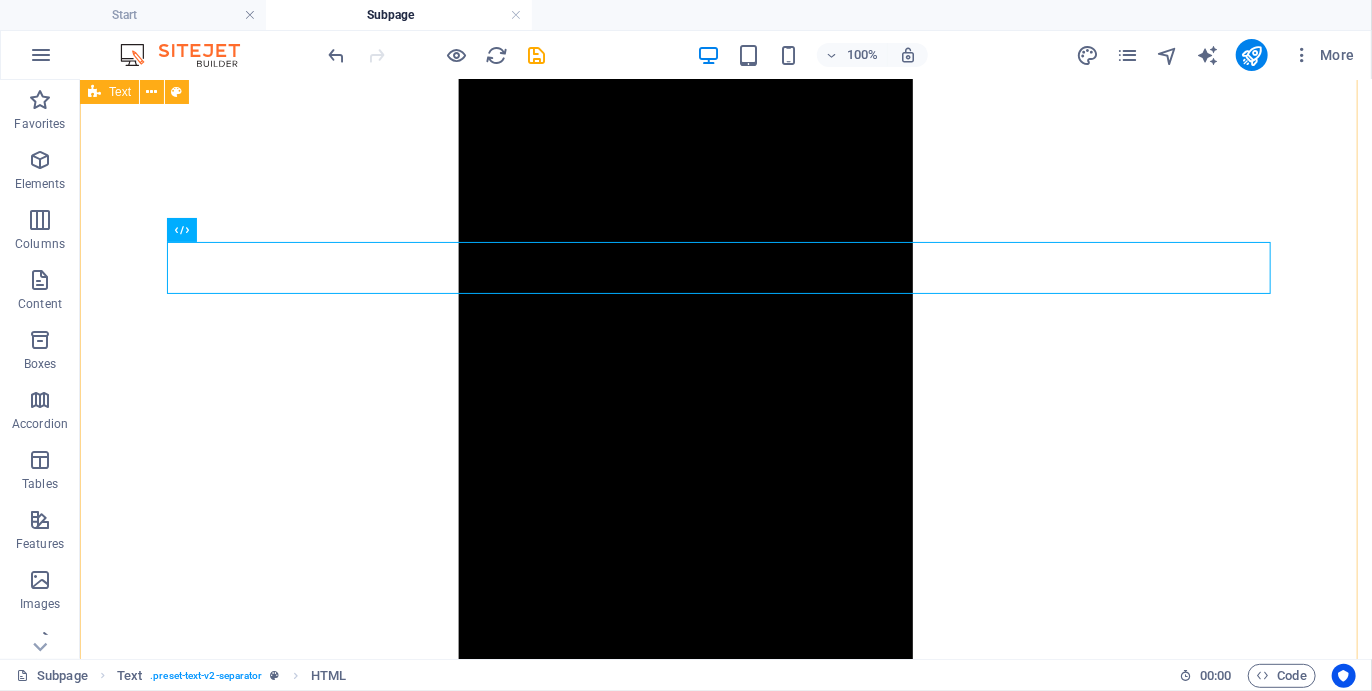 click on "00  ARRIVAL DAY Some participants may choose to arrive the day before the start of the Camino and book into our recommended accommodation. They may also choose to participate in some additional activities the day before the Camino commences, or the day after it ends (see Itineraries). Others may arrive on the morning of the start of the Plett Coastal Camino and start hiking straight away Southern Cross 01   THE START We kick off the  Plett Coastal Camino  hiking along the Robberg Peninsula, a World Heritage Site with its own spectacular island and home to hundreds of seals. Besides the marvelous views you visit some archeologically significant caves and hidden pools in the fascinating geological formations and conglomerate which cover much of the area. We picnic on a rare tombola beach, one which resembles a wine glass, and celebrate being there. After hiking Robberg we hike along three Blue Flag beaches past Plettenberg Bay village to the mouth of the Keurbooms Lagoon beyond, where we overnight. Formosa ." at bounding box center (725, 9611) 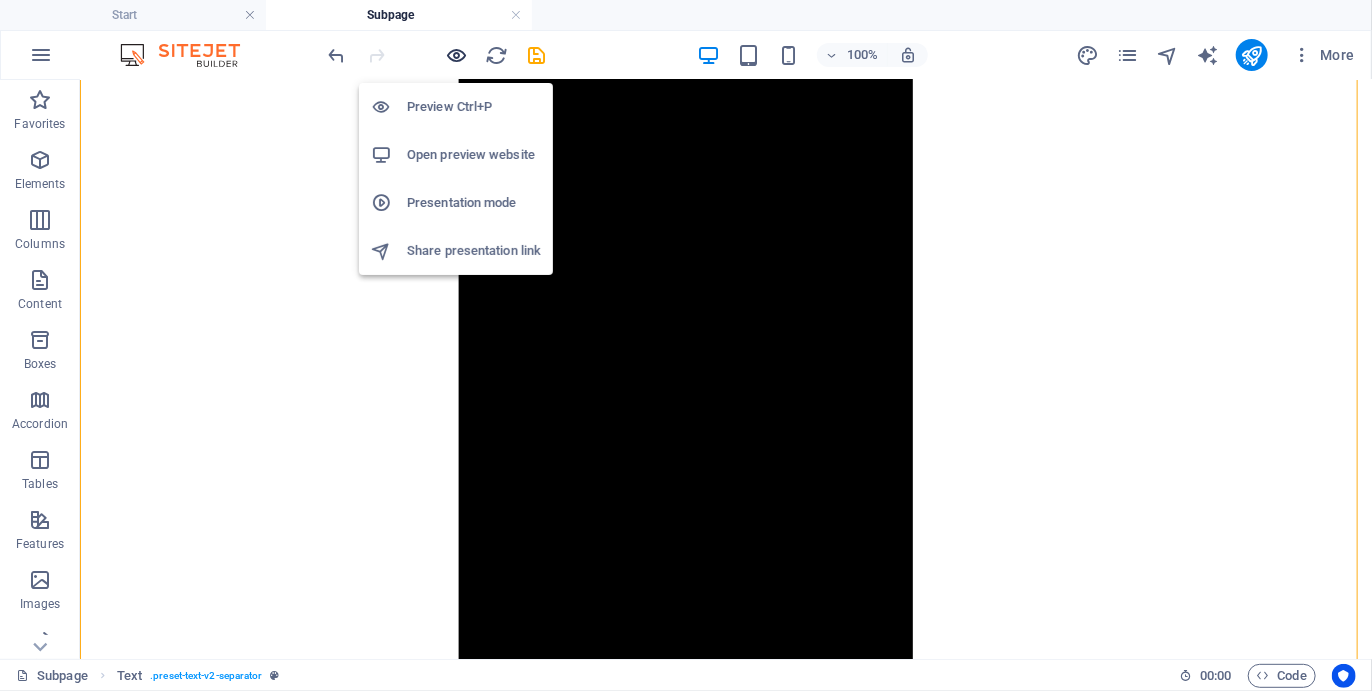 click at bounding box center [457, 55] 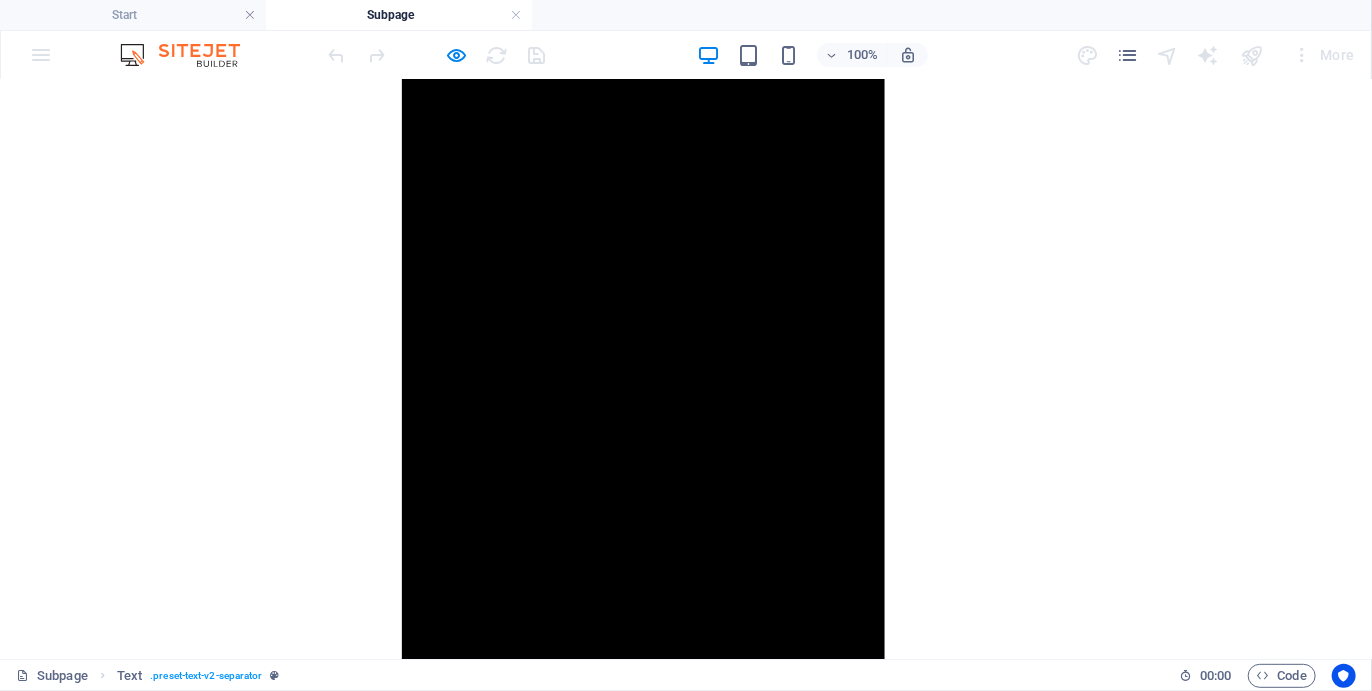 click on "Read More" at bounding box center [49, 10602] 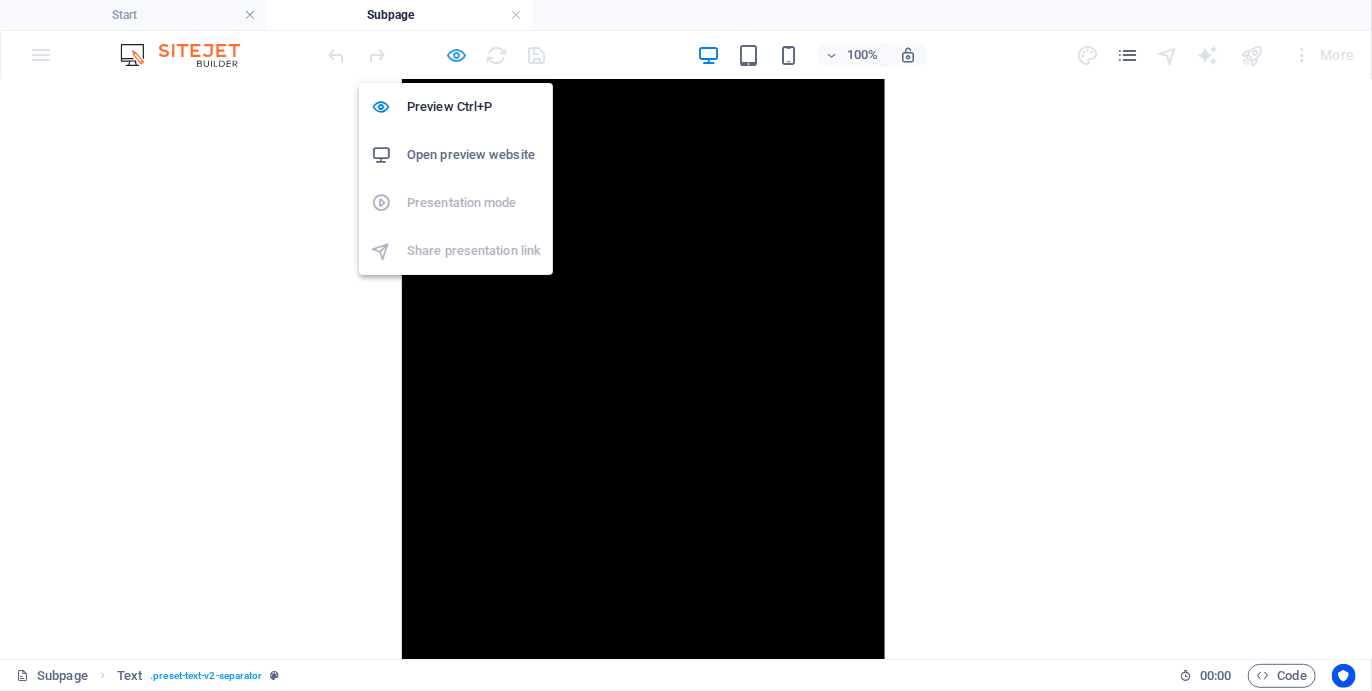 click at bounding box center (457, 55) 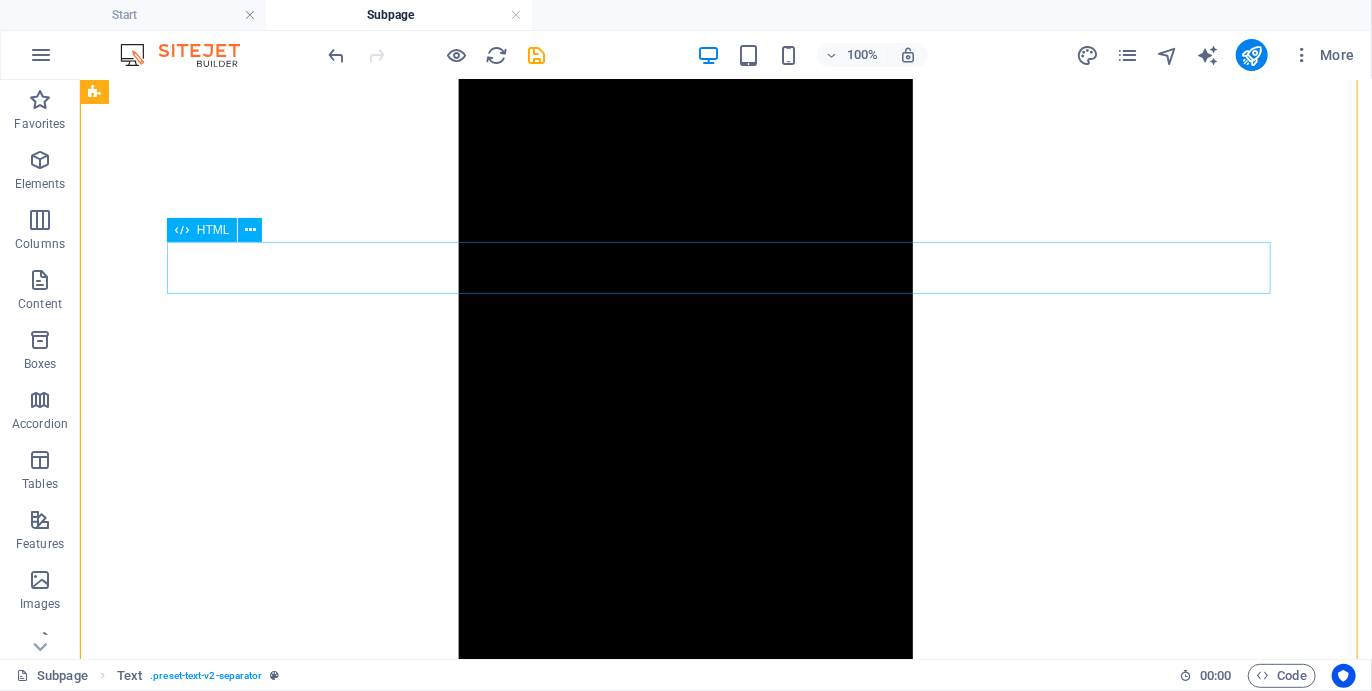 click on "Read More" at bounding box center [725, 10077] 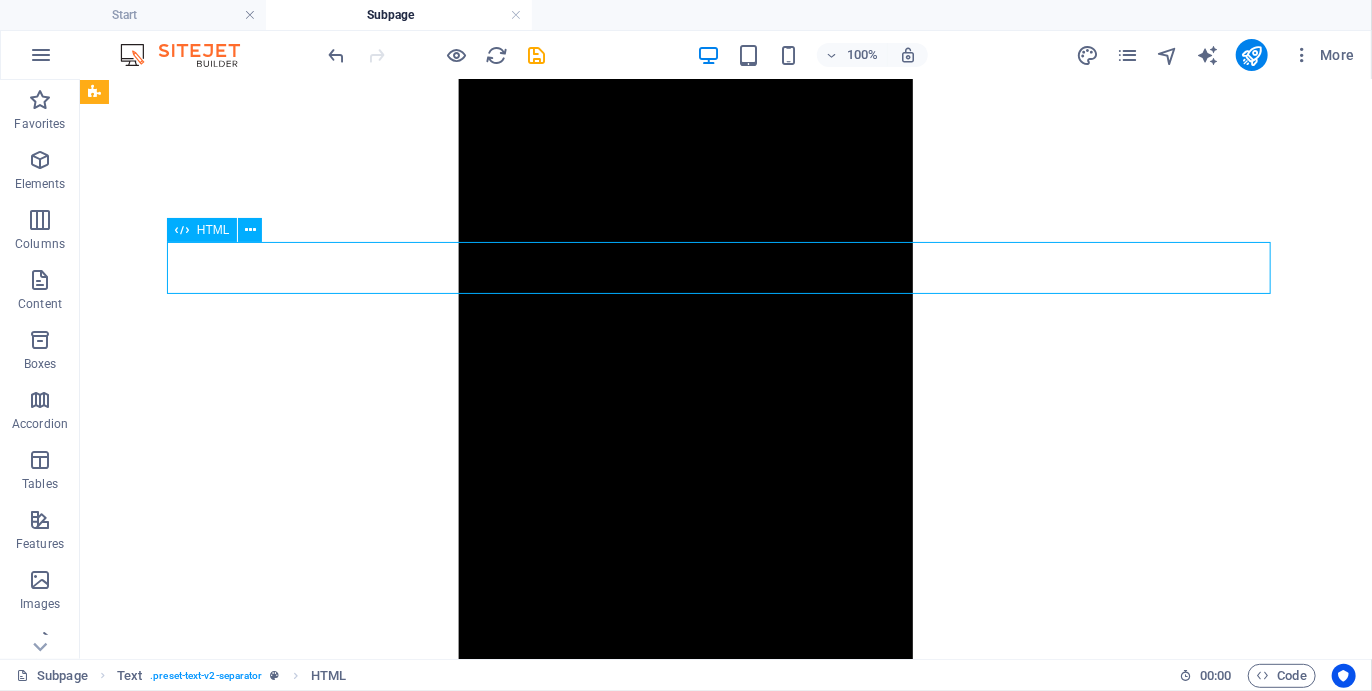 click on "Read More" at bounding box center [725, 10077] 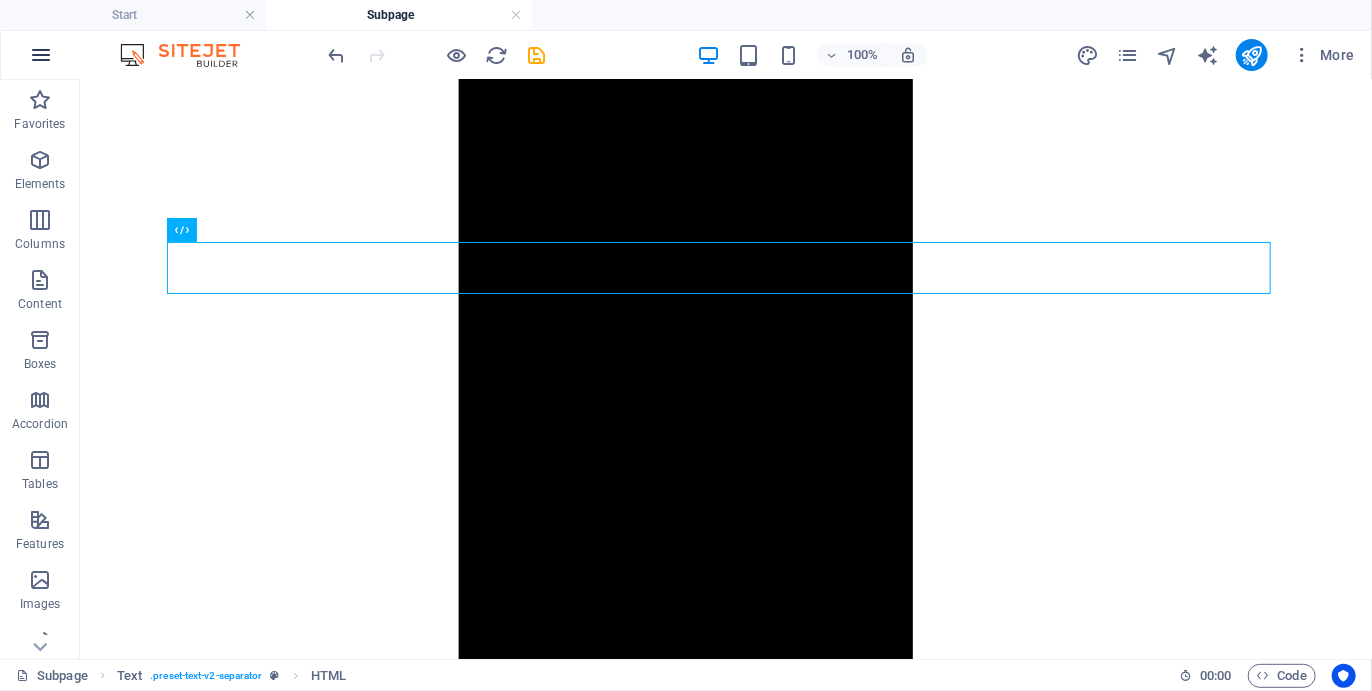 click at bounding box center (41, 55) 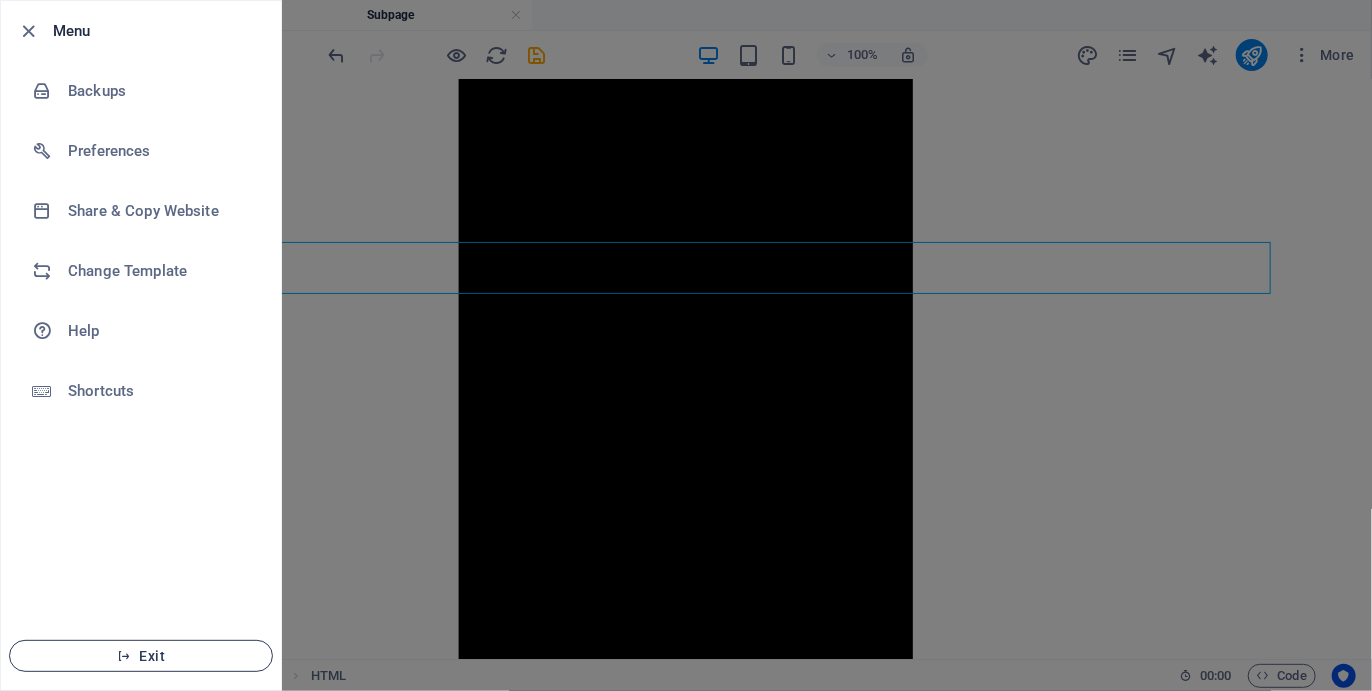 click on "Exit" at bounding box center [141, 656] 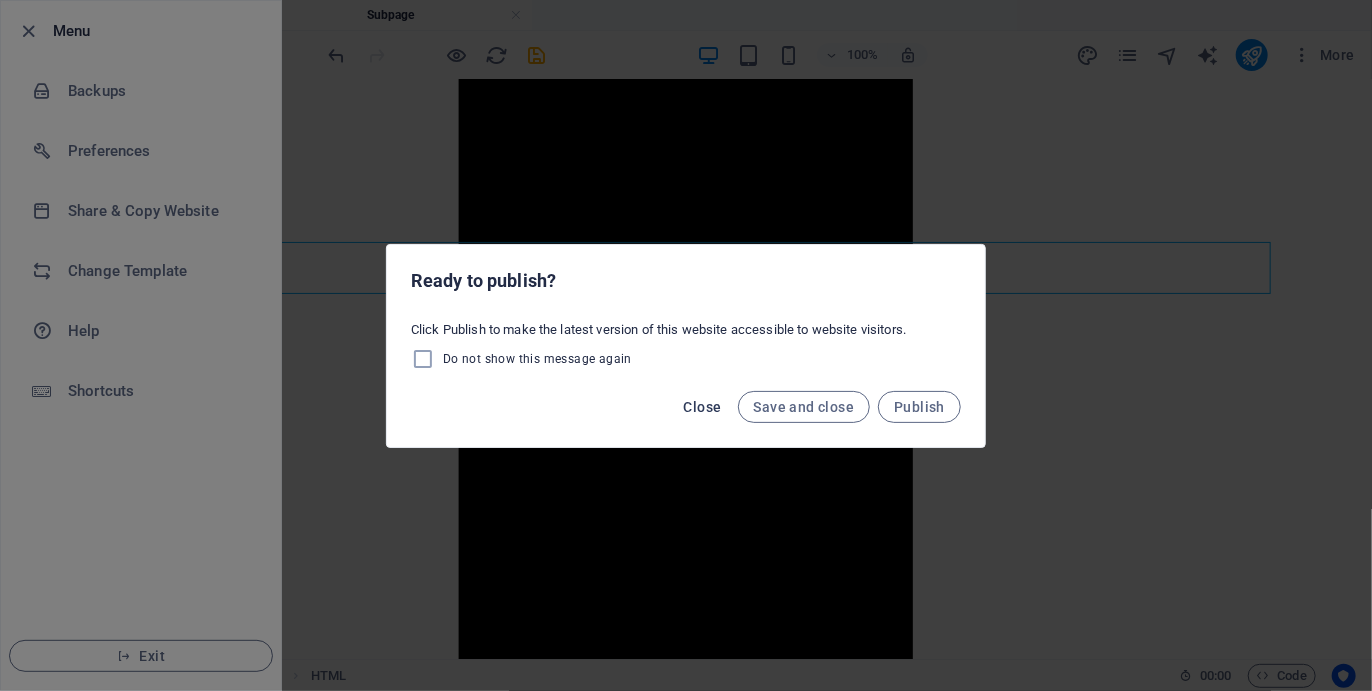click on "Close" at bounding box center (703, 407) 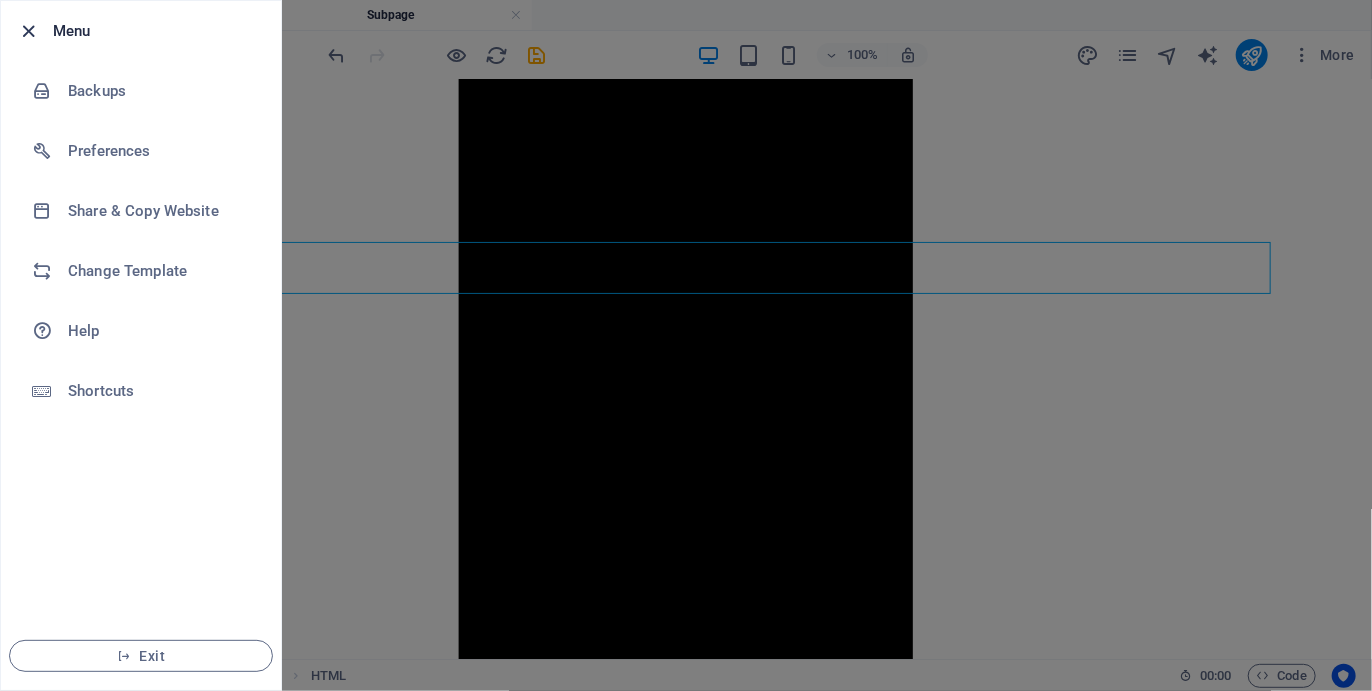 click at bounding box center [29, 31] 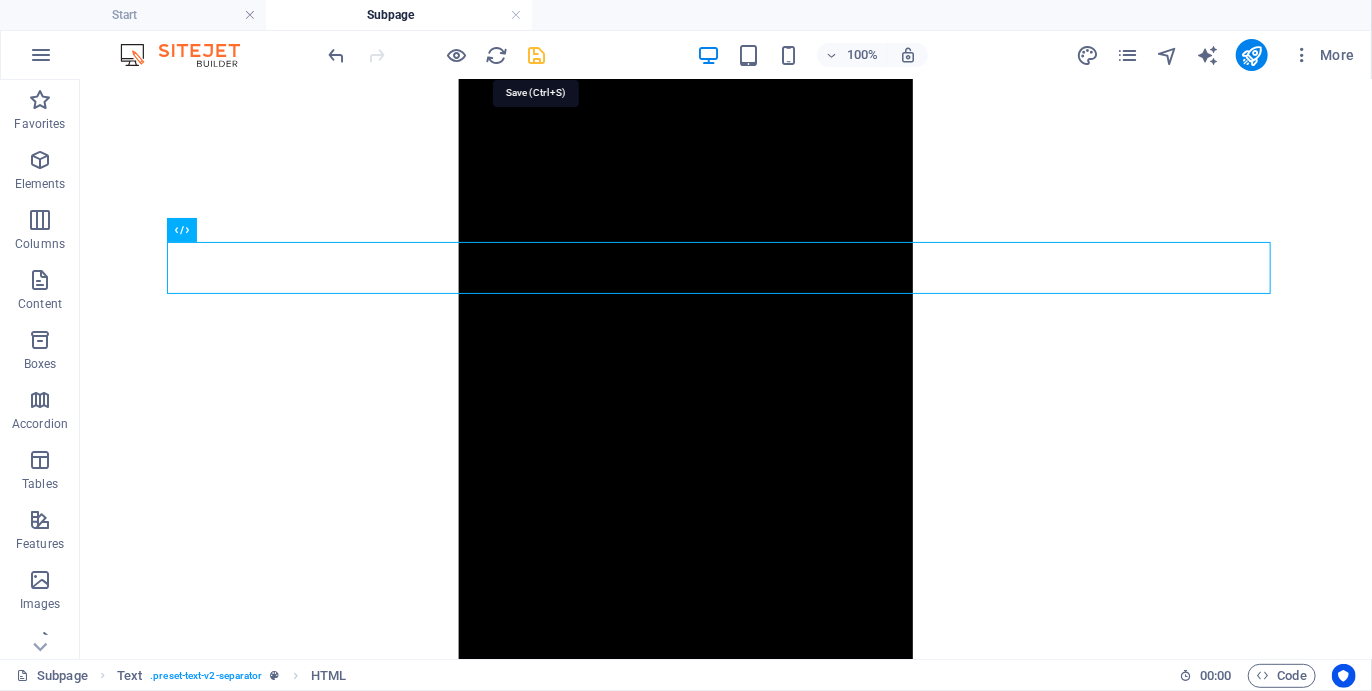 click at bounding box center [537, 55] 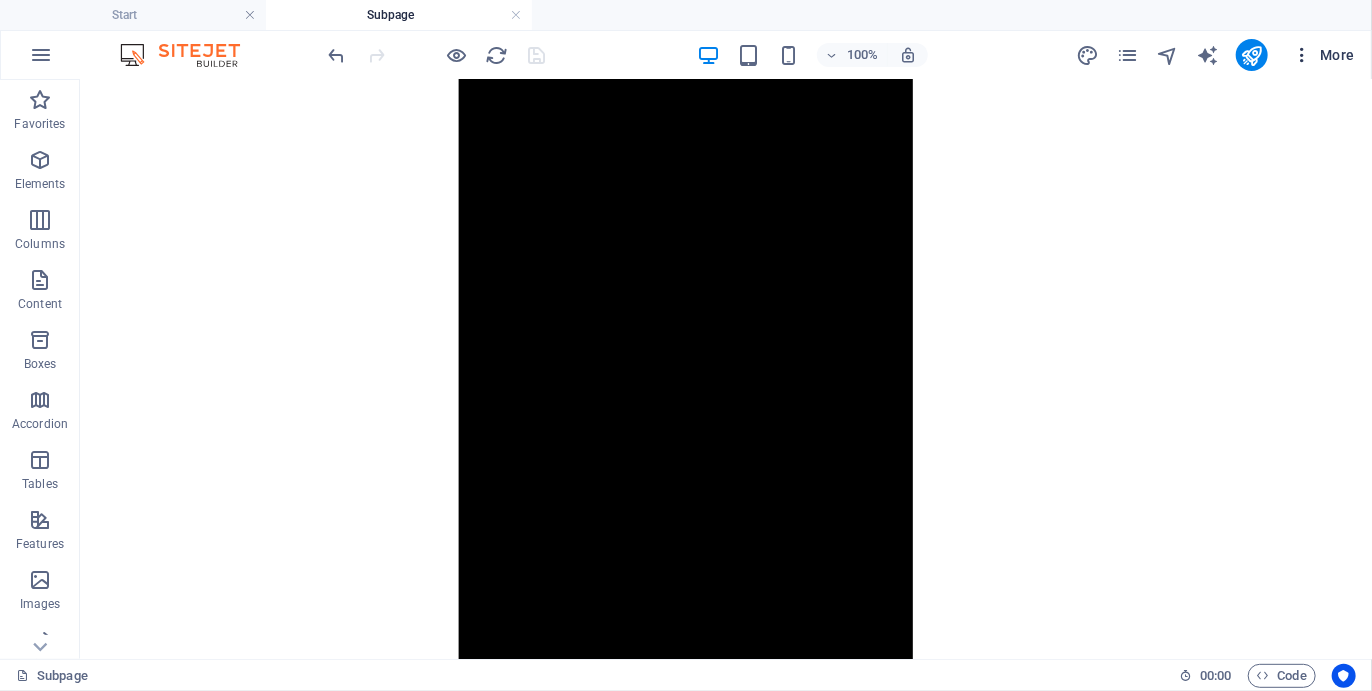 click at bounding box center [1302, 55] 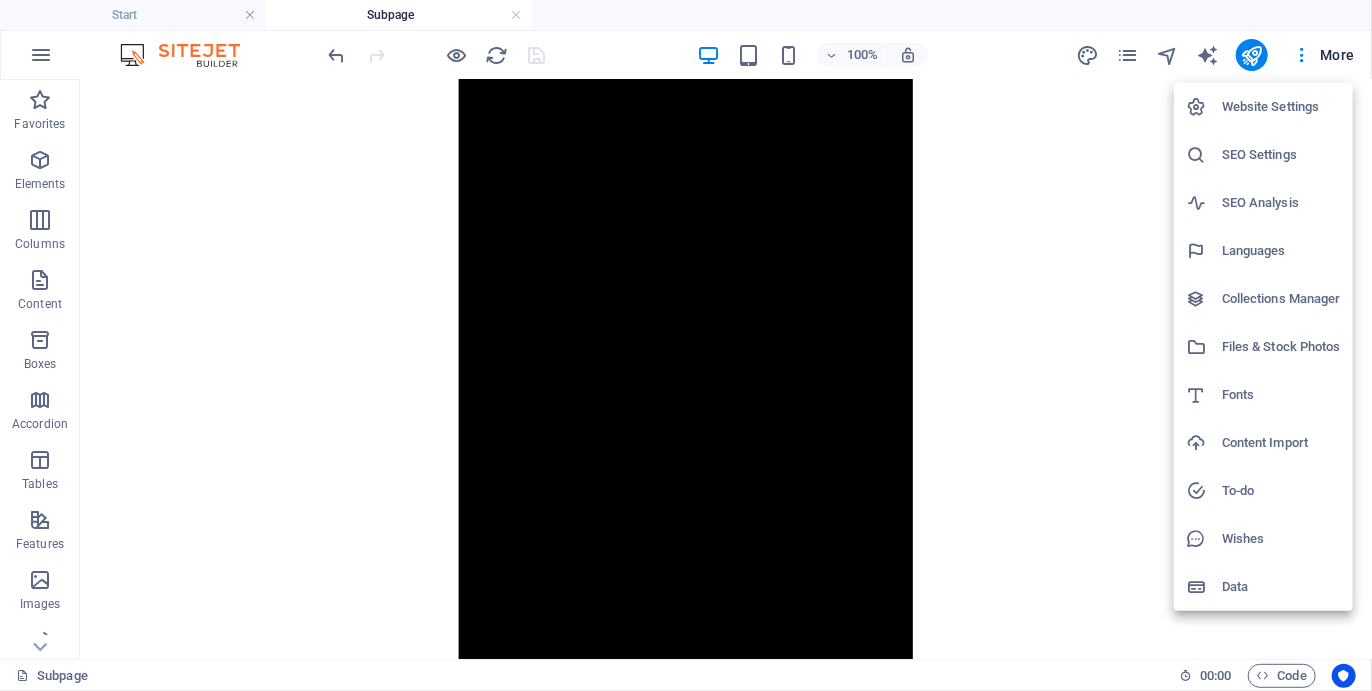 click at bounding box center [686, 345] 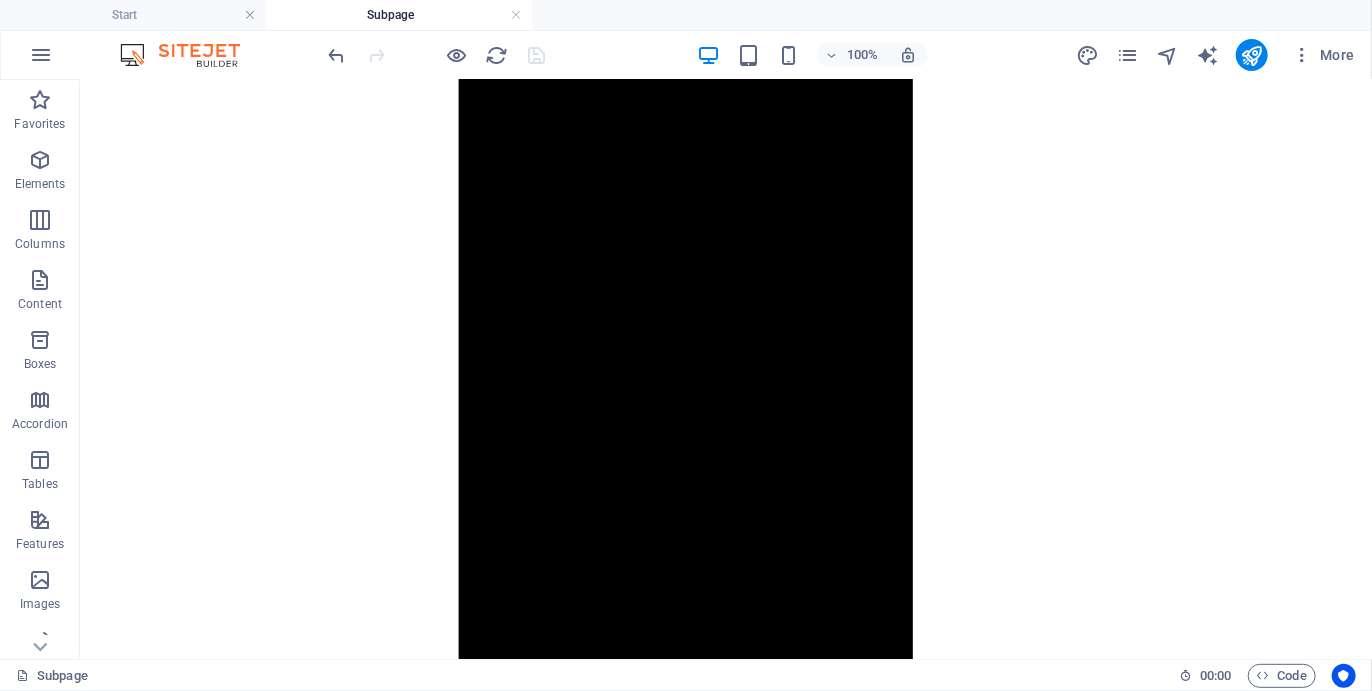 click at bounding box center (41, 55) 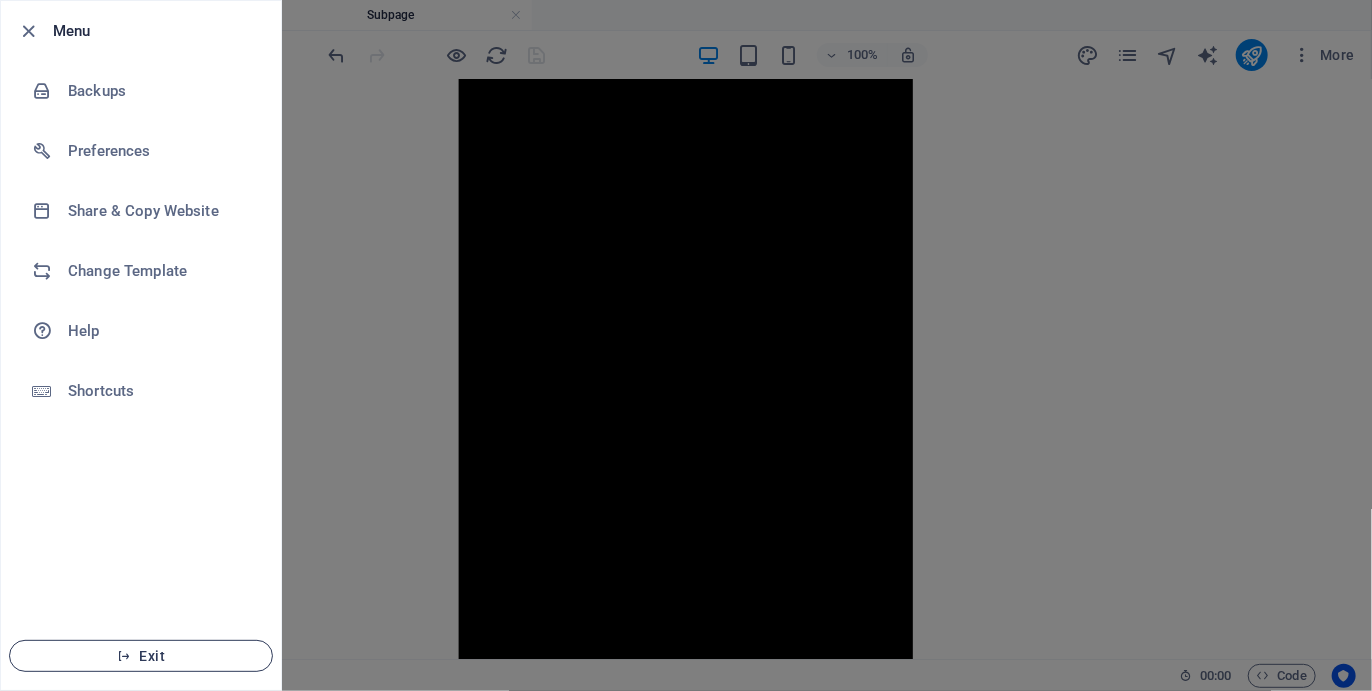 click on "Exit" at bounding box center (141, 656) 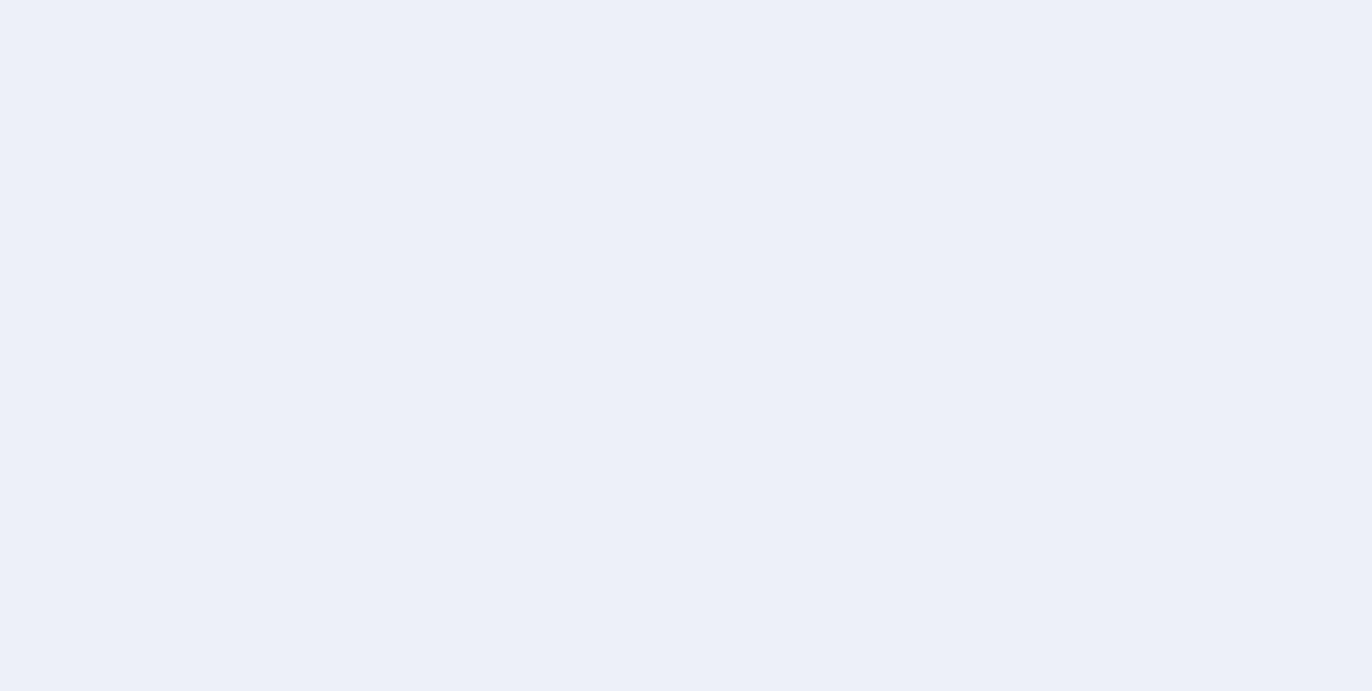 scroll, scrollTop: 0, scrollLeft: 0, axis: both 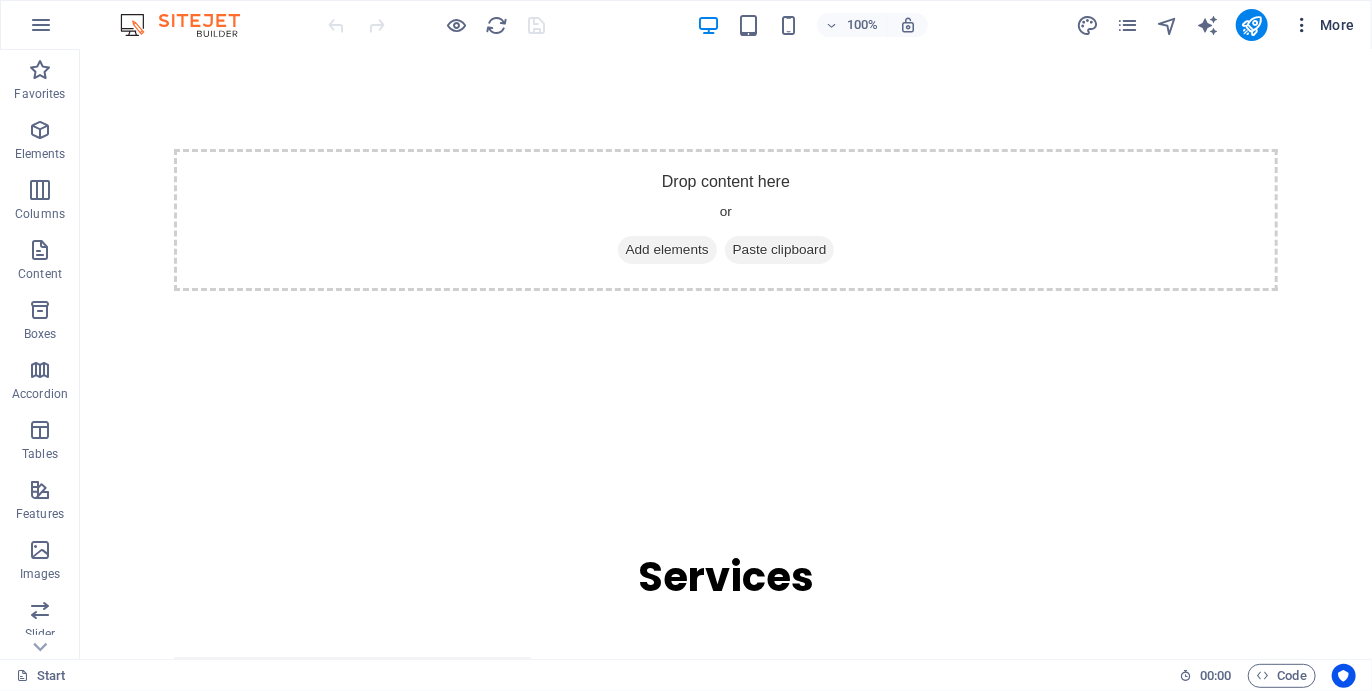 click on "More" at bounding box center [1323, 25] 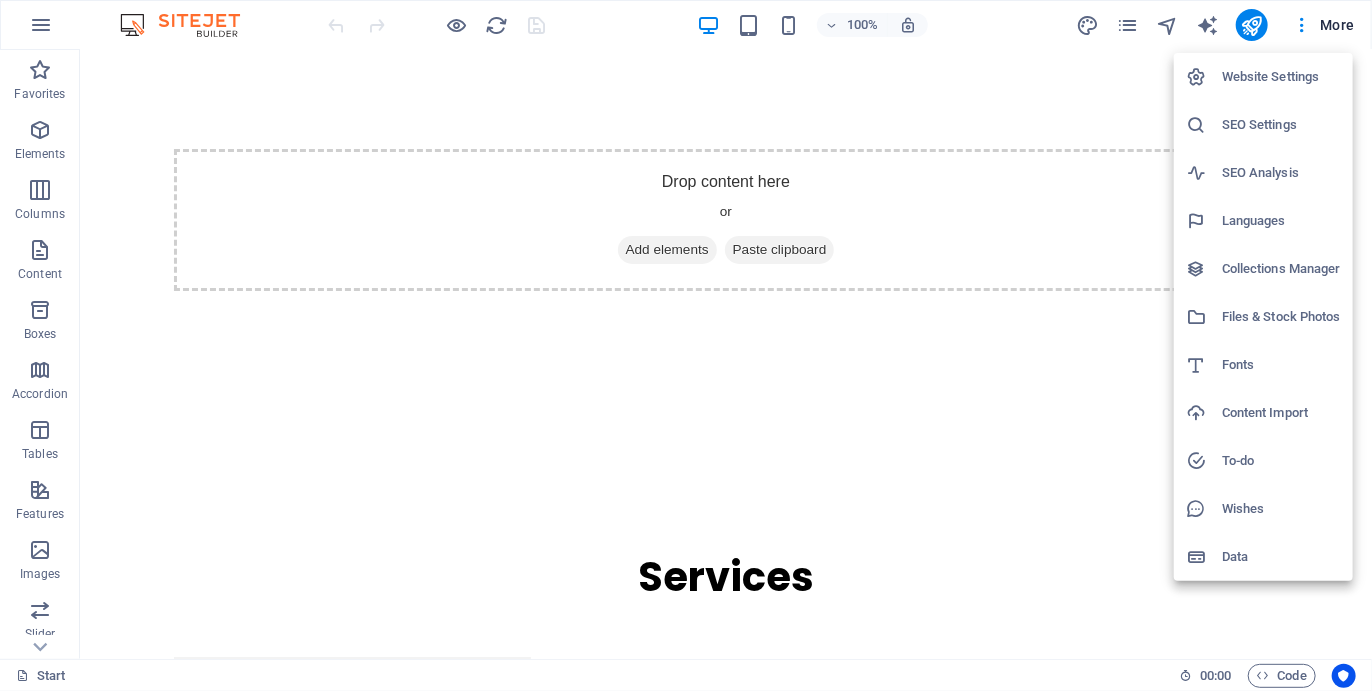 click at bounding box center [686, 345] 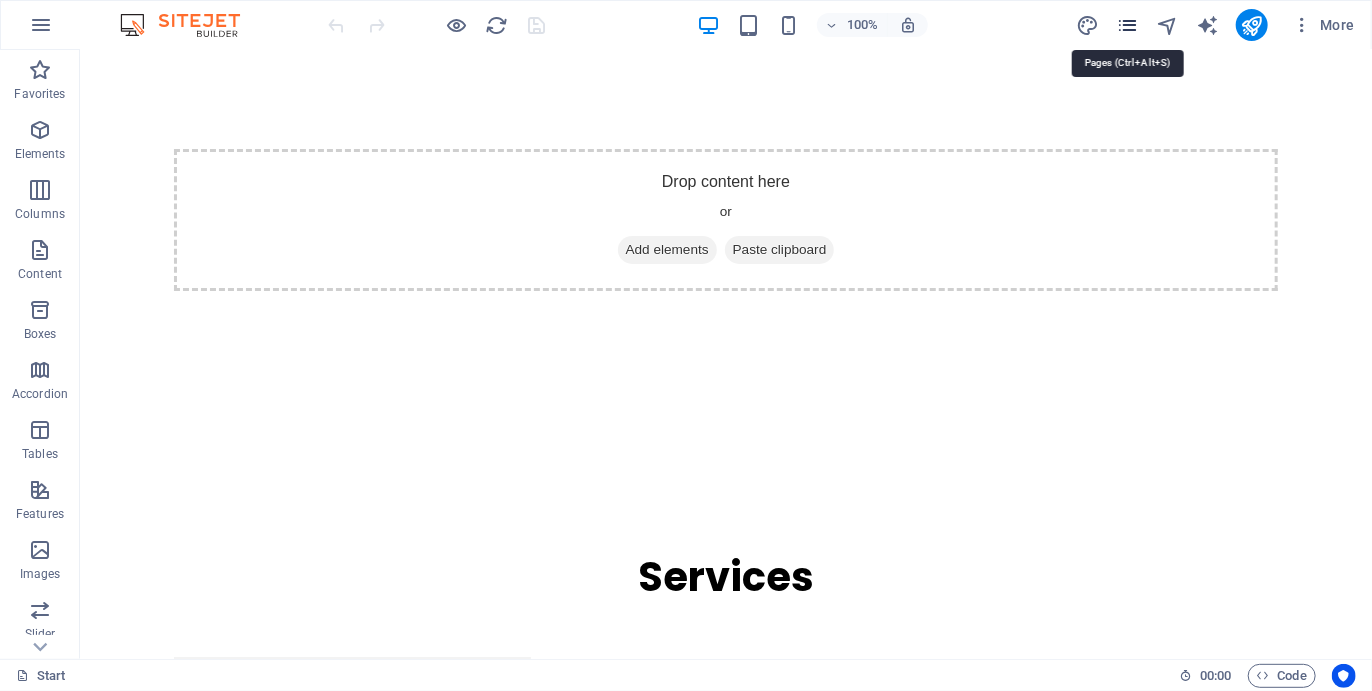 click at bounding box center (1127, 25) 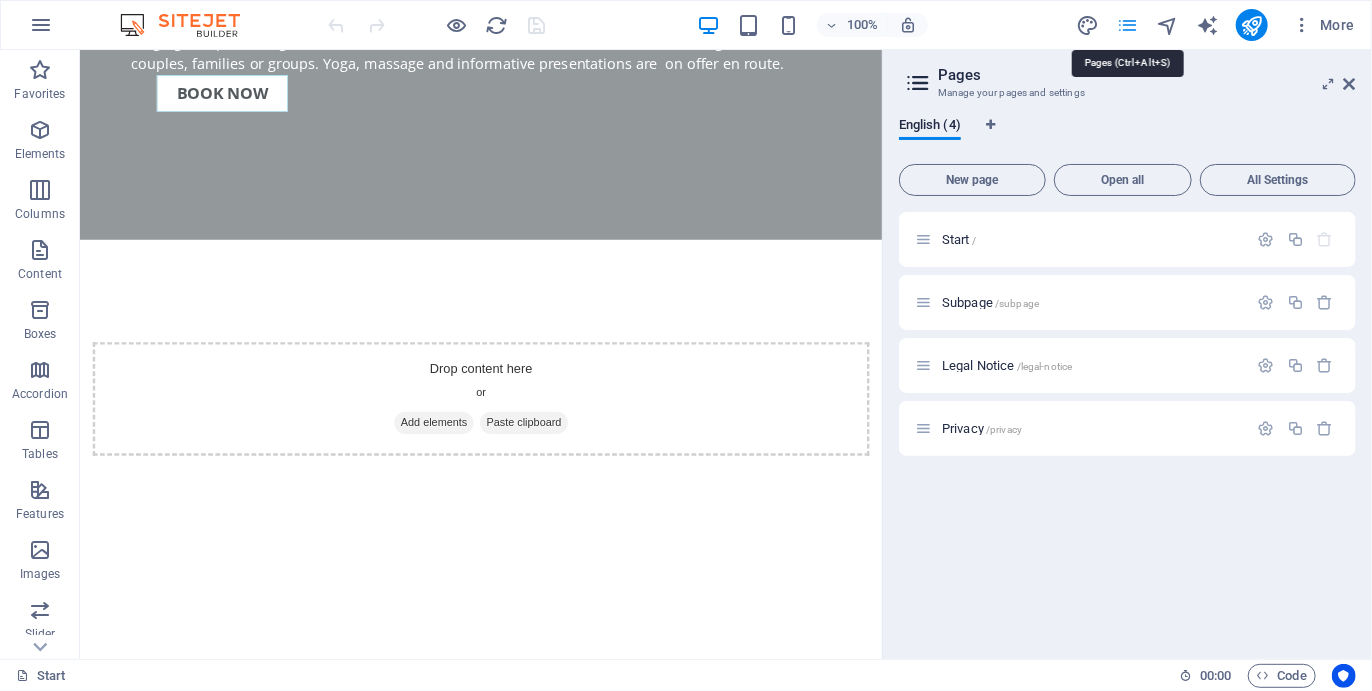 scroll, scrollTop: 3650, scrollLeft: 0, axis: vertical 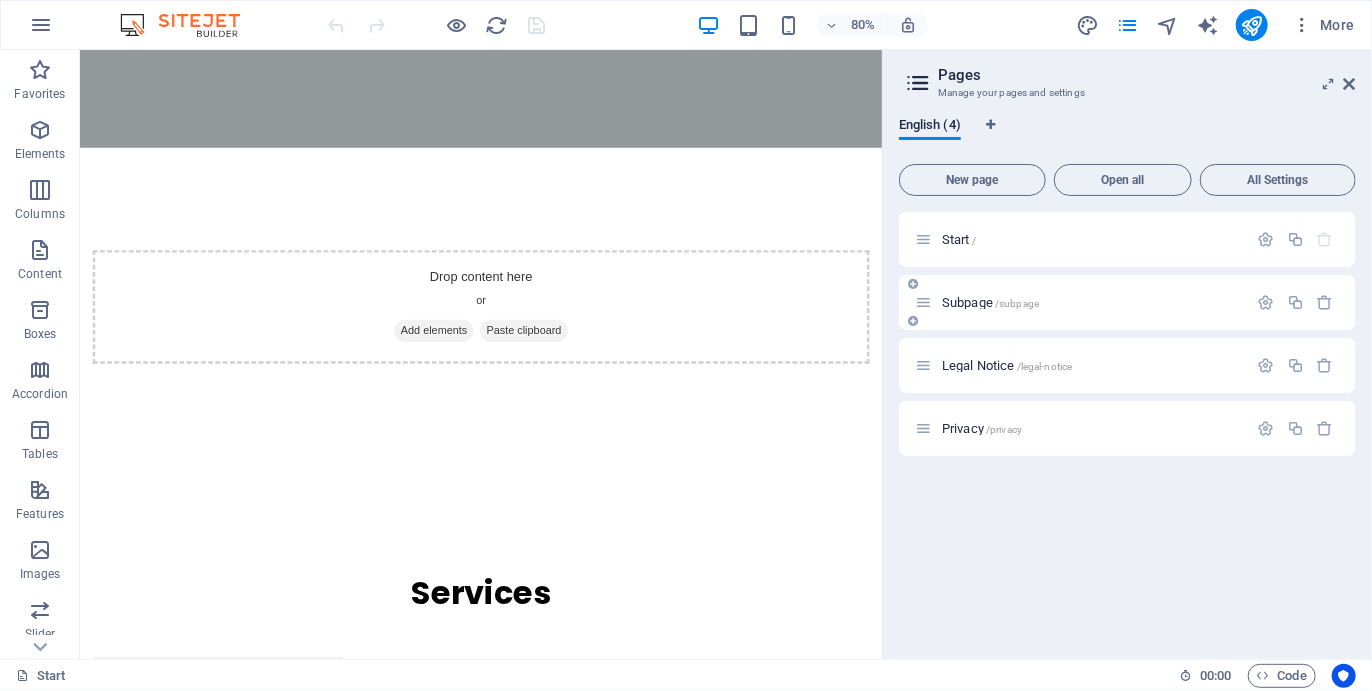 click on "Subpage /subpage" at bounding box center [1092, 302] 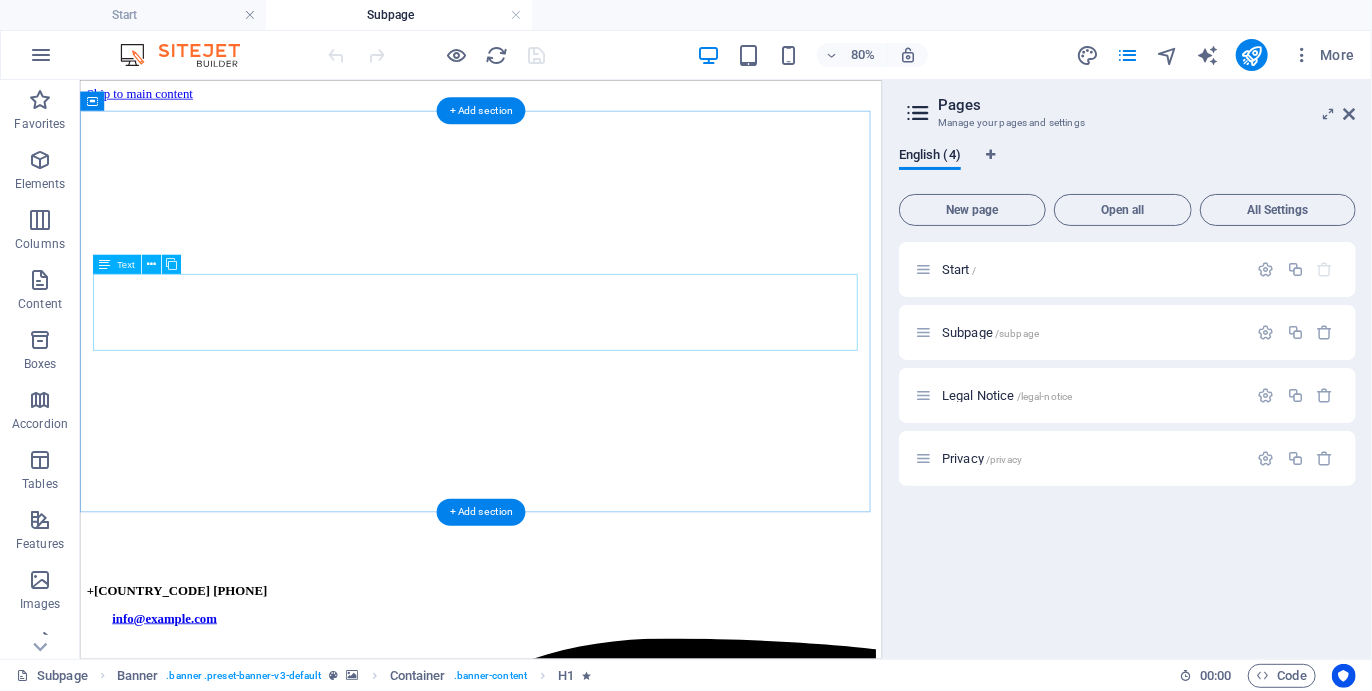 scroll, scrollTop: 880, scrollLeft: 0, axis: vertical 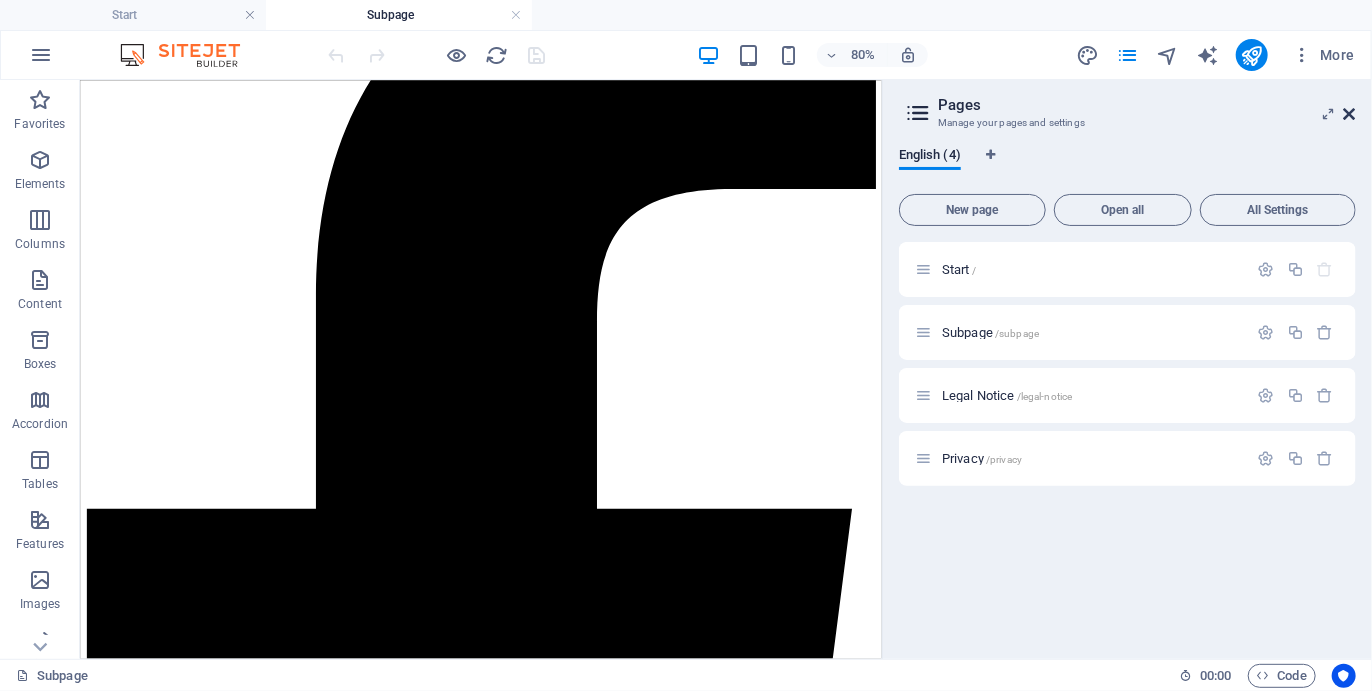 click at bounding box center [1350, 114] 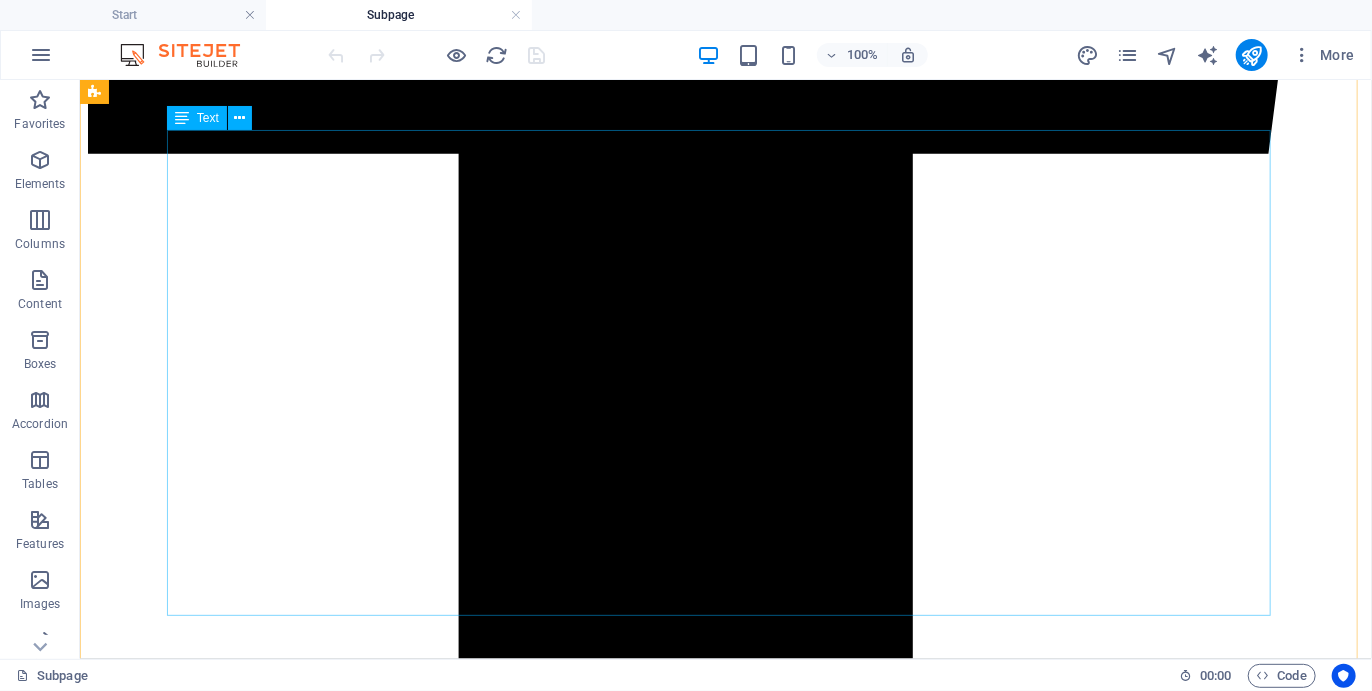 scroll, scrollTop: 2252, scrollLeft: 0, axis: vertical 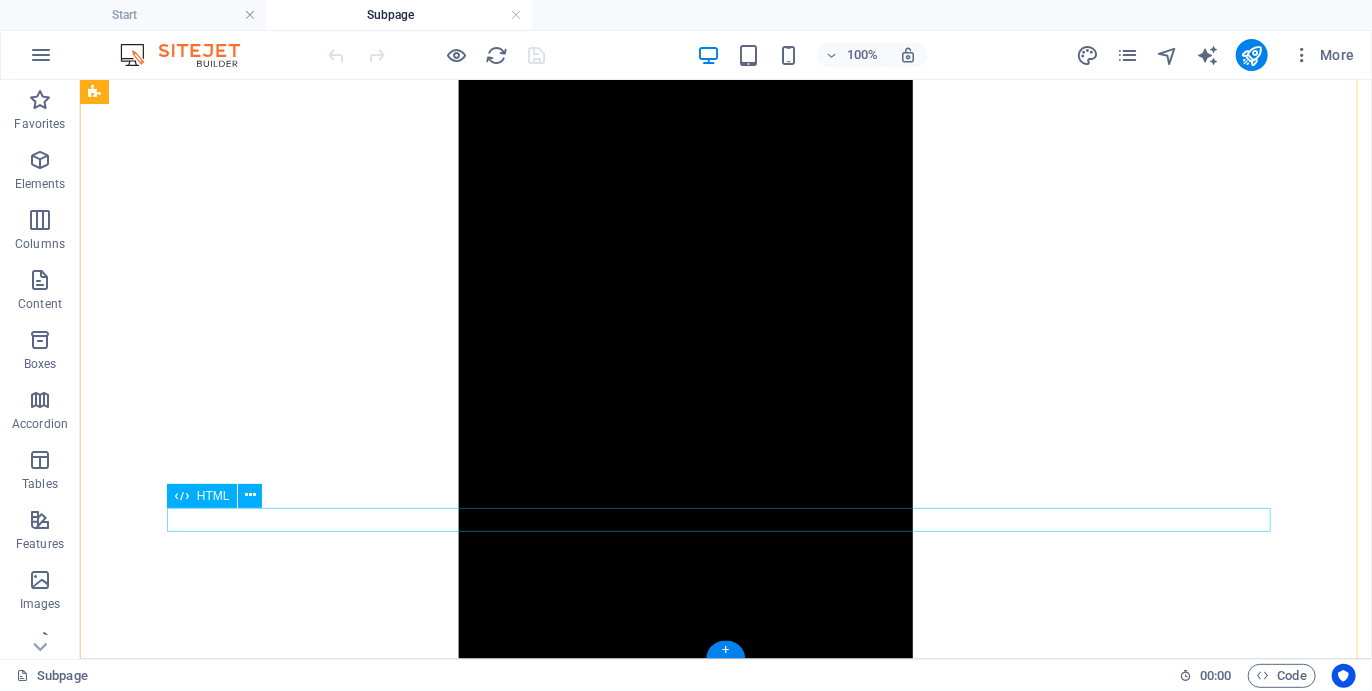 click on "Read More" at bounding box center (725, 10191) 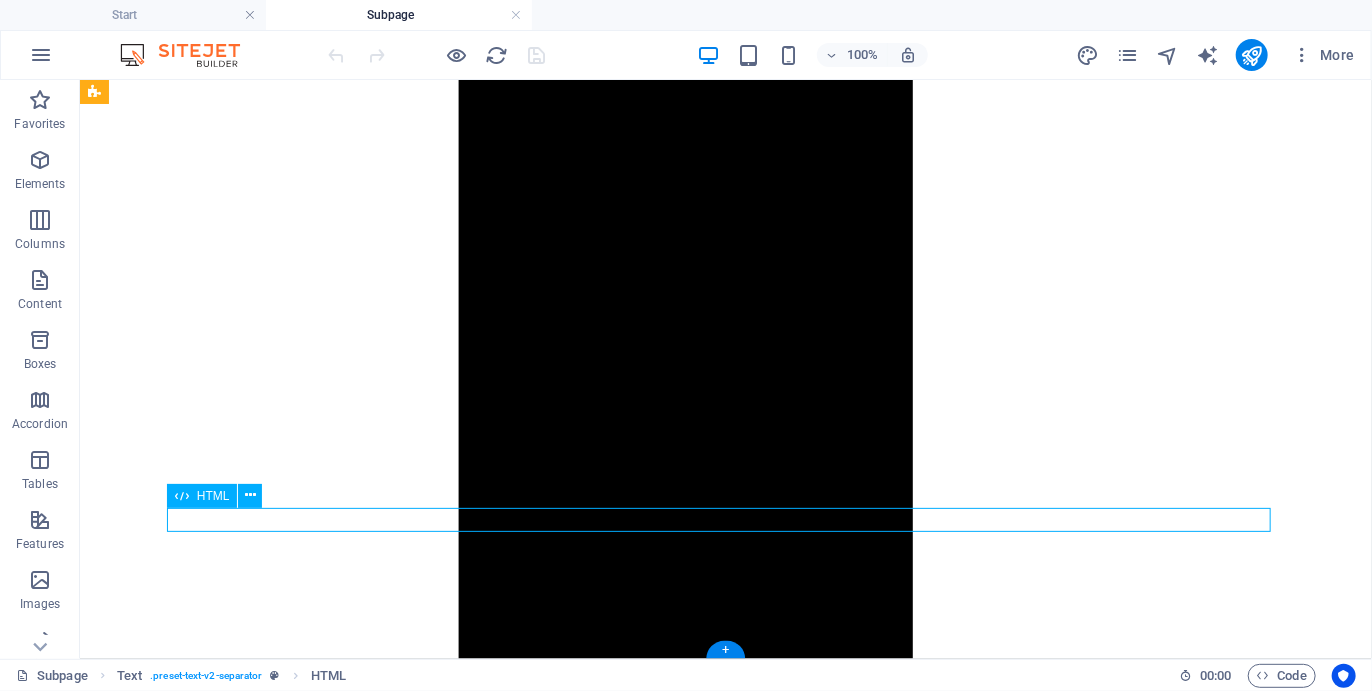 click on "Read More" at bounding box center (725, 10191) 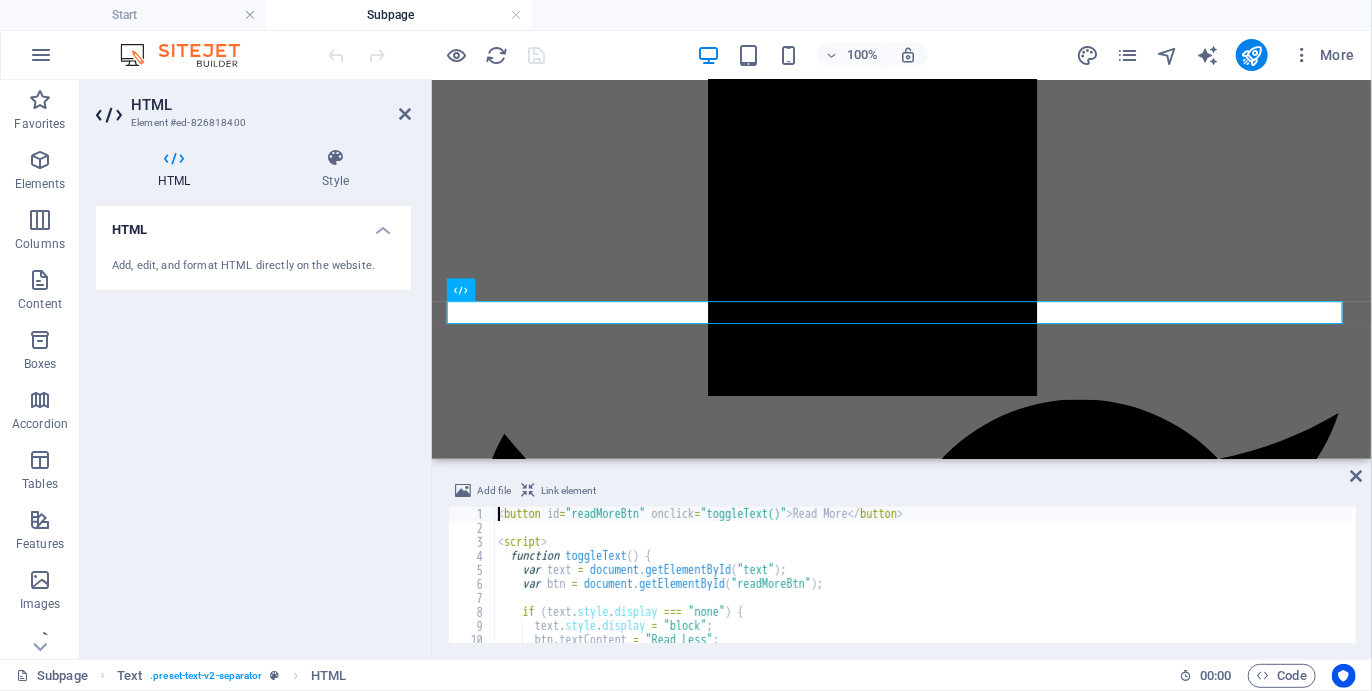 scroll, scrollTop: 2550, scrollLeft: 0, axis: vertical 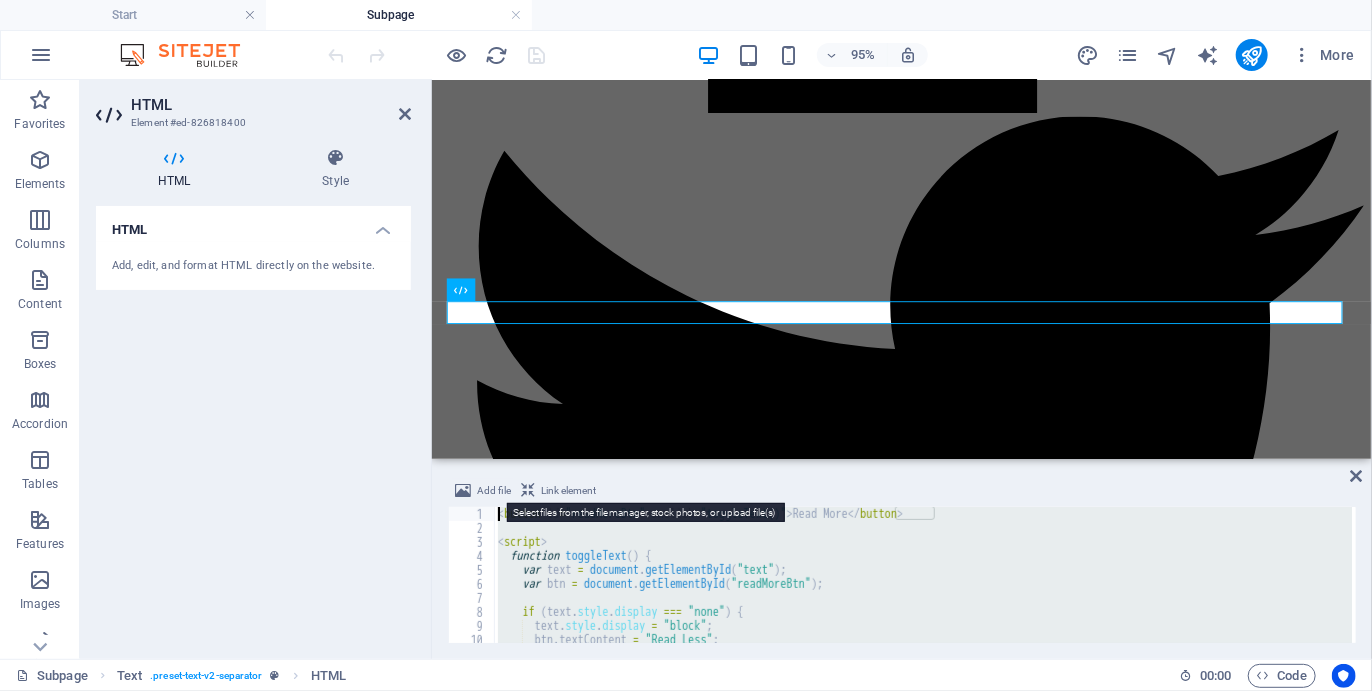 drag, startPoint x: 564, startPoint y: 626, endPoint x: 498, endPoint y: 500, distance: 142.23924 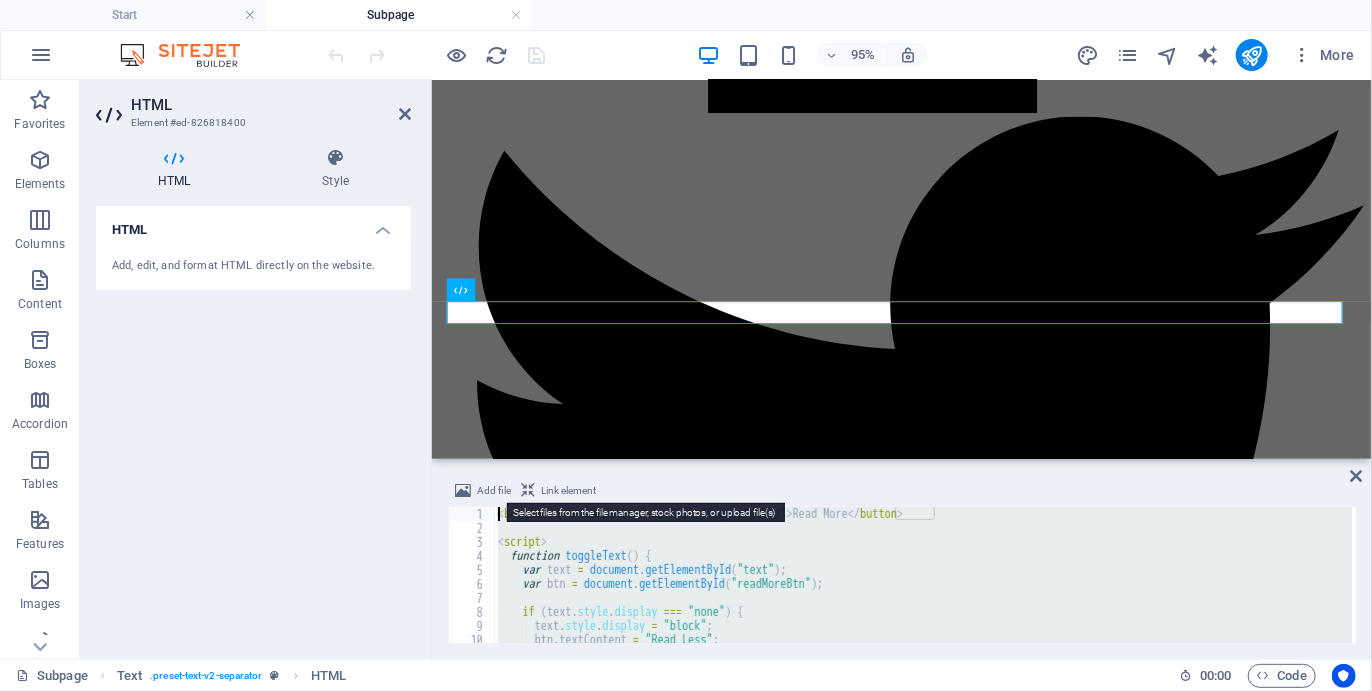 scroll, scrollTop: 2525, scrollLeft: 0, axis: vertical 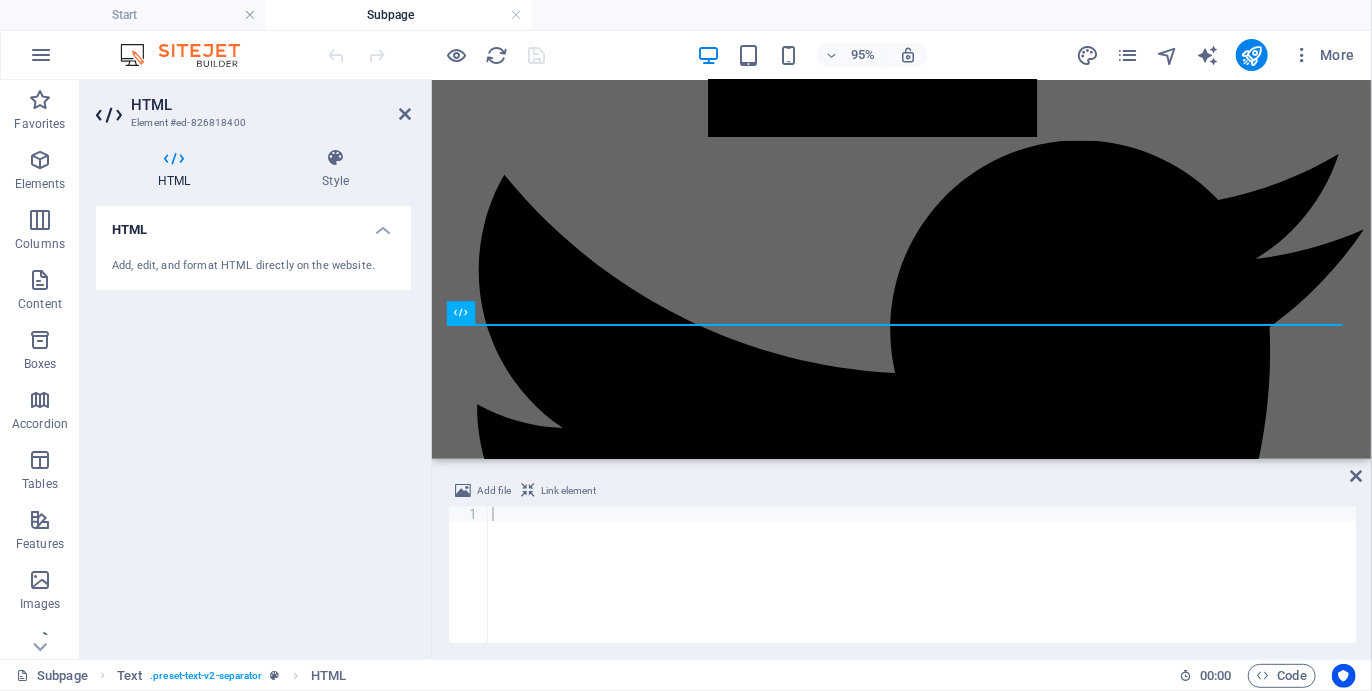 click at bounding box center [922, 589] 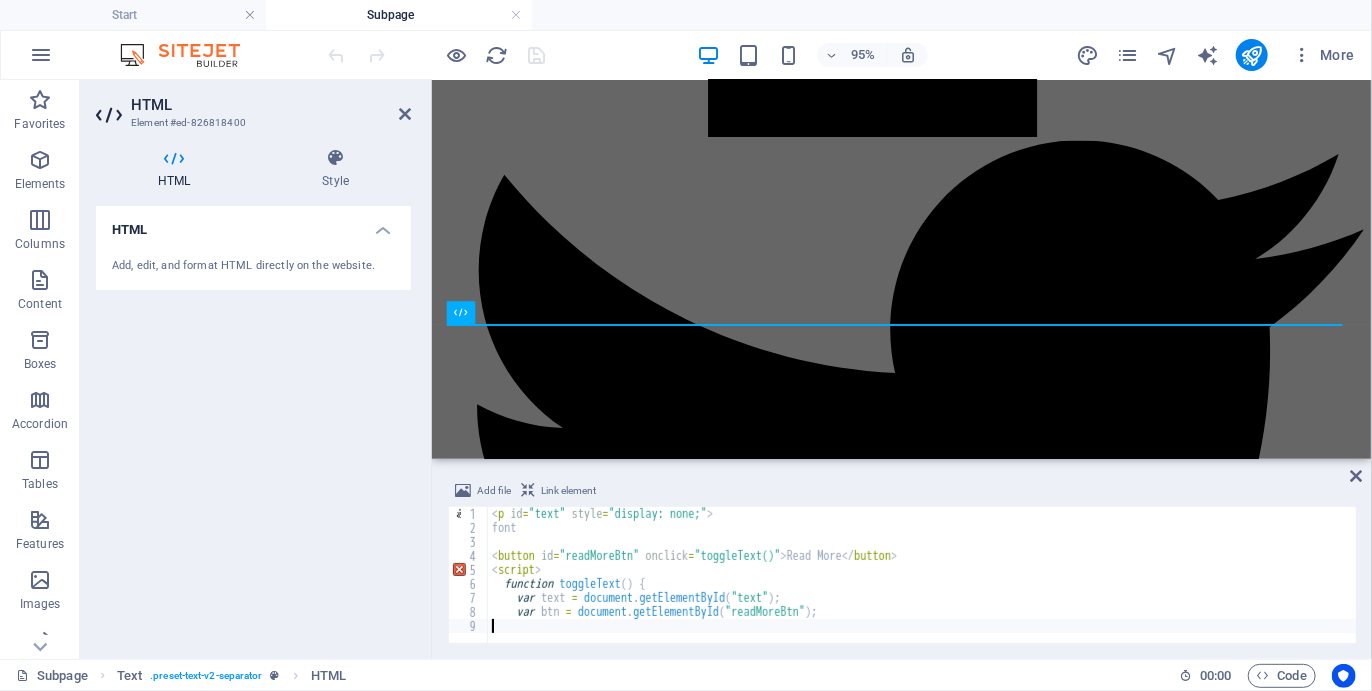 scroll, scrollTop: 2550, scrollLeft: 0, axis: vertical 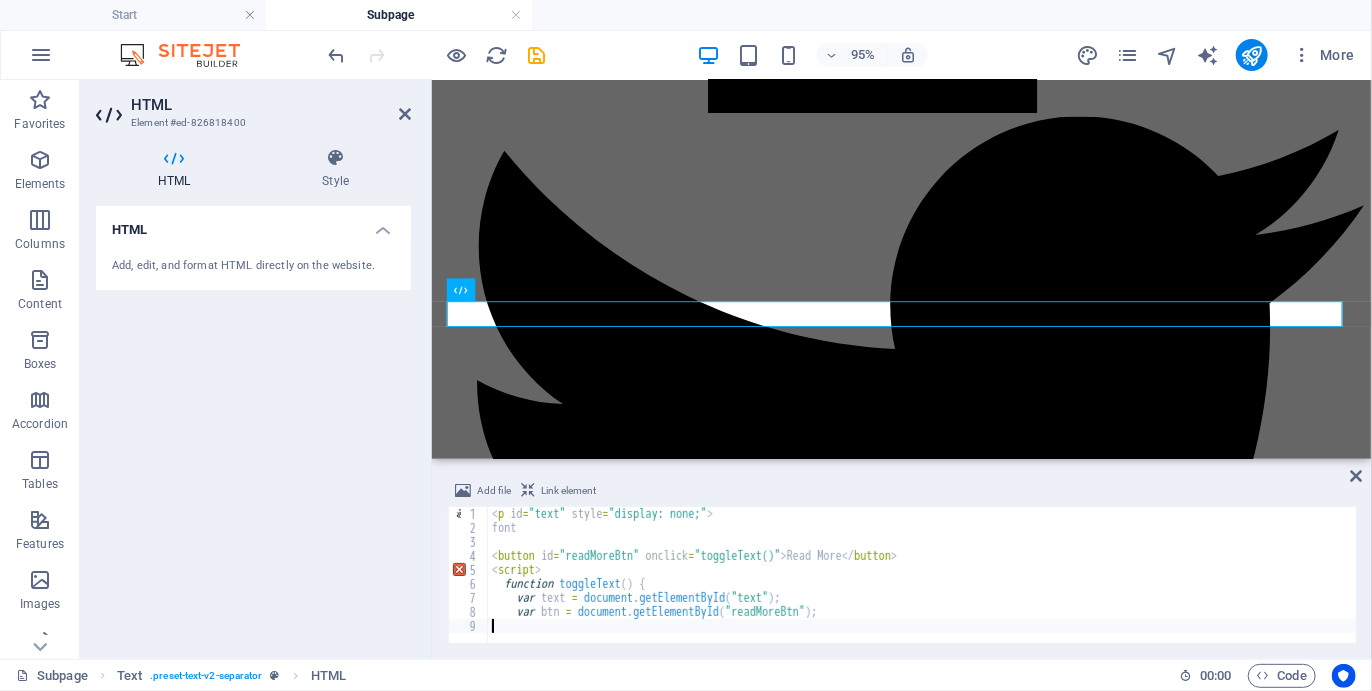 click on "< p   id = "text"   style = "display: none;" > font < button   id = "readMoreBtn"   onclick = "toggleText()" > Read More </ button > < script >    function   toggleText ( )   {      var   text   =   document . getElementById ( "text" ) ;      var   btn   =   document . getElementById ( "readMoreBtn" ) ;" at bounding box center (922, 589) 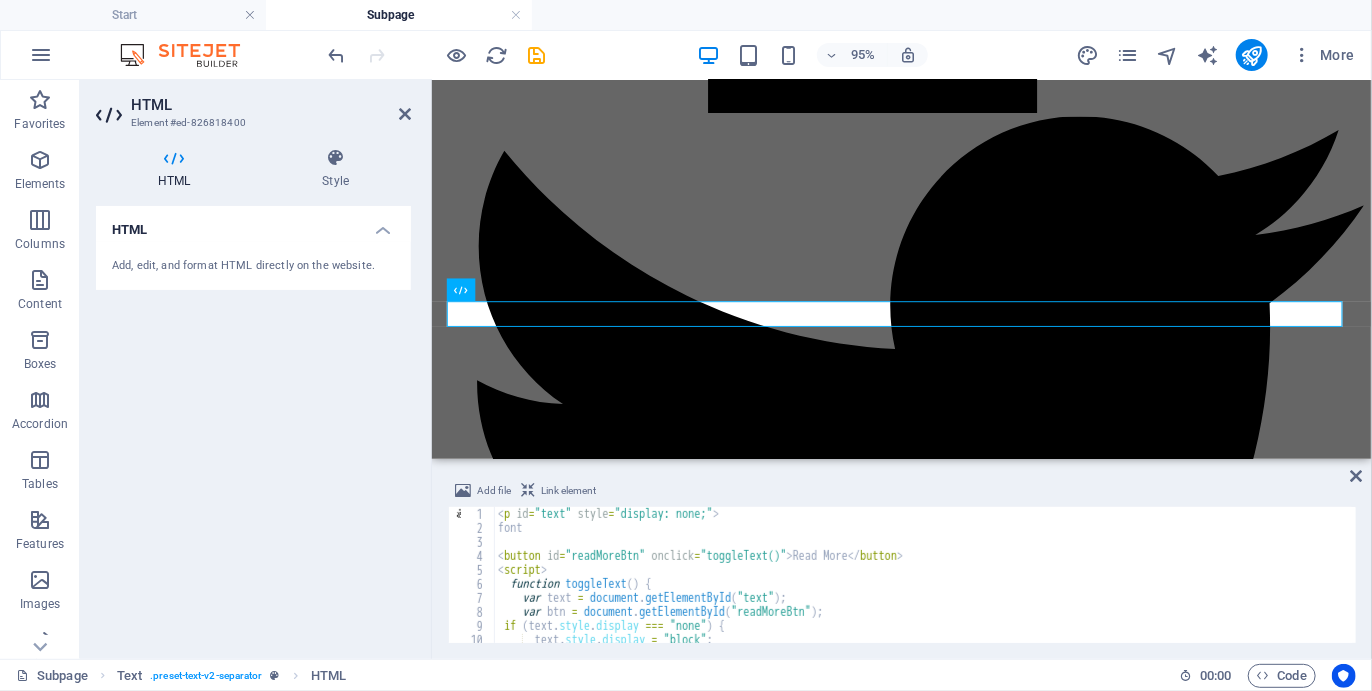 scroll, scrollTop: 0, scrollLeft: 0, axis: both 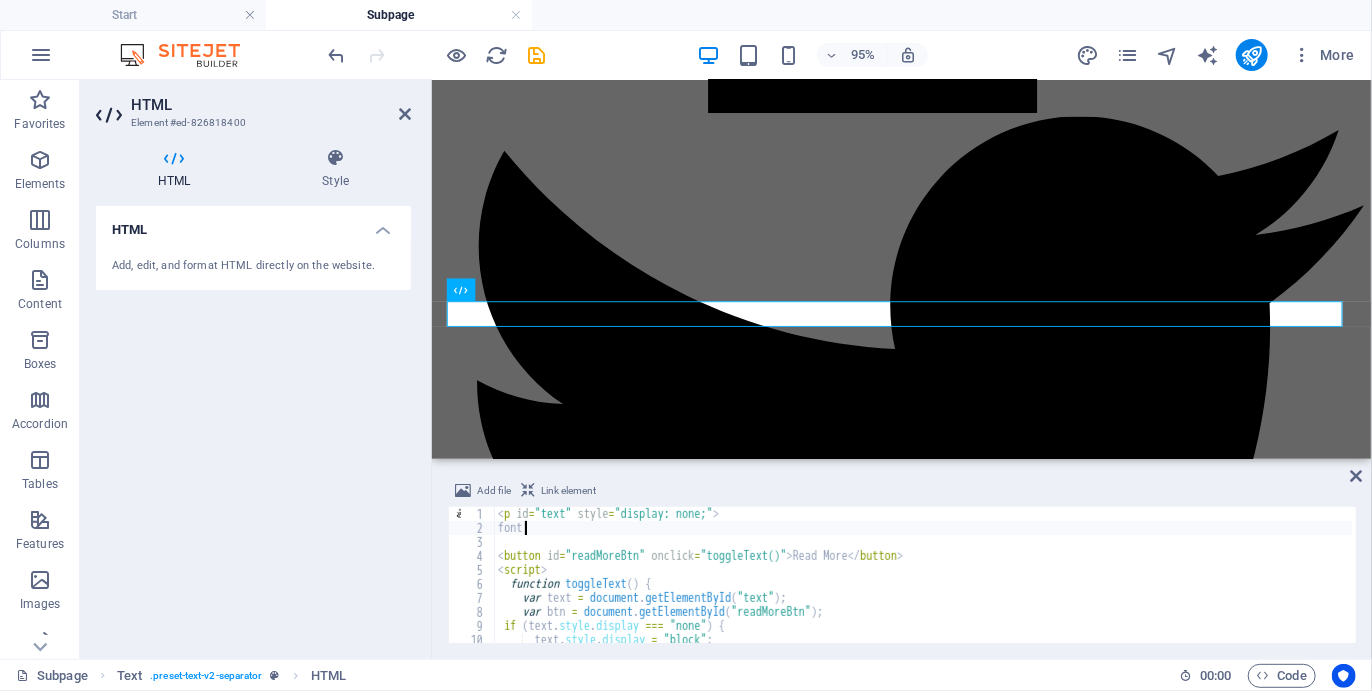 click on "< p   id = "text"   style = "display: none;" > font < button   id = "readMoreBtn"   onclick = "toggleText()" > Read More </ button > < script >    function   toggleText ( )   {      var   text   =   document . getElementById ( "text" ) ;      var   btn   =   document . getElementById ( "readMoreBtn" ) ;   if   ( text . style . display   ===   "none" )   {         text . style . display   =   "block" ;         btn . textContent   =   "Read Less" ;" at bounding box center (923, 589) 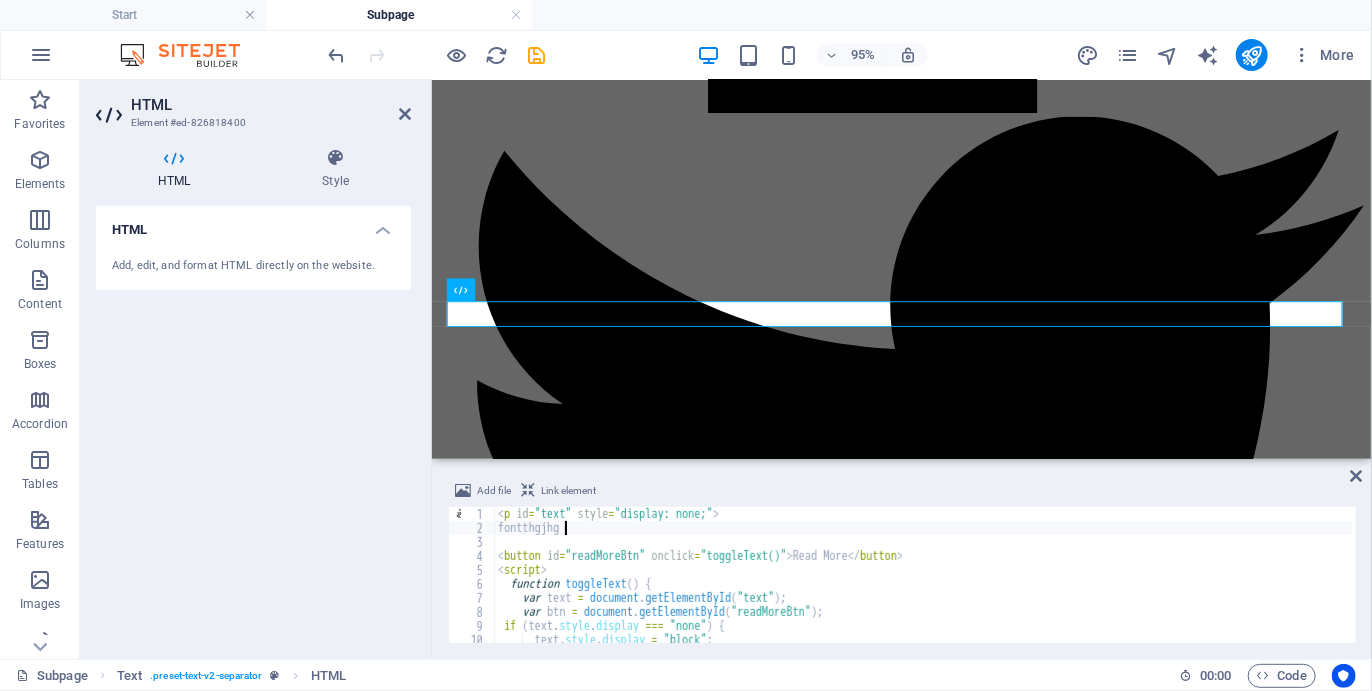 scroll, scrollTop: 0, scrollLeft: 5, axis: horizontal 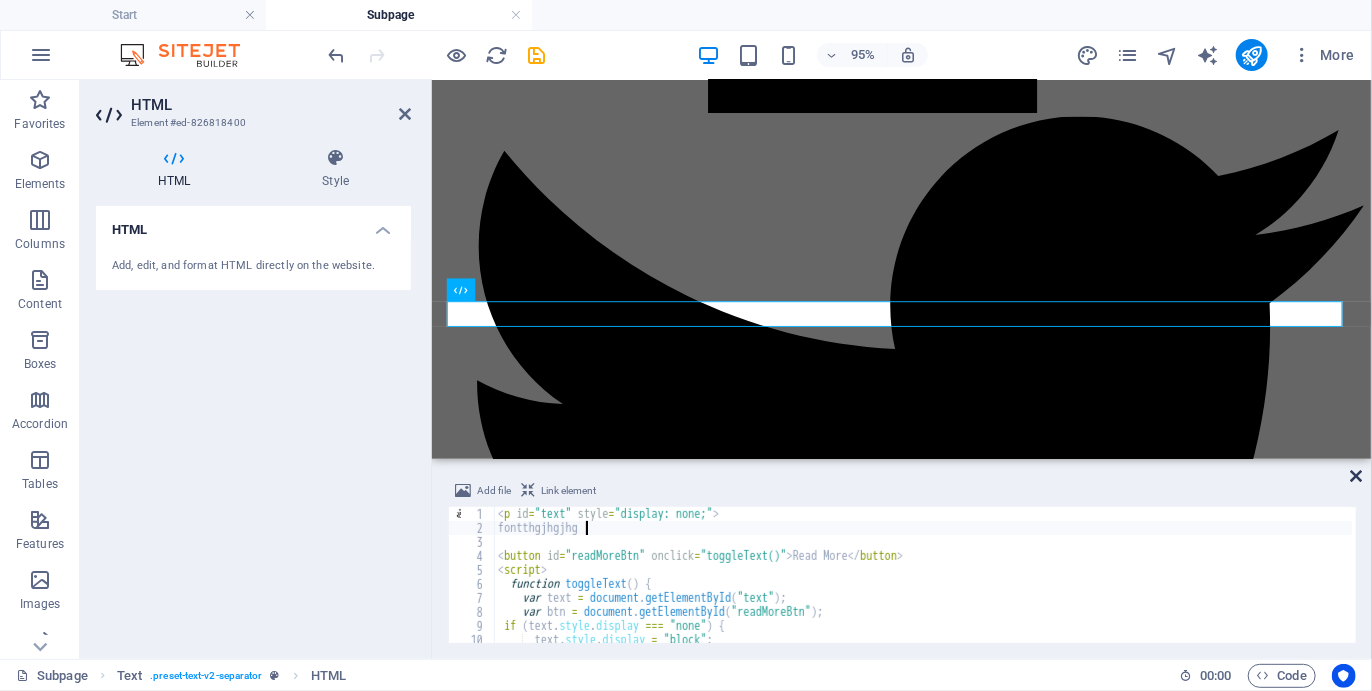 type on "fontthgjhgjhg" 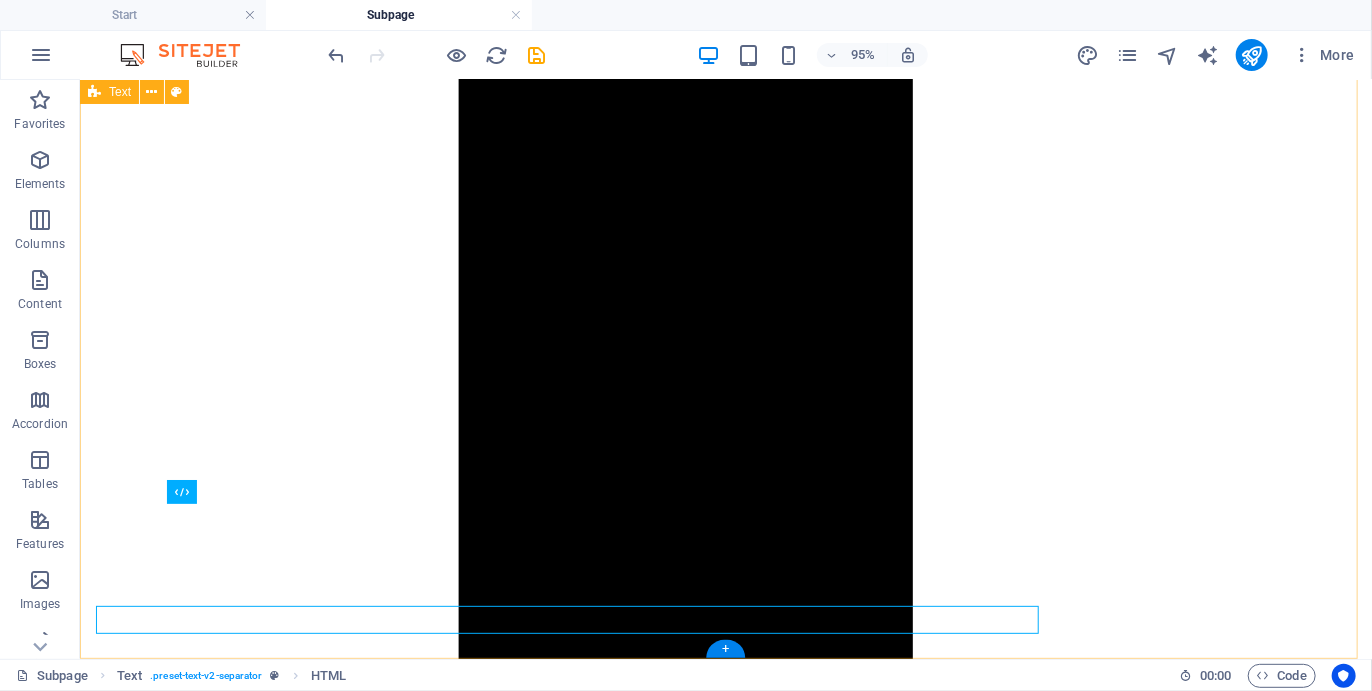 scroll, scrollTop: 2256, scrollLeft: 0, axis: vertical 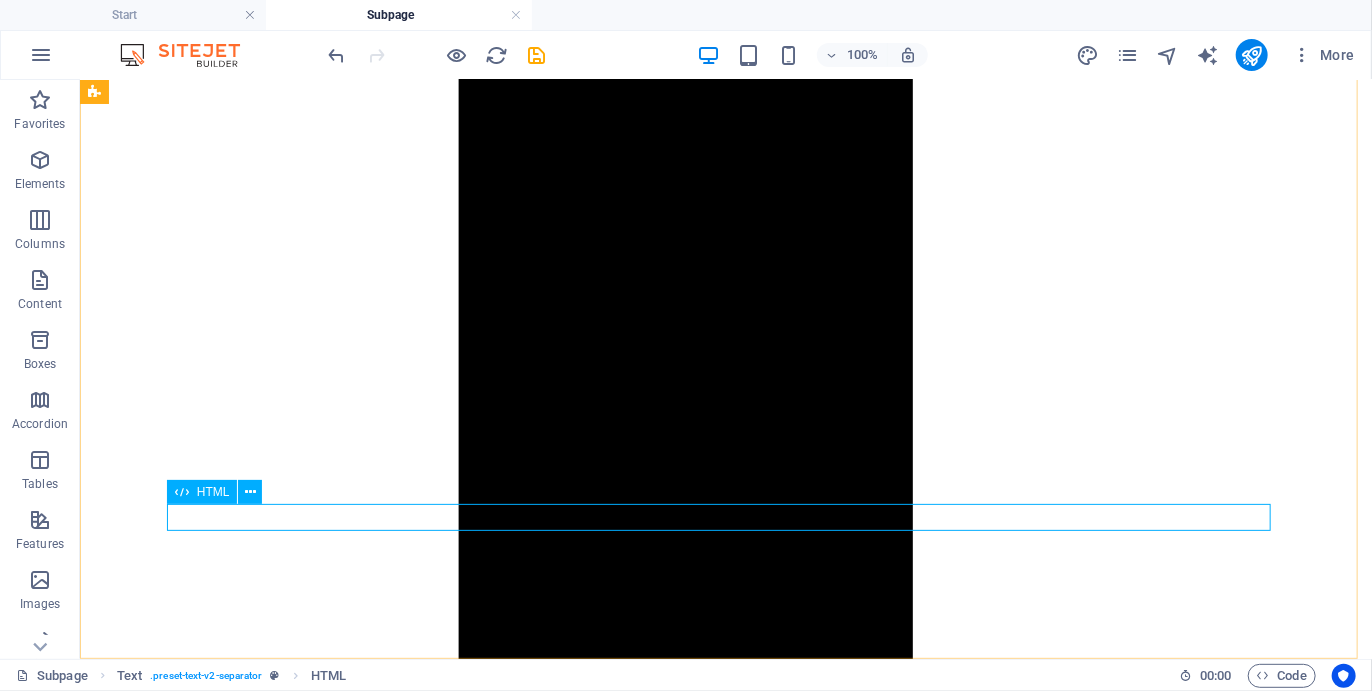 click on "HTML" at bounding box center [202, 492] 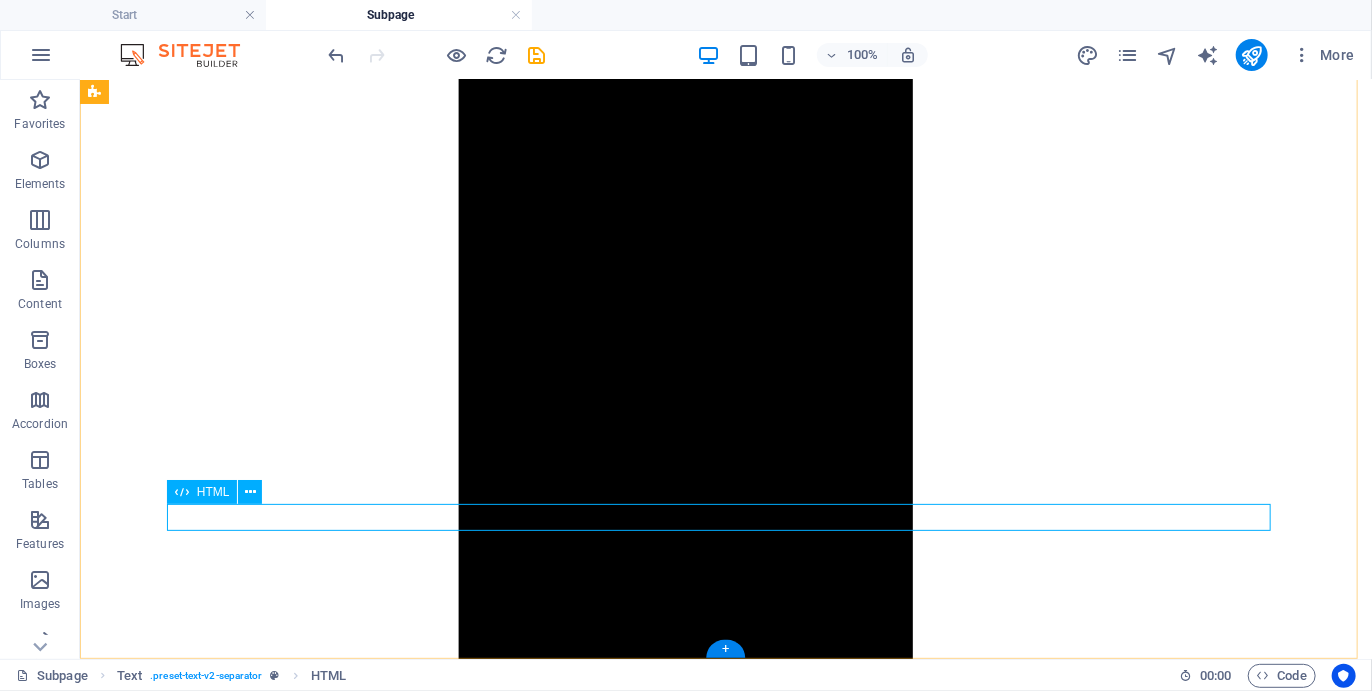 click on "fontthgjhgjhg
Read More" at bounding box center (725, 10329) 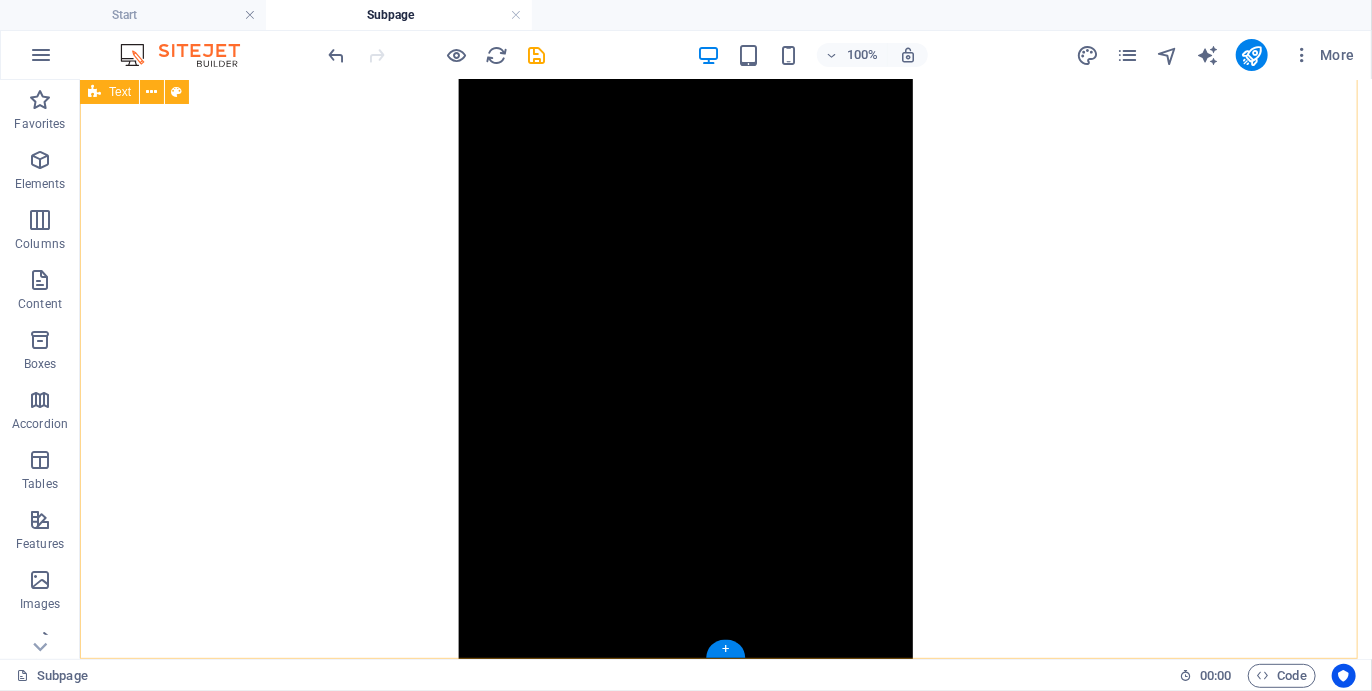 scroll, scrollTop: 2256, scrollLeft: 0, axis: vertical 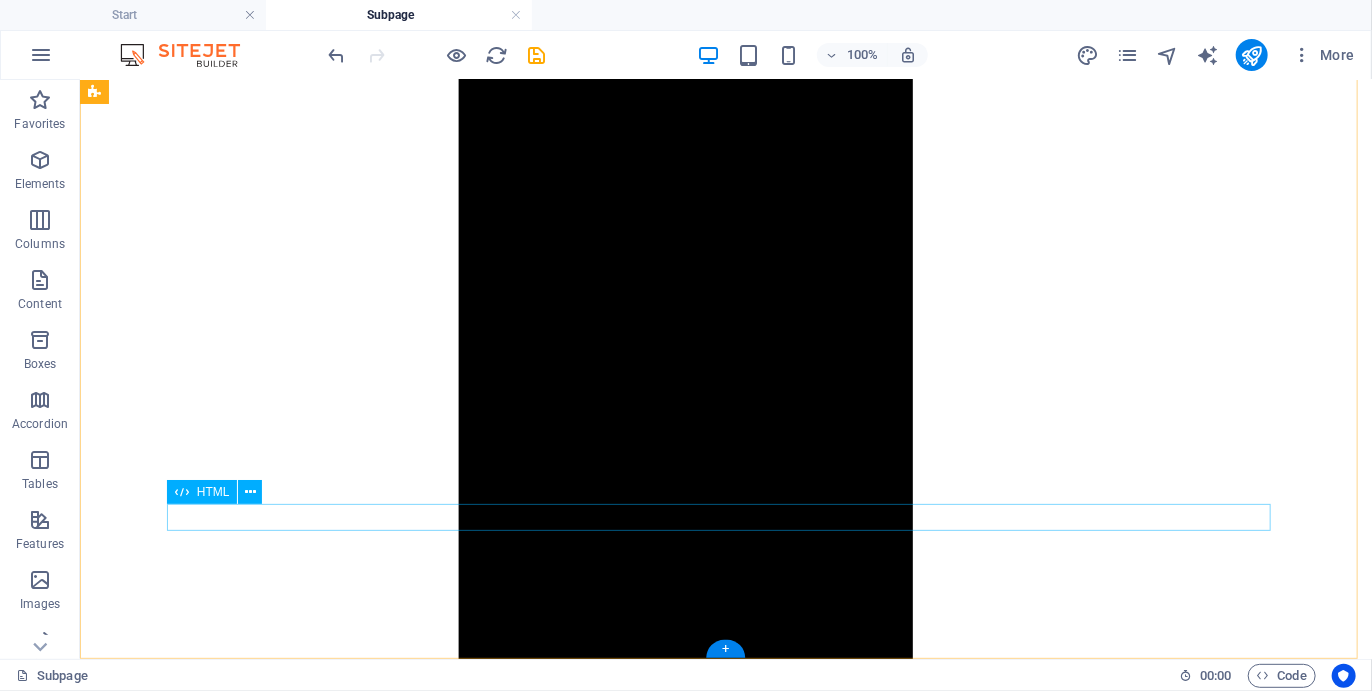 click on "fontthgjhgjhg
Read More" at bounding box center [725, 10329] 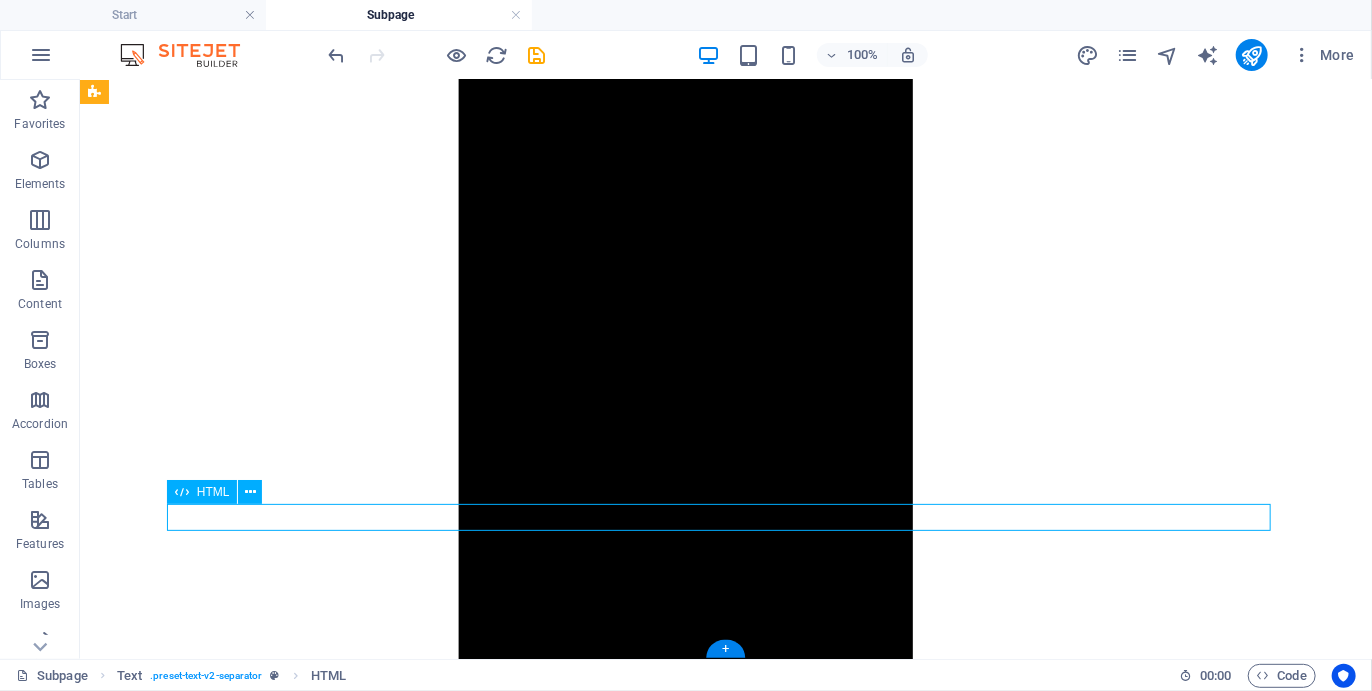click on "fontthgjhgjhg
Read More" at bounding box center [725, 10329] 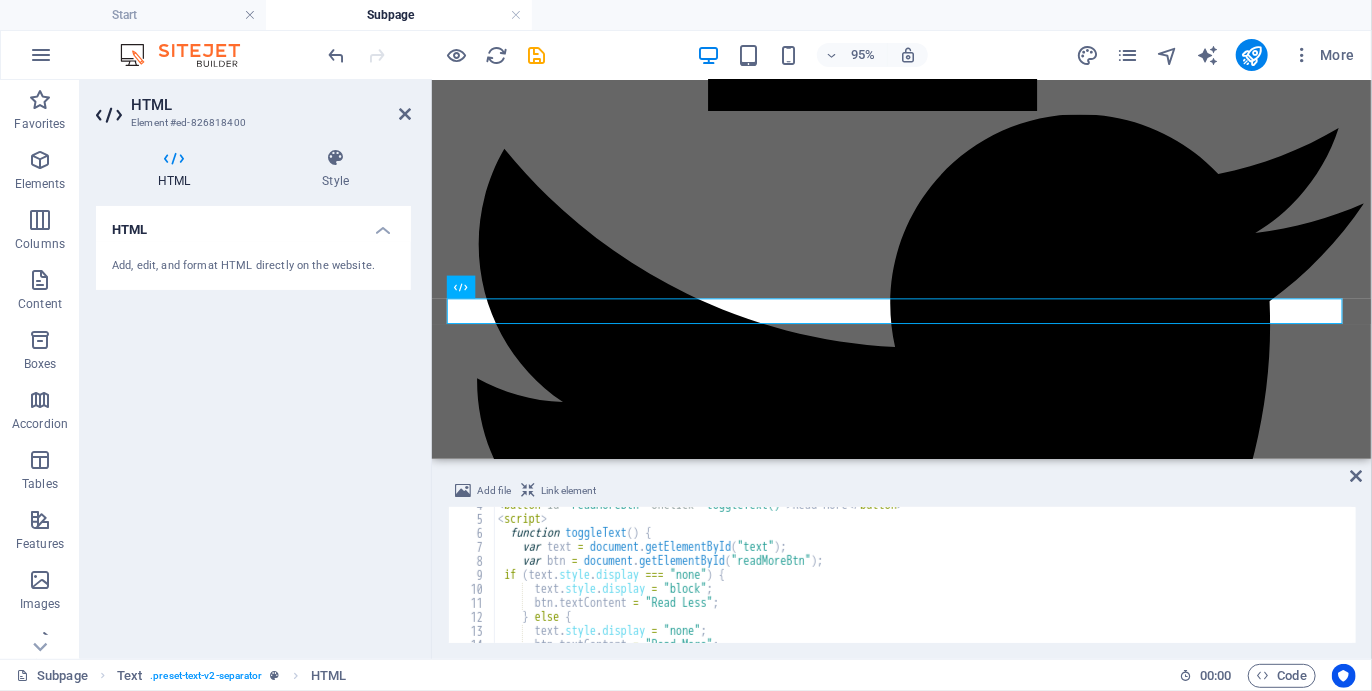 scroll, scrollTop: 0, scrollLeft: 0, axis: both 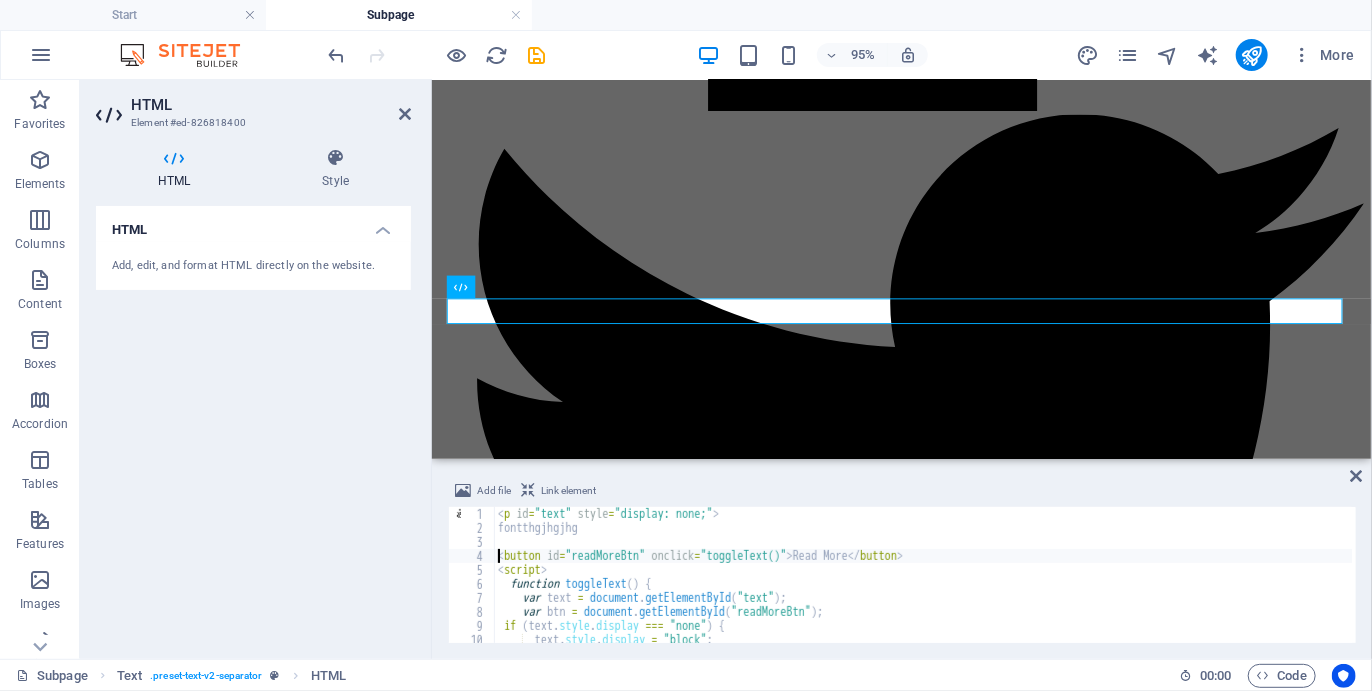 click on "< p   id = "text"   style = "display: none;" > fontthgjhgjhg < button   id = "readMoreBtn"   onclick = "toggleText()" > Read More </ button > < script >    function   toggleText ( )   {      var   text   =   document . getElementById ( "text" ) ;      var   btn   =   document . getElementById ( "readMoreBtn" ) ;   if   ( text . style . display   ===   "none" )   {         text . style . display   =   "block" ;         btn . textContent   =   "Read Less" ;" at bounding box center (923, 589) 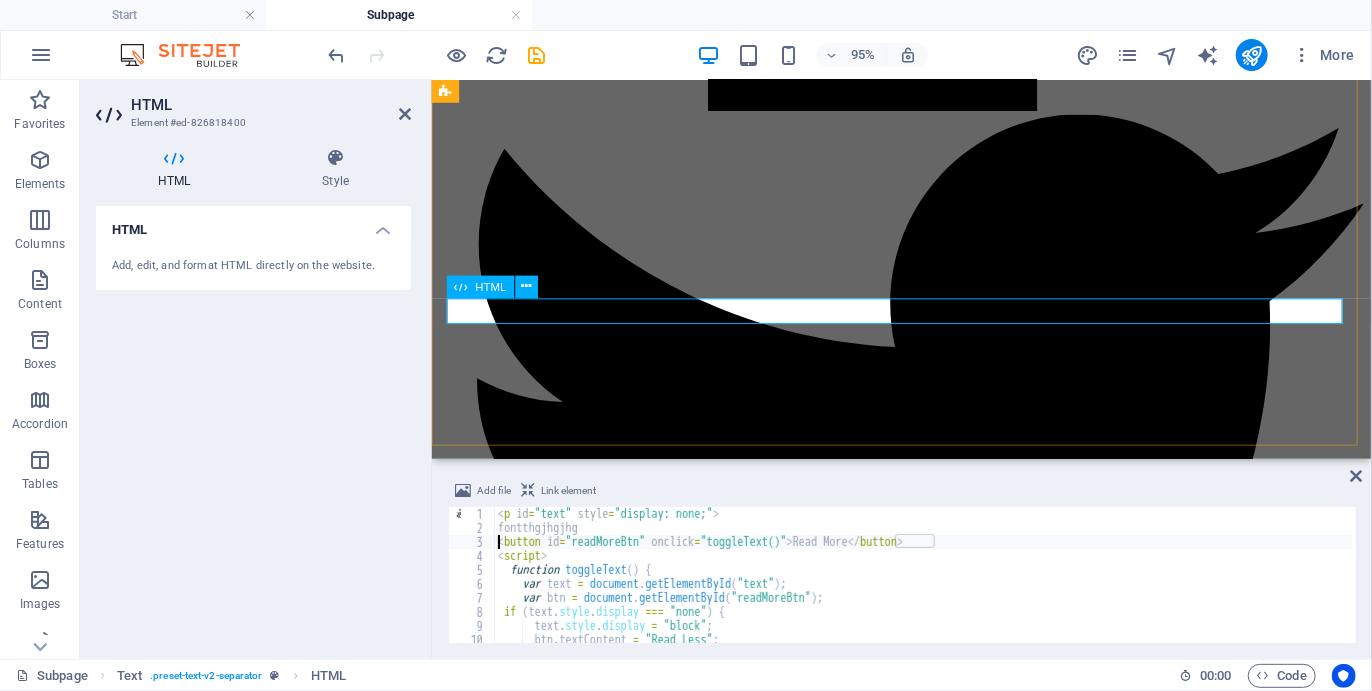 click on "fontthgjhgjhg
Read More" at bounding box center (925, 7901) 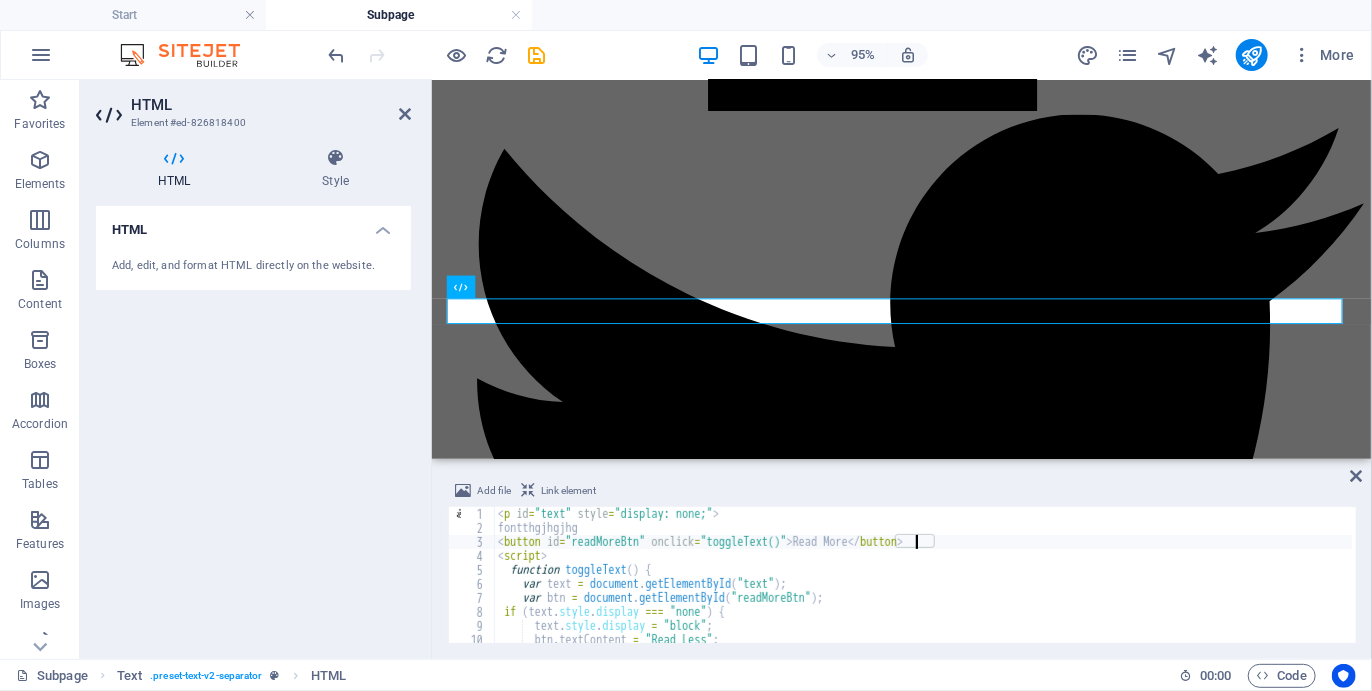 click on "< p   id = "text"   style = "display: none;" > fontthgjhgjhg < button   id = "readMoreBtn"   onclick = "toggleText()" > Read More </ button > < script >    function   toggleText ( )   {      var   text   =   document . getElementById ( "text" ) ;      var   btn   =   document . getElementById ( "readMoreBtn" ) ;   if   ( text . style . display   ===   "none" )   {         text . style . display   =   "block" ;         btn . textContent   =   "Read Less" ;      }   else   {" at bounding box center [923, 589] 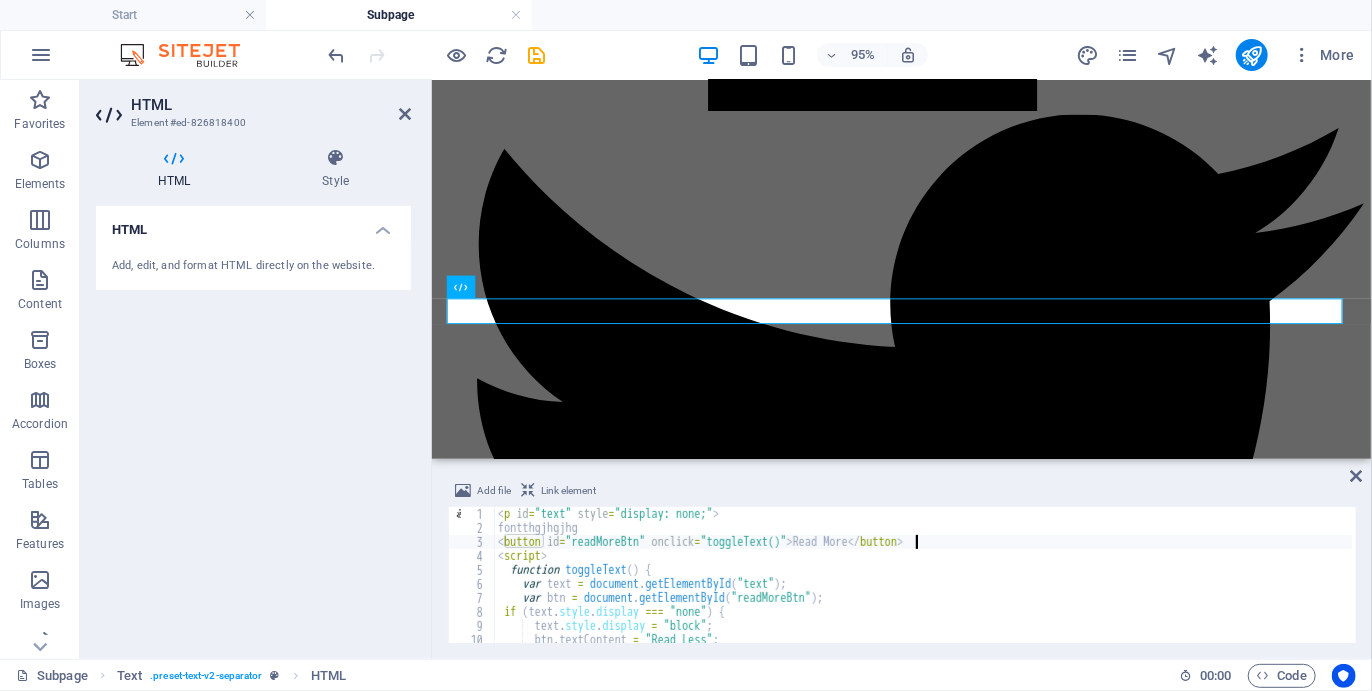 scroll, scrollTop: 0, scrollLeft: 0, axis: both 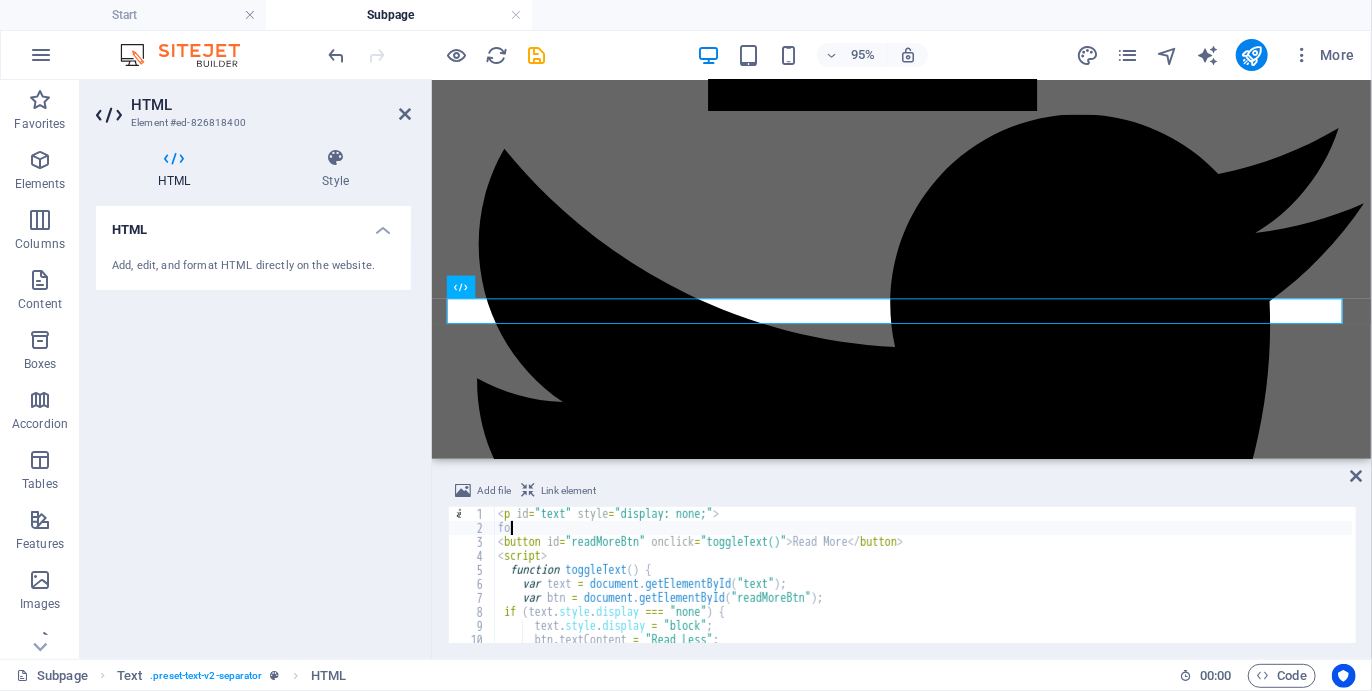 type on "f" 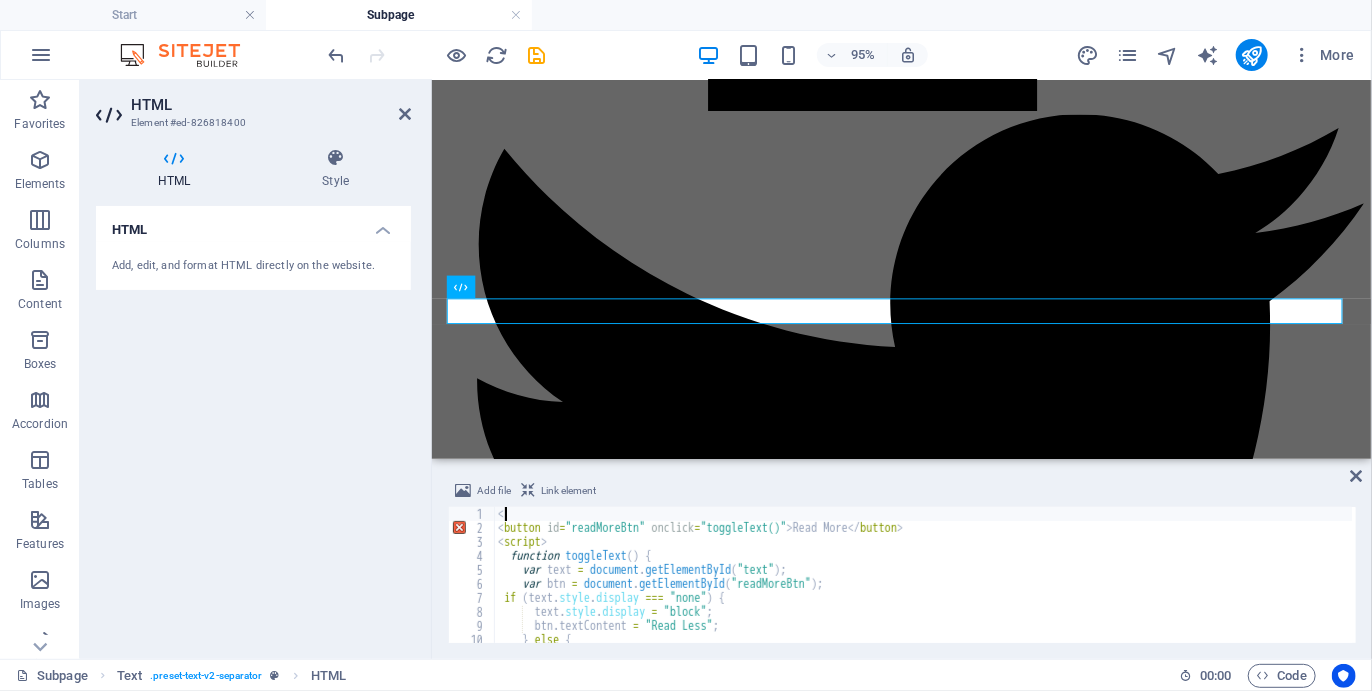 type on "<" 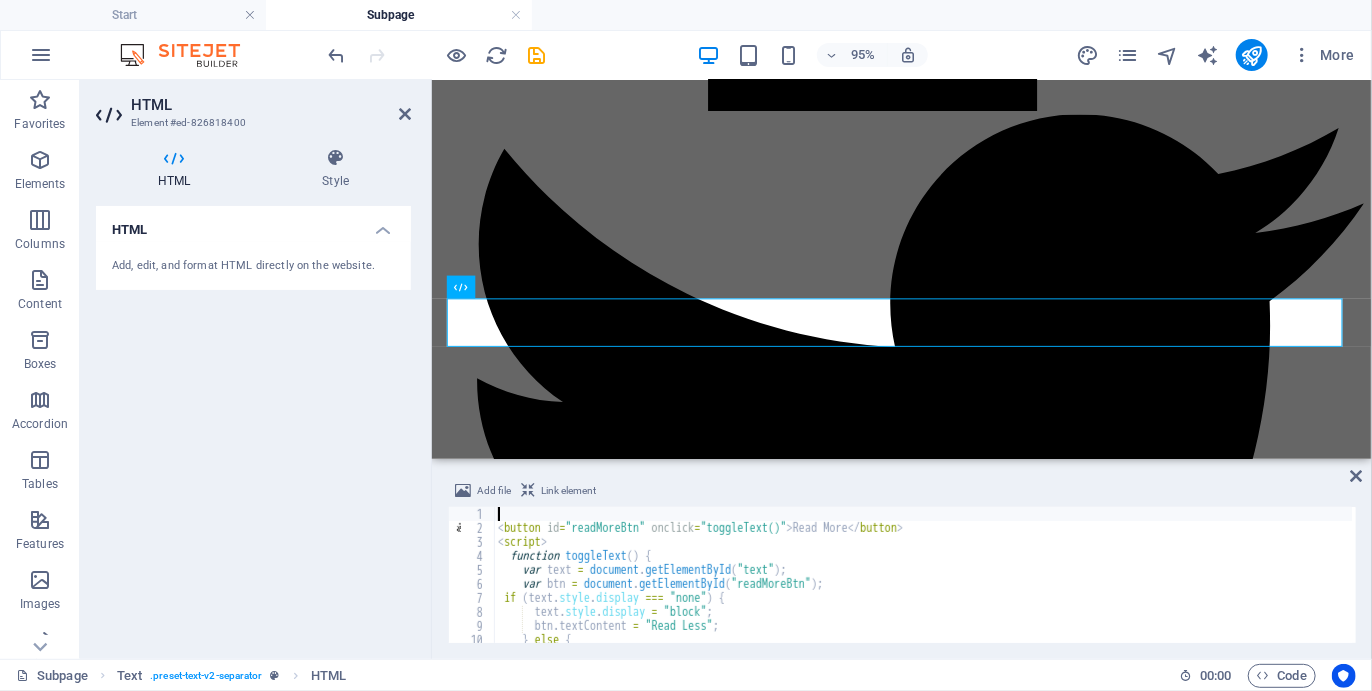 click on "< button   id = "readMoreBtn"   onclick = "toggleText()" > Read More </ button > < script >    function   toggleText ( )   {      var   text   =   document . getElementById ( "text" ) ;      var   btn   =   document . getElementById ( "readMoreBtn" ) ;   if   ( text . style . display   ===   "none" )   {         text . style . display   =   "block" ;         btn . textContent   =   "Read Less" ;      }   else   {         text . style . display   =   "none" ;" at bounding box center (923, 589) 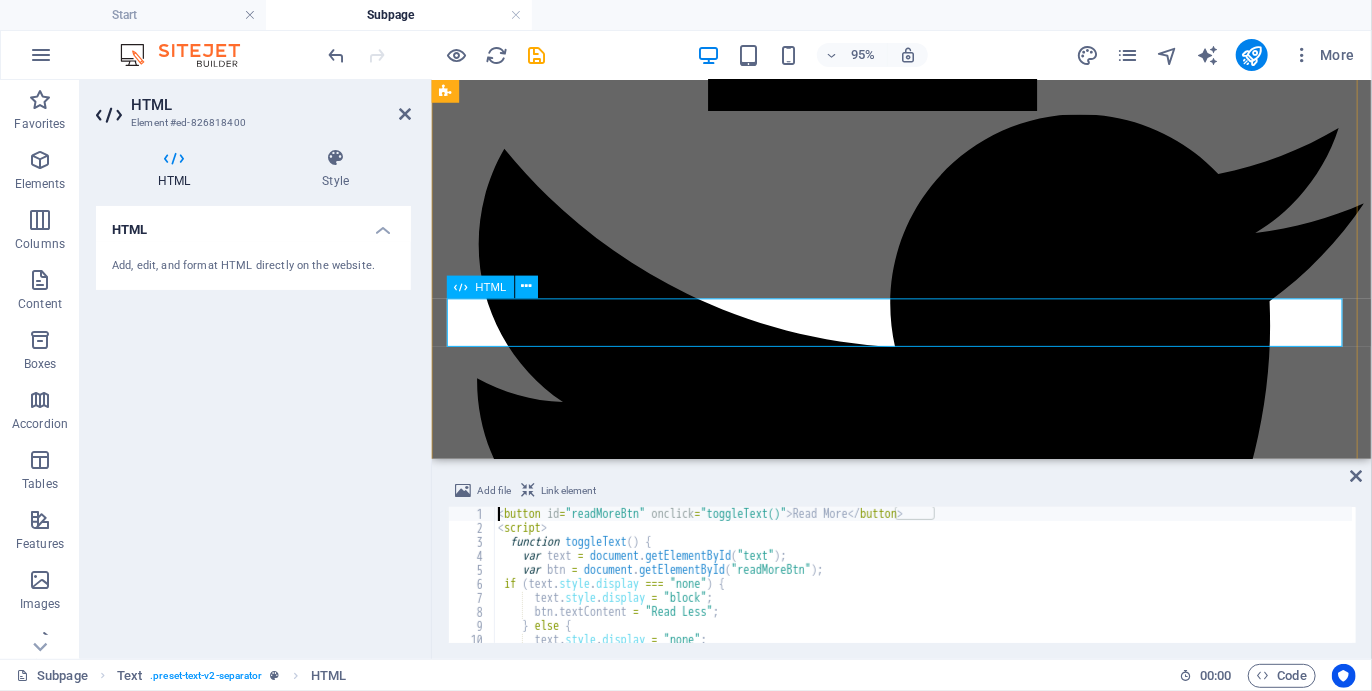 click on "Read More" at bounding box center (925, 7911) 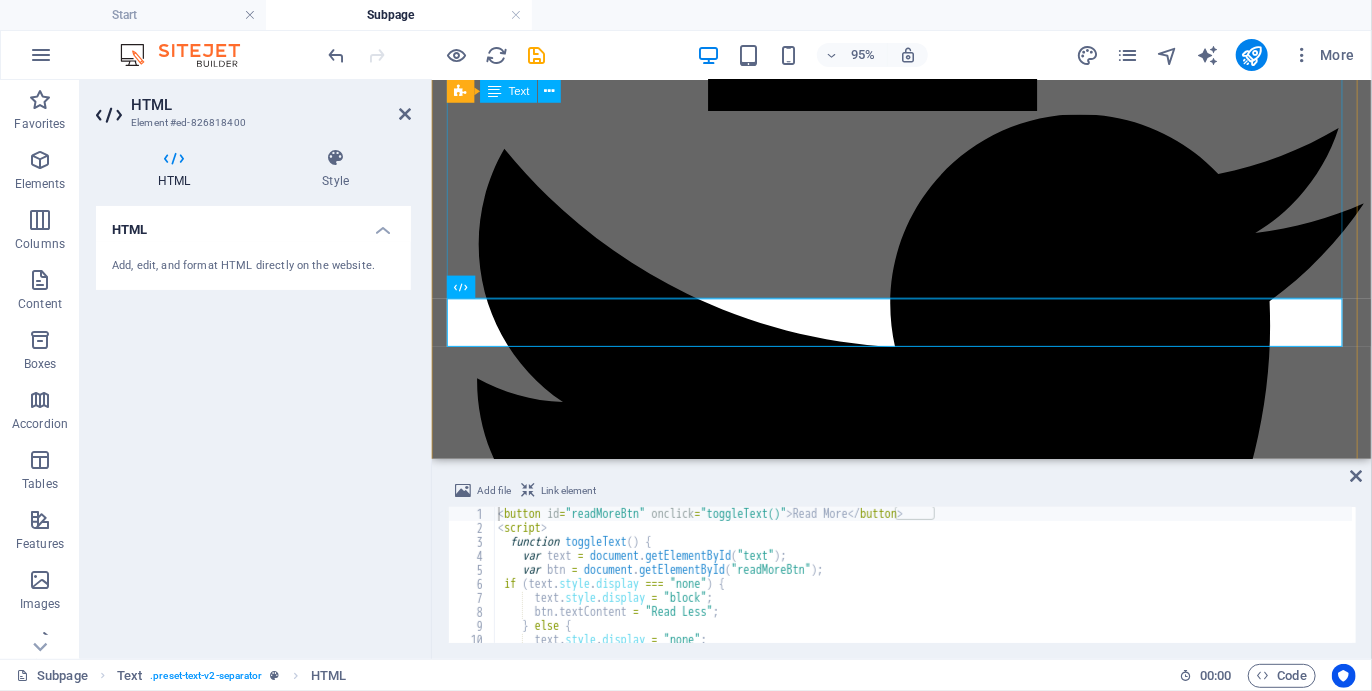 click on "02 THE PADDLE LEG After breakfast we take to our kayaks for a pleasant paddle up the Plett Lagoon to the confluence of the Bitou and Keurbooms estuaries which brim with marine life and a variety of coastal birds. We may find seals swimming nearby and gulls, ibis’, oystercatchers, ferns, kingfishers and cormorants all about. You may see flamingoes feeding in the shallows in their distinctive way and if conditions permit you may even spot a seahorse or two under the water, one of a few Caminos in the world offering this rare (and elusive) opportunity! Leaving the coastal stretch we paddle into one of South Africa’s most breathtaking natural wonders, the Keurbooms Gorge. 03 THE BEACH HIKE Keurboomsstrand Southern Cross Formosa Oyster ." at bounding box center [925, 7501] 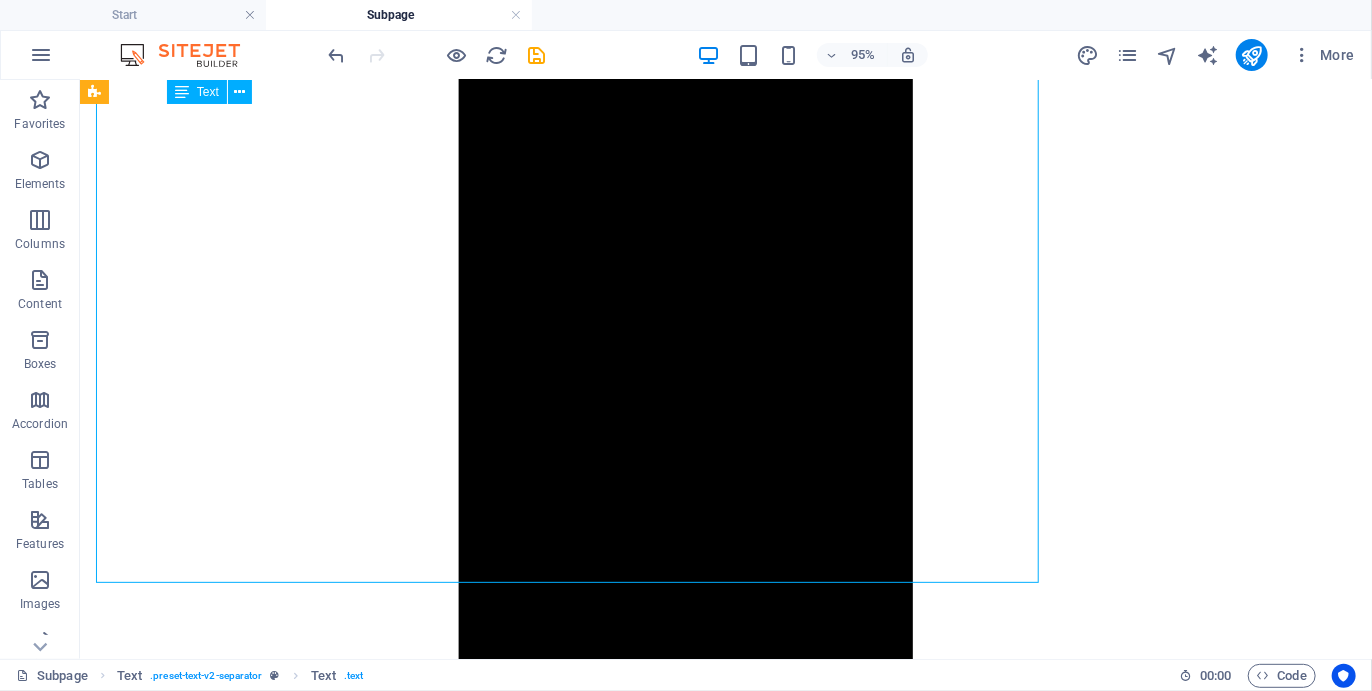 scroll, scrollTop: 2280, scrollLeft: 0, axis: vertical 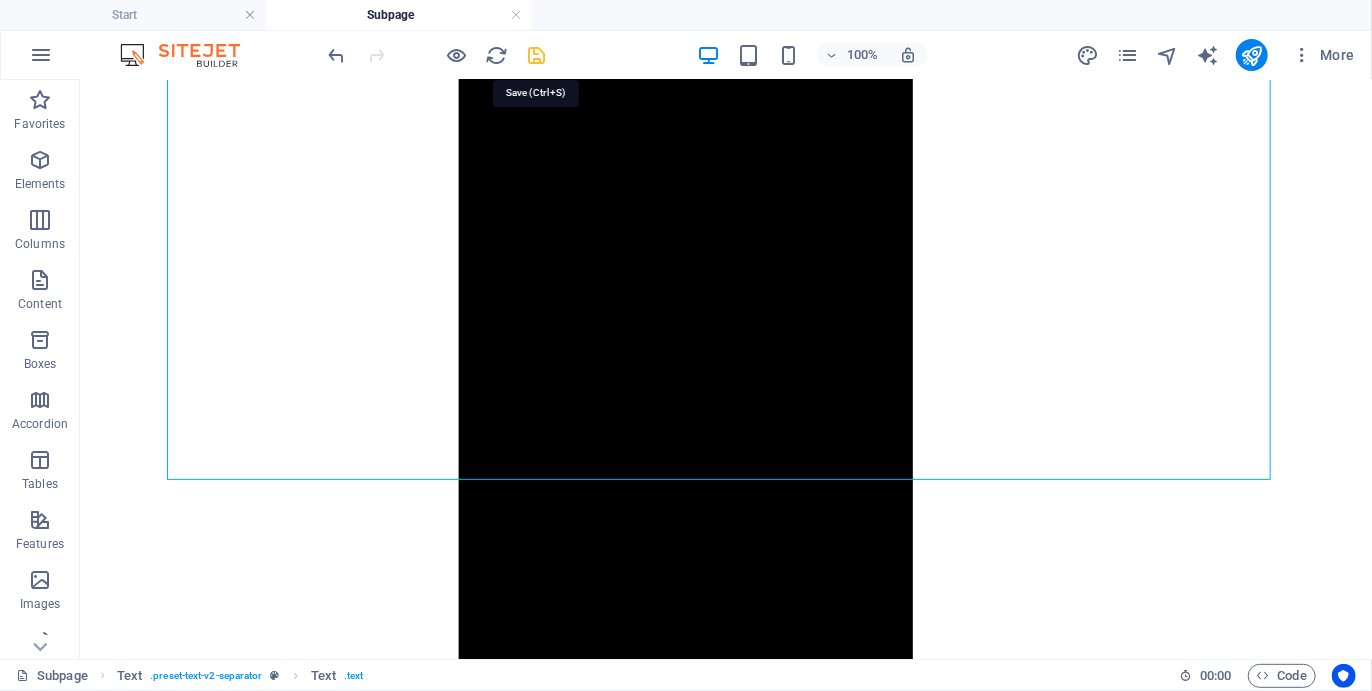 click at bounding box center (537, 55) 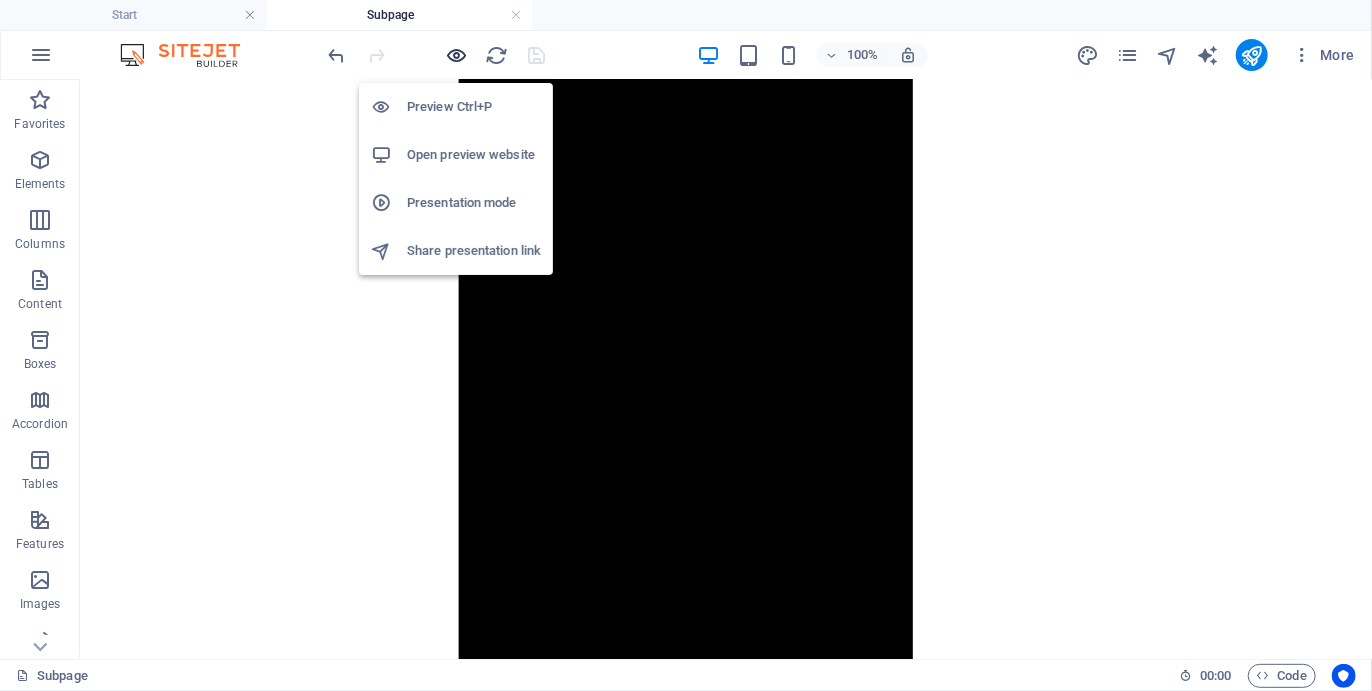 click at bounding box center [457, 55] 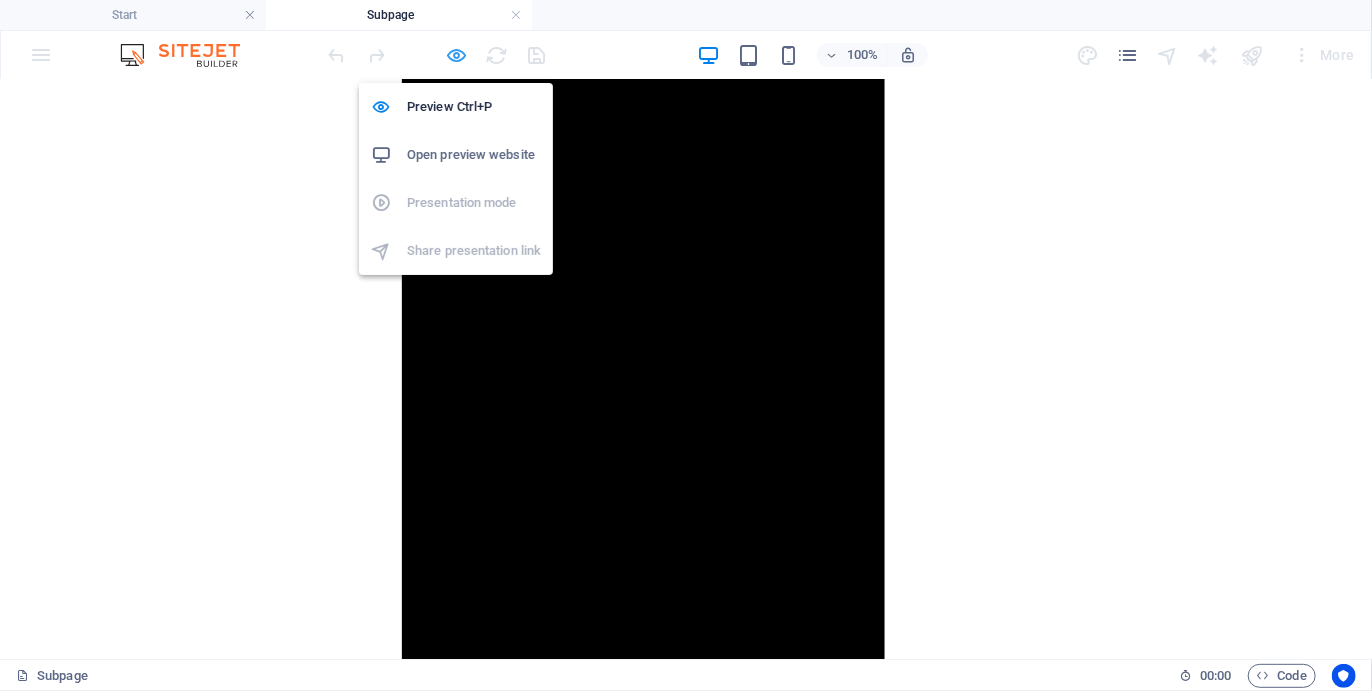 scroll, scrollTop: 2110, scrollLeft: 0, axis: vertical 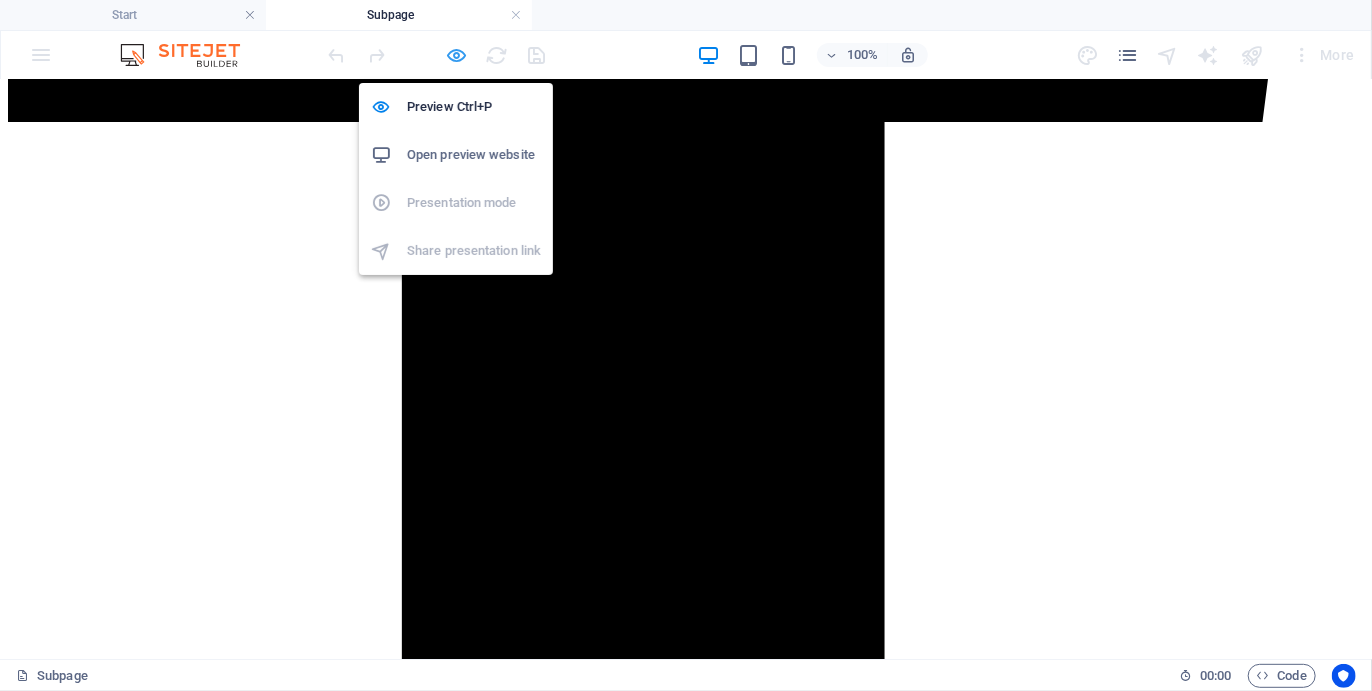 drag, startPoint x: 457, startPoint y: 57, endPoint x: 162, endPoint y: 479, distance: 514.8874 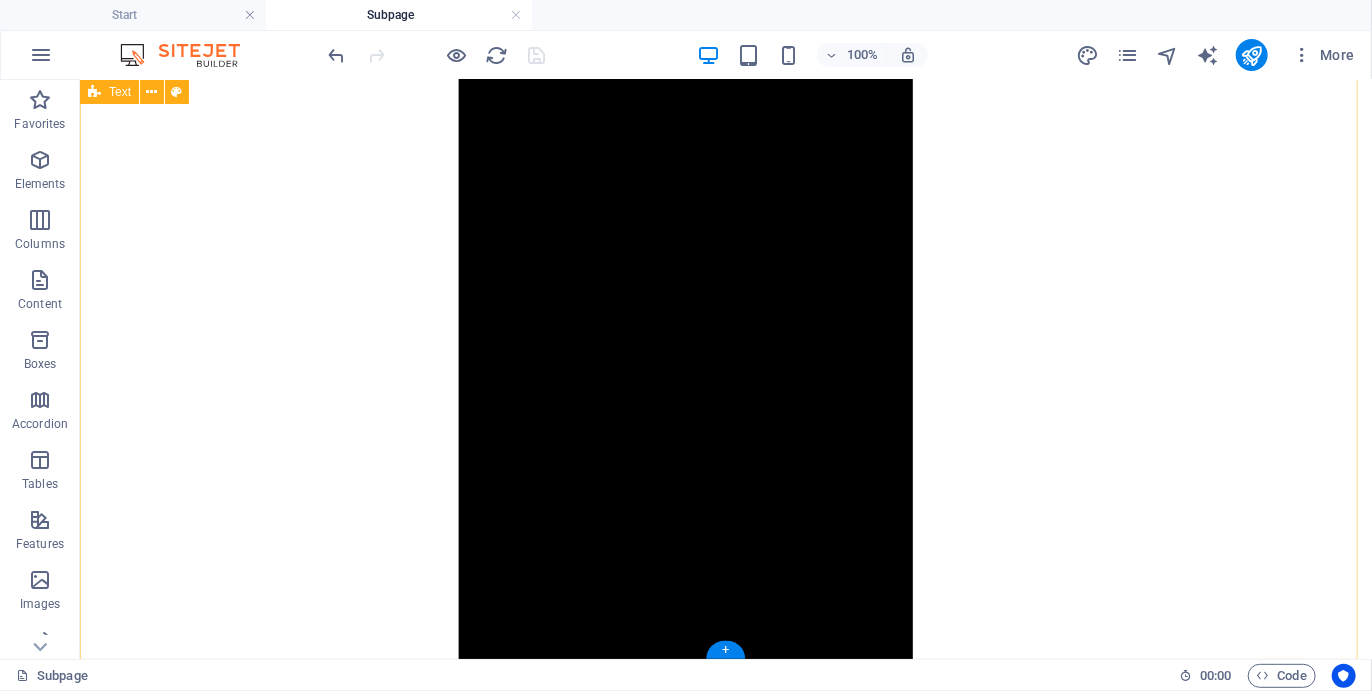scroll, scrollTop: 2280, scrollLeft: 0, axis: vertical 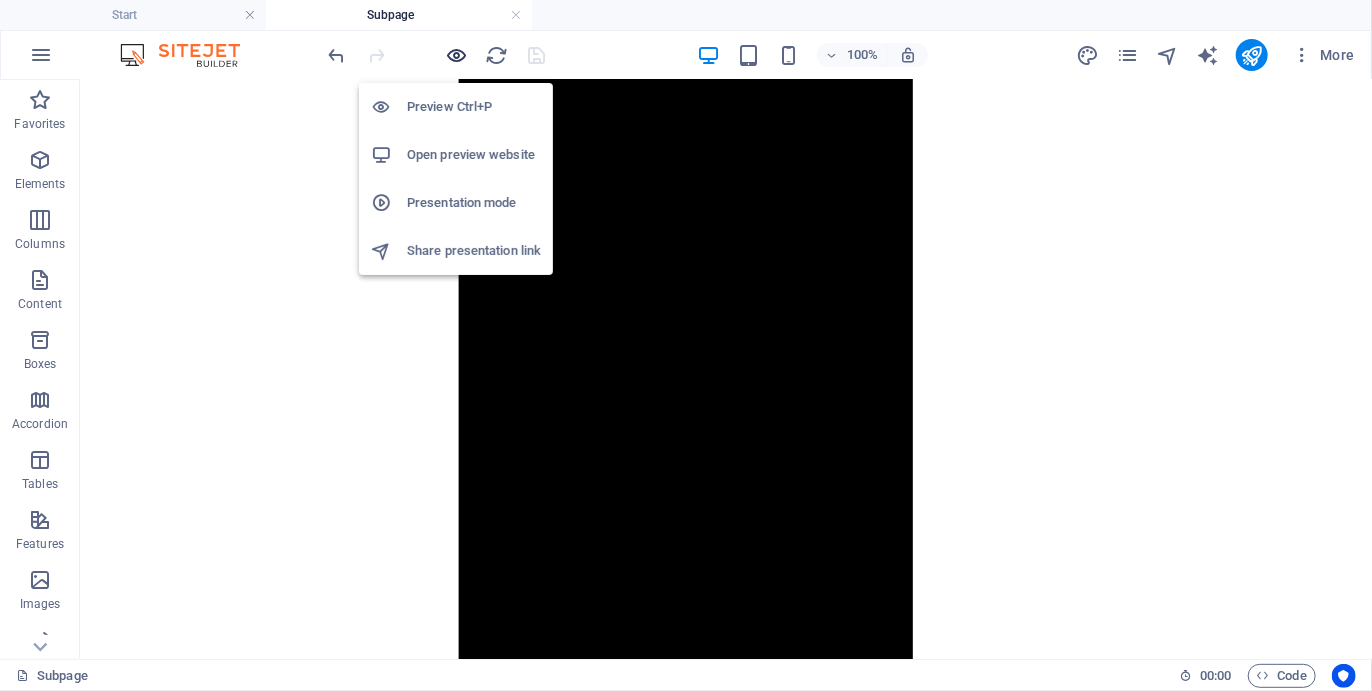 click at bounding box center [457, 55] 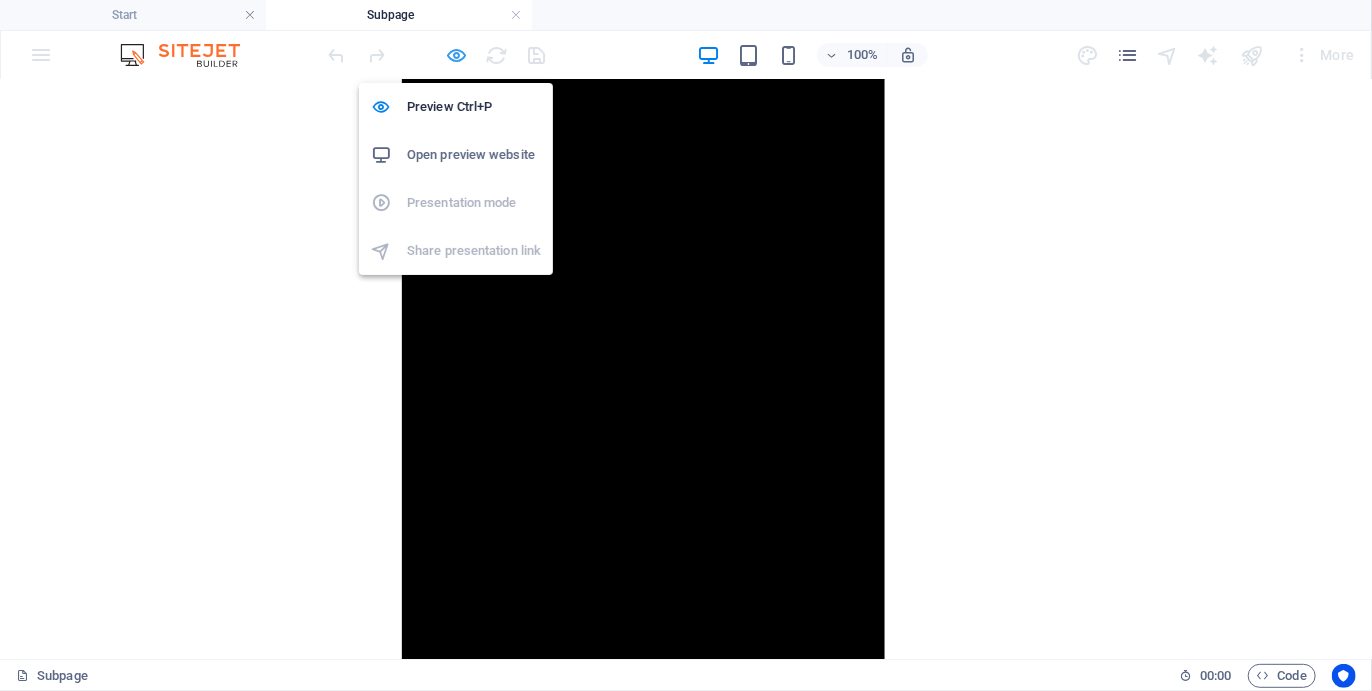 scroll, scrollTop: 2110, scrollLeft: 0, axis: vertical 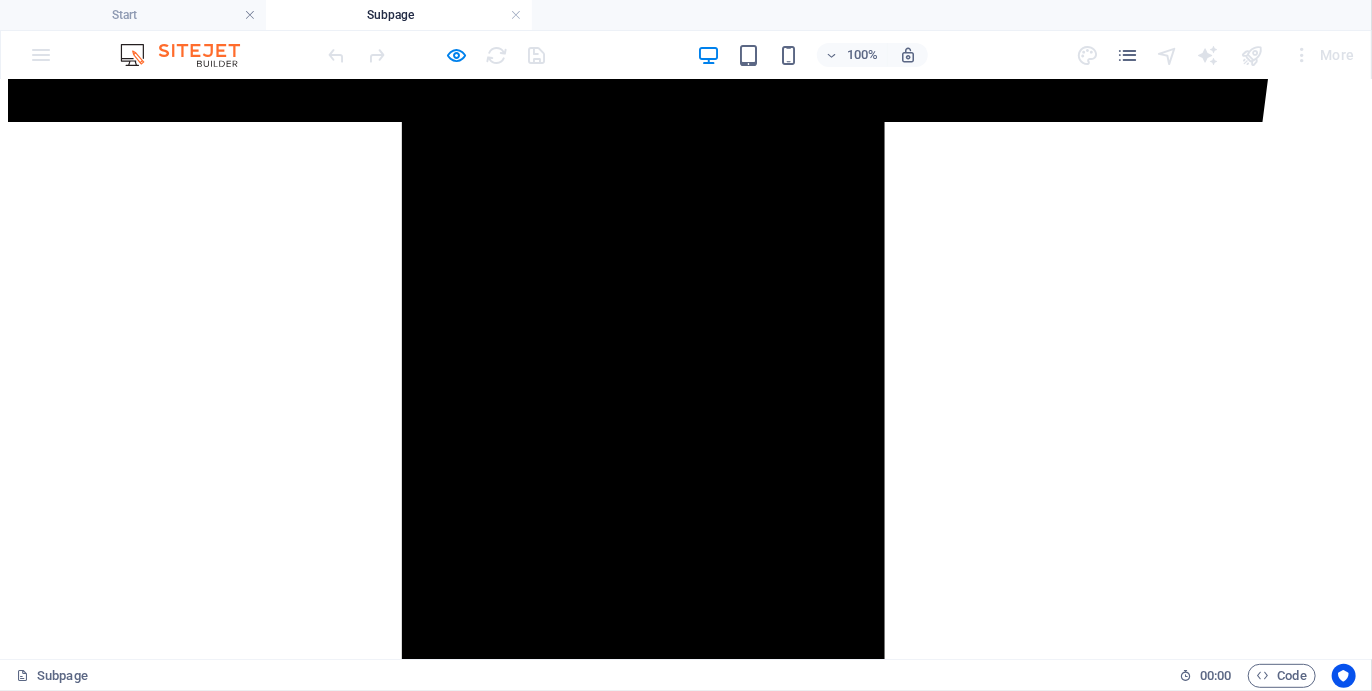 click on "Read More" at bounding box center [49, 10868] 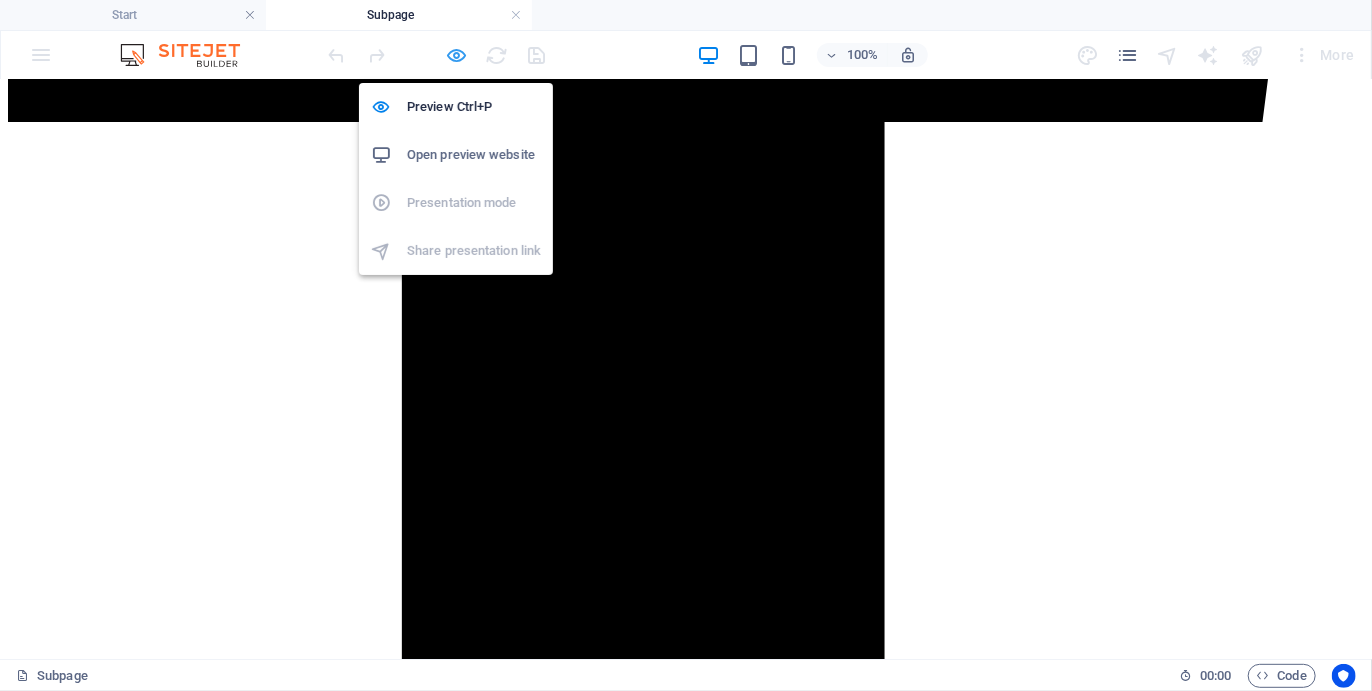 click at bounding box center [457, 55] 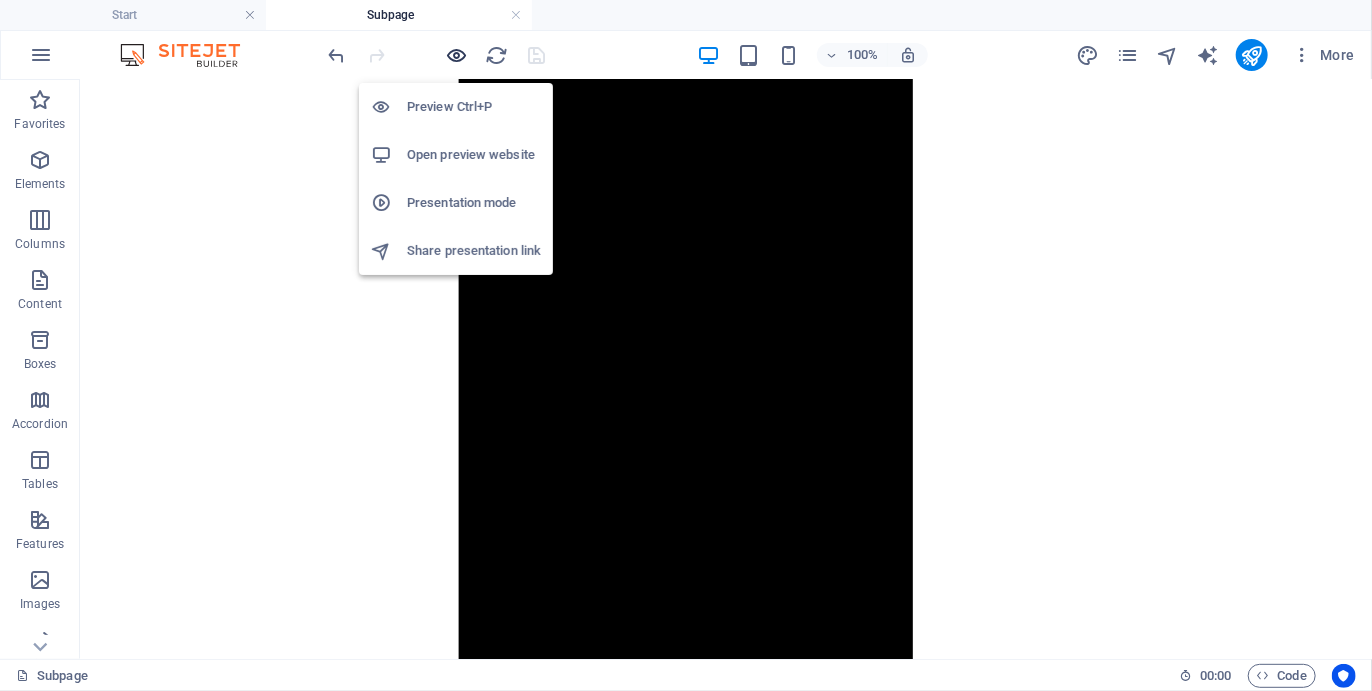 scroll, scrollTop: 2252, scrollLeft: 0, axis: vertical 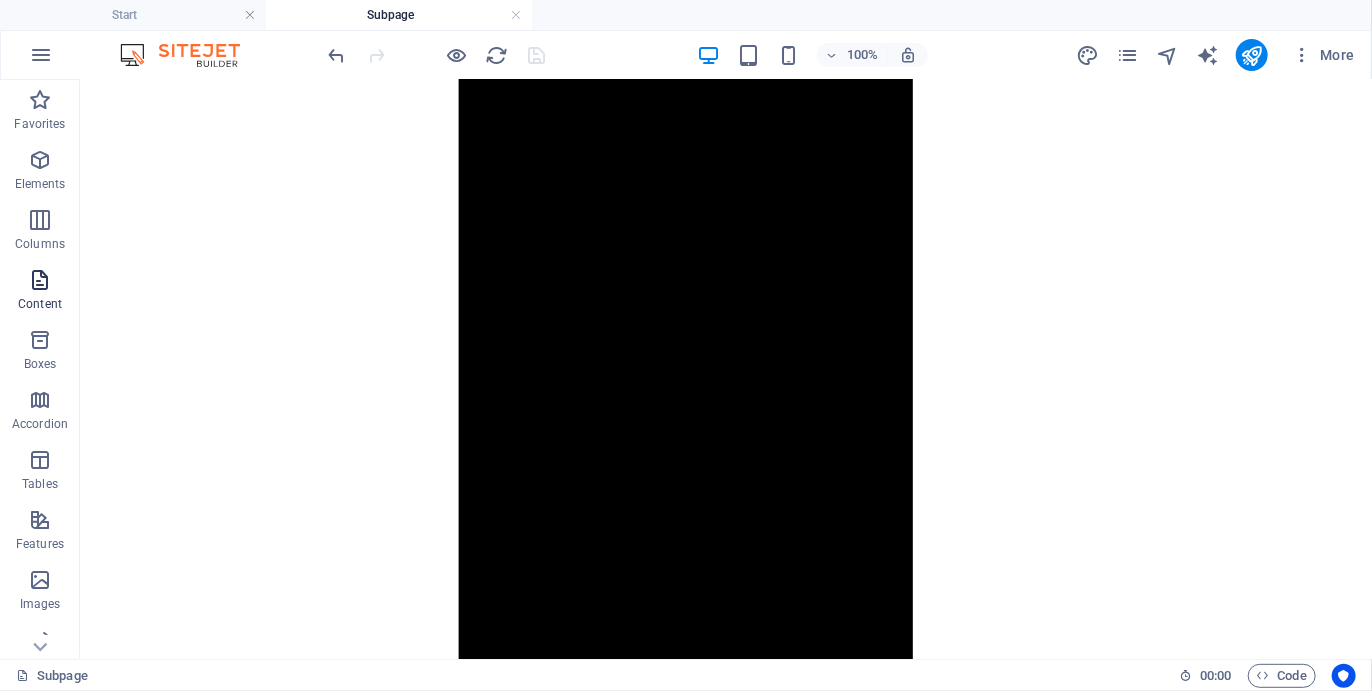 click at bounding box center [40, 280] 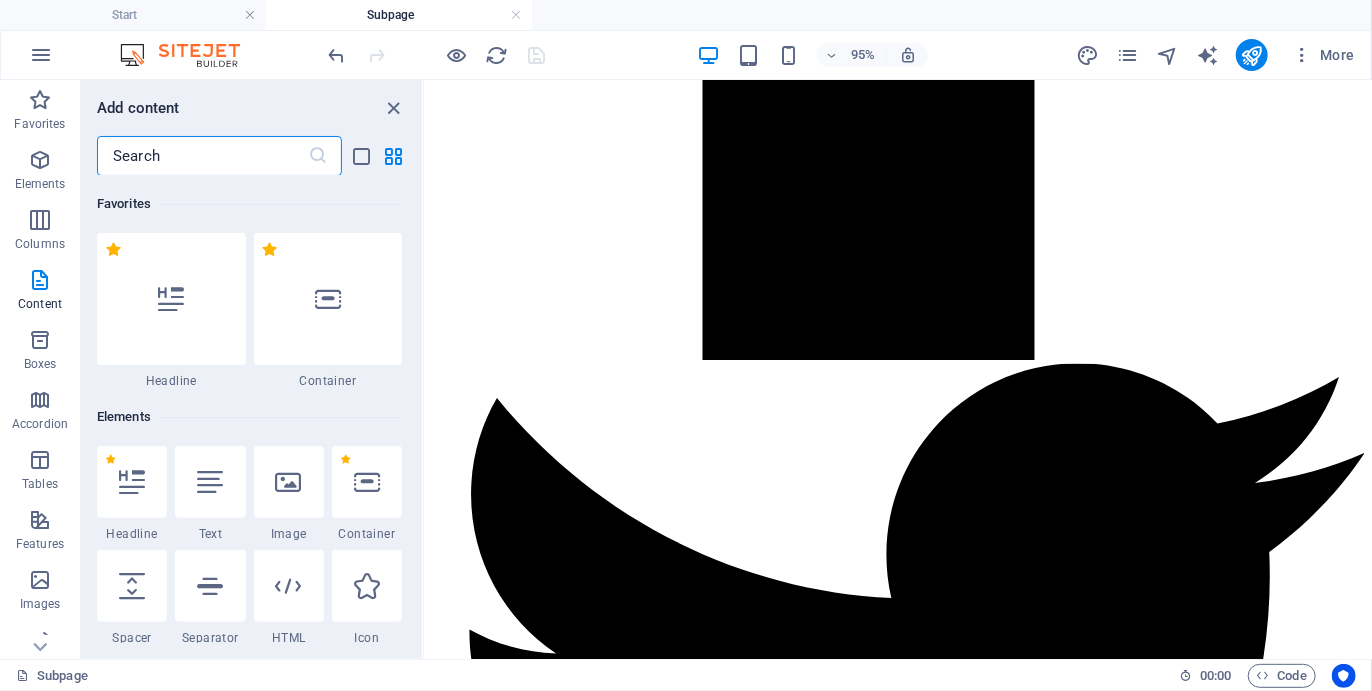 scroll, scrollTop: 2324, scrollLeft: 0, axis: vertical 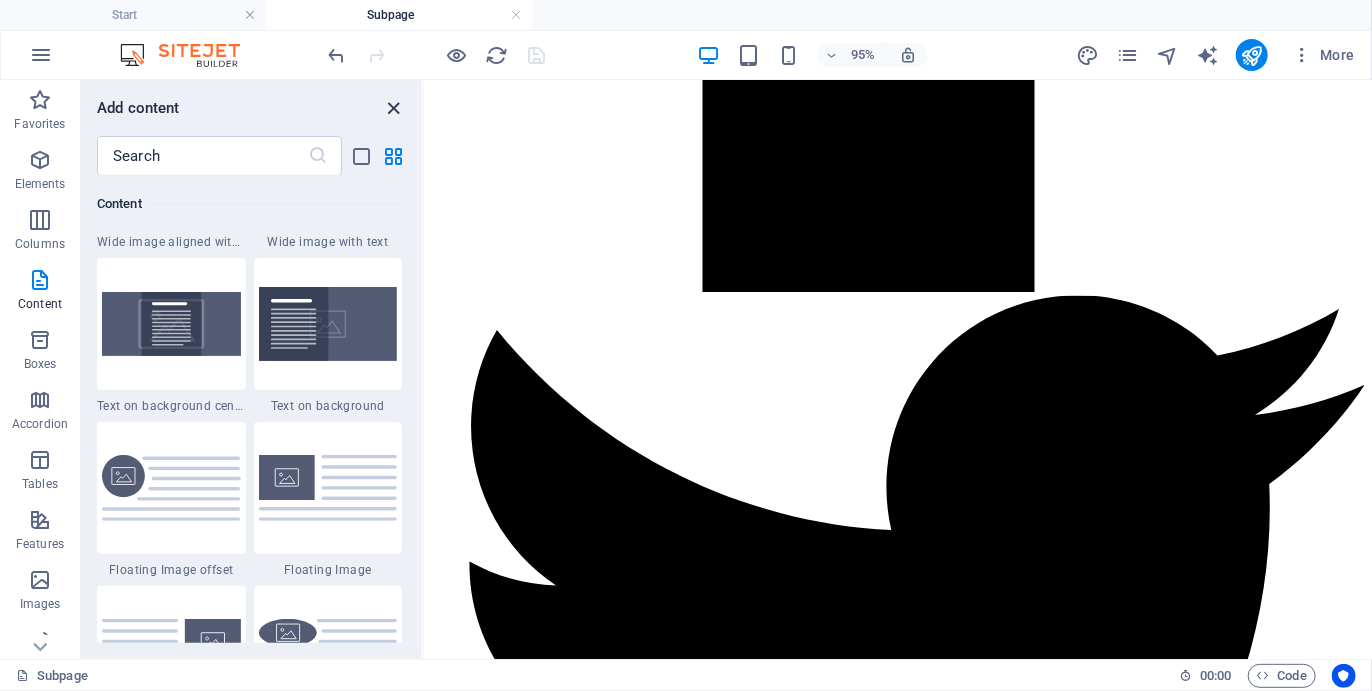 click at bounding box center (394, 108) 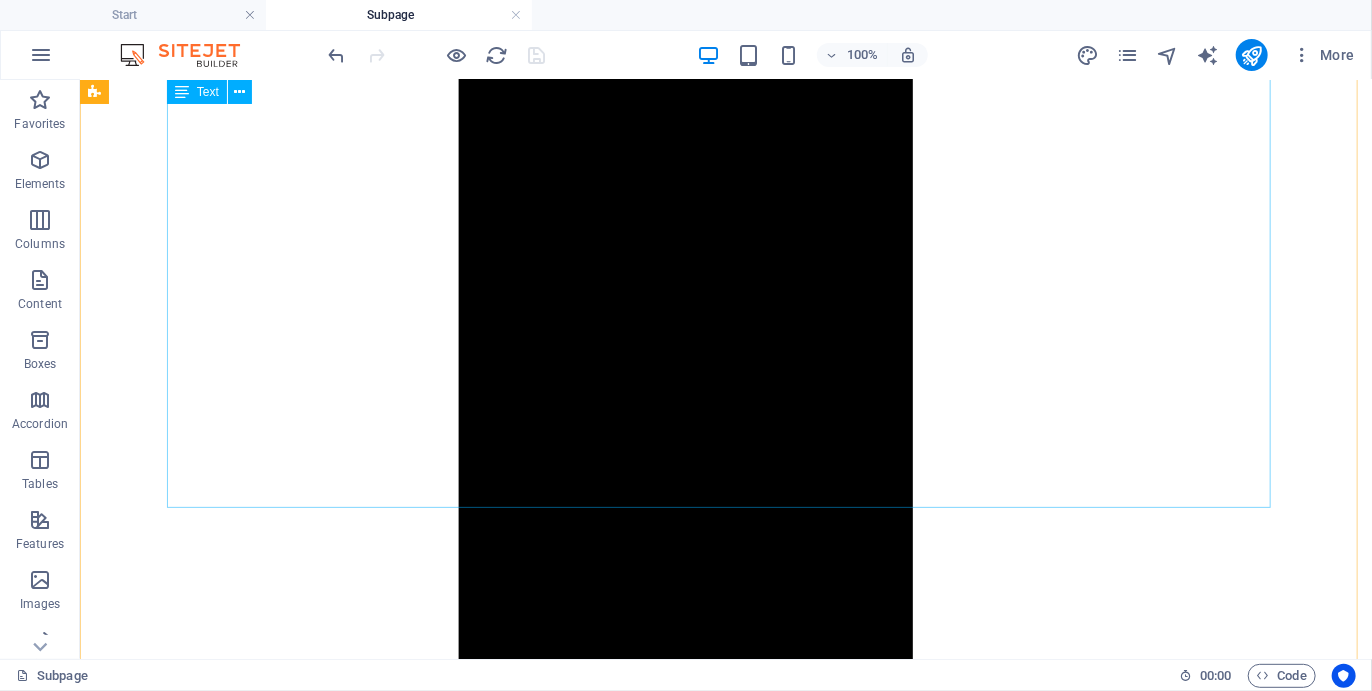 scroll, scrollTop: 2252, scrollLeft: 0, axis: vertical 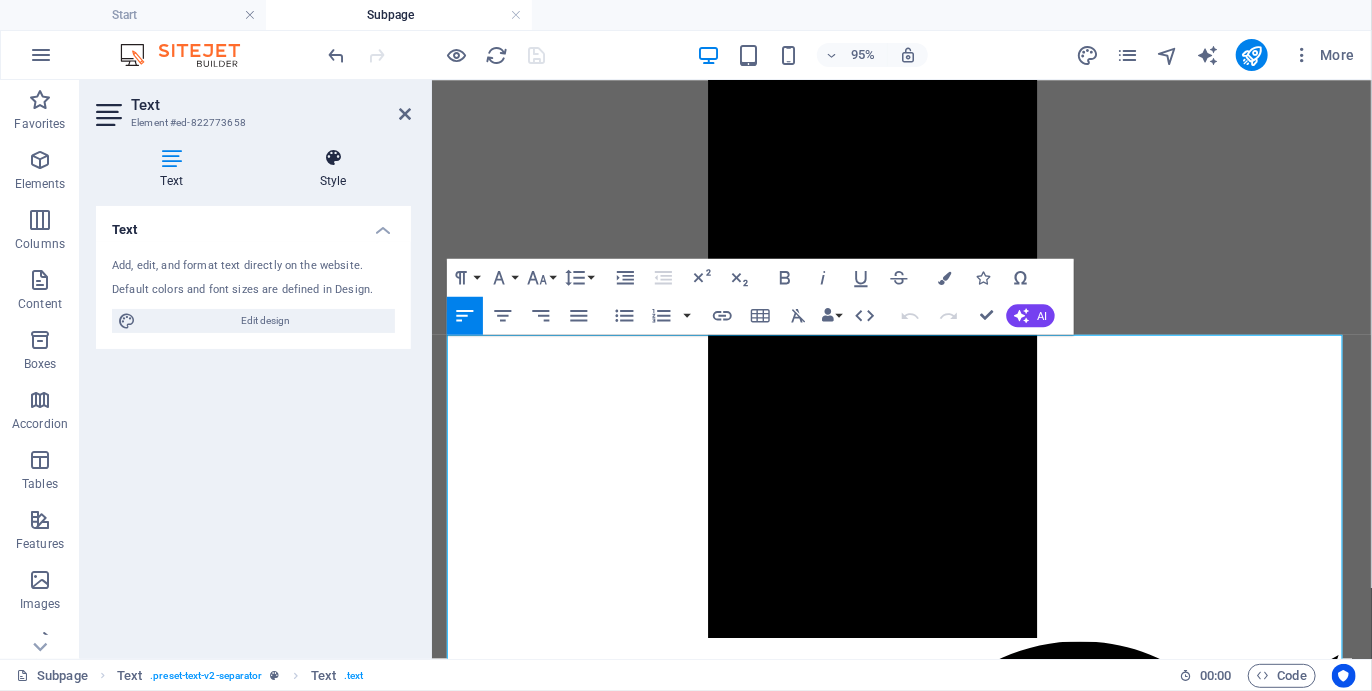 click on "Style" at bounding box center [333, 169] 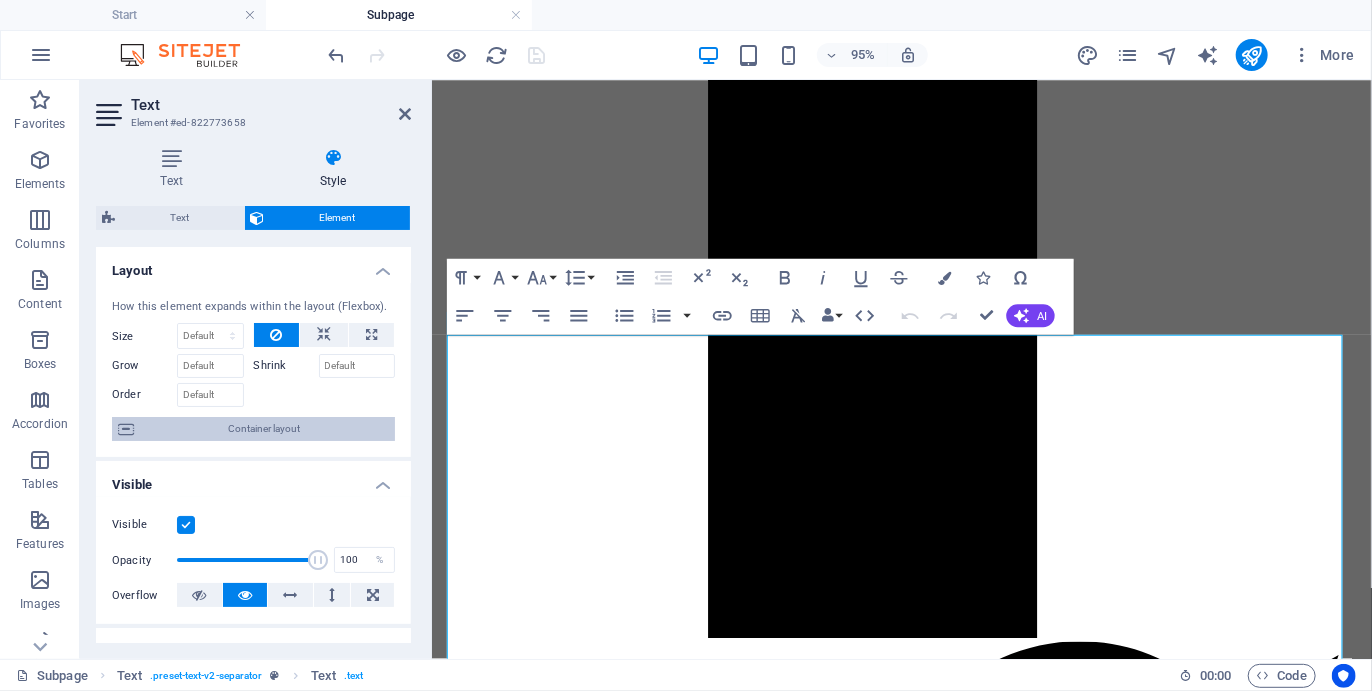 scroll, scrollTop: 448, scrollLeft: 0, axis: vertical 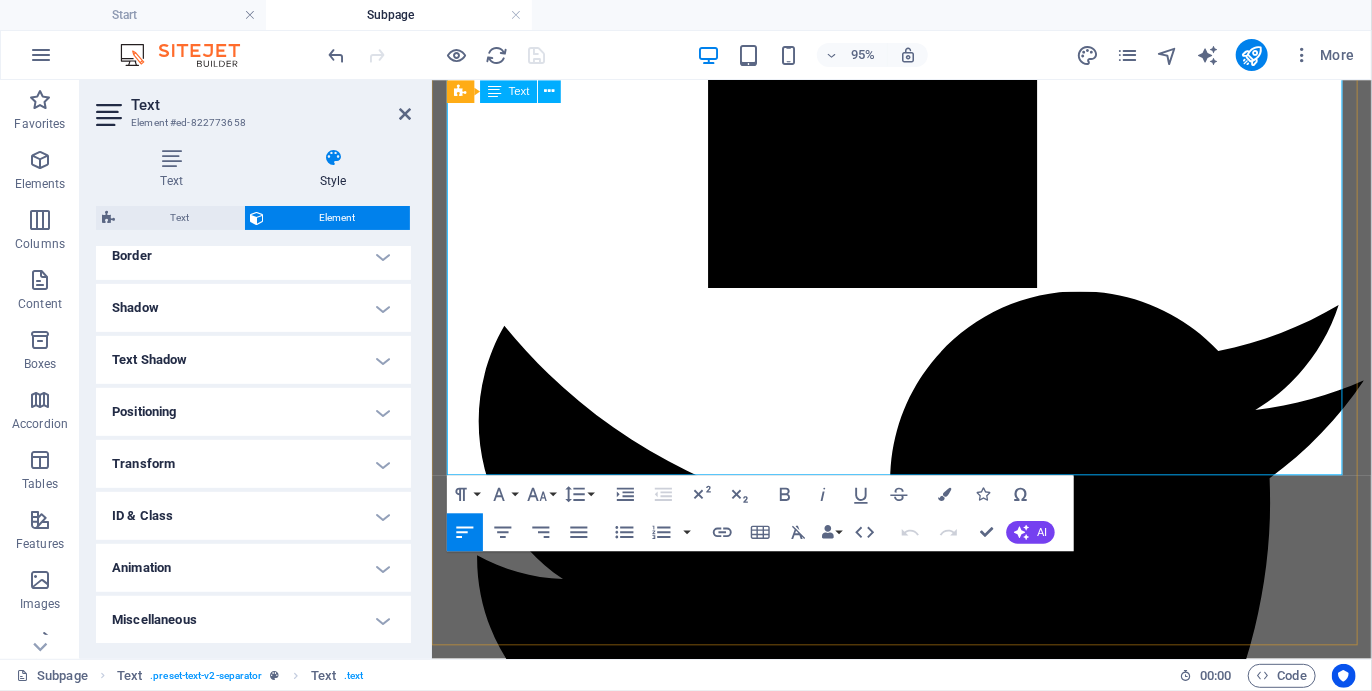 click at bounding box center (925, 7637) 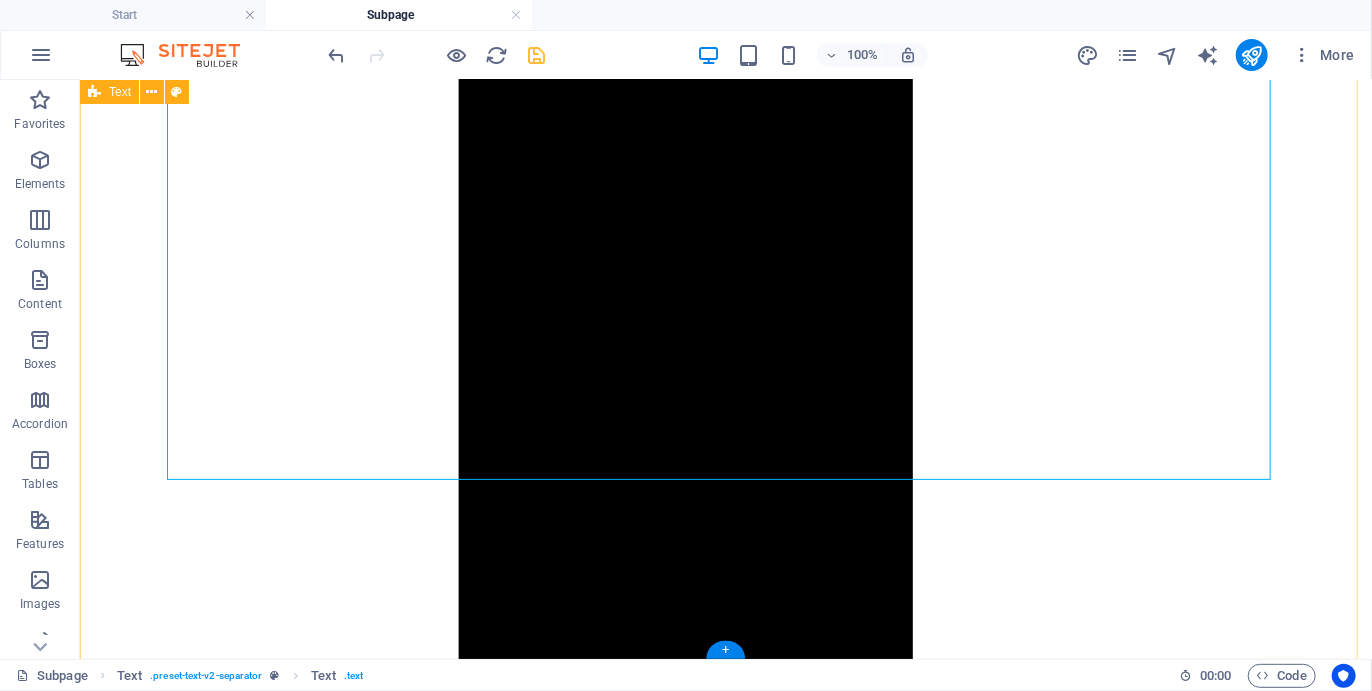 scroll, scrollTop: 2280, scrollLeft: 0, axis: vertical 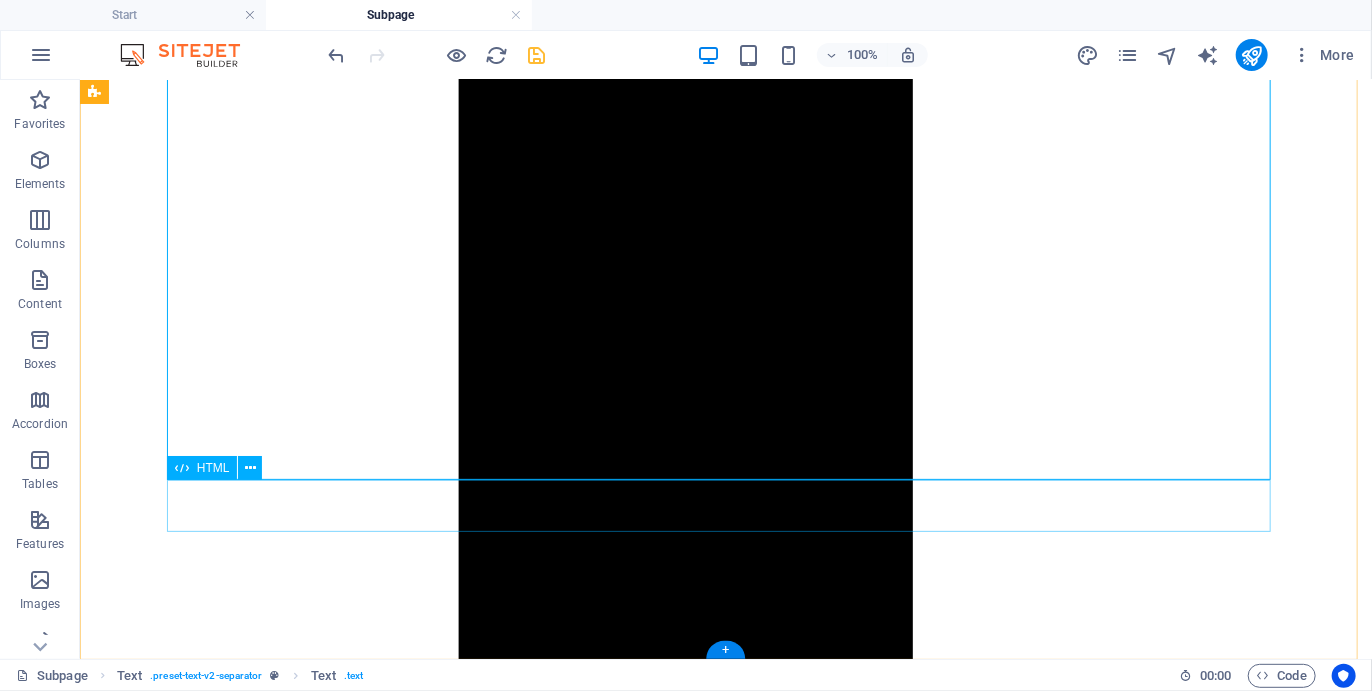 click on "Read More" at bounding box center [725, 10315] 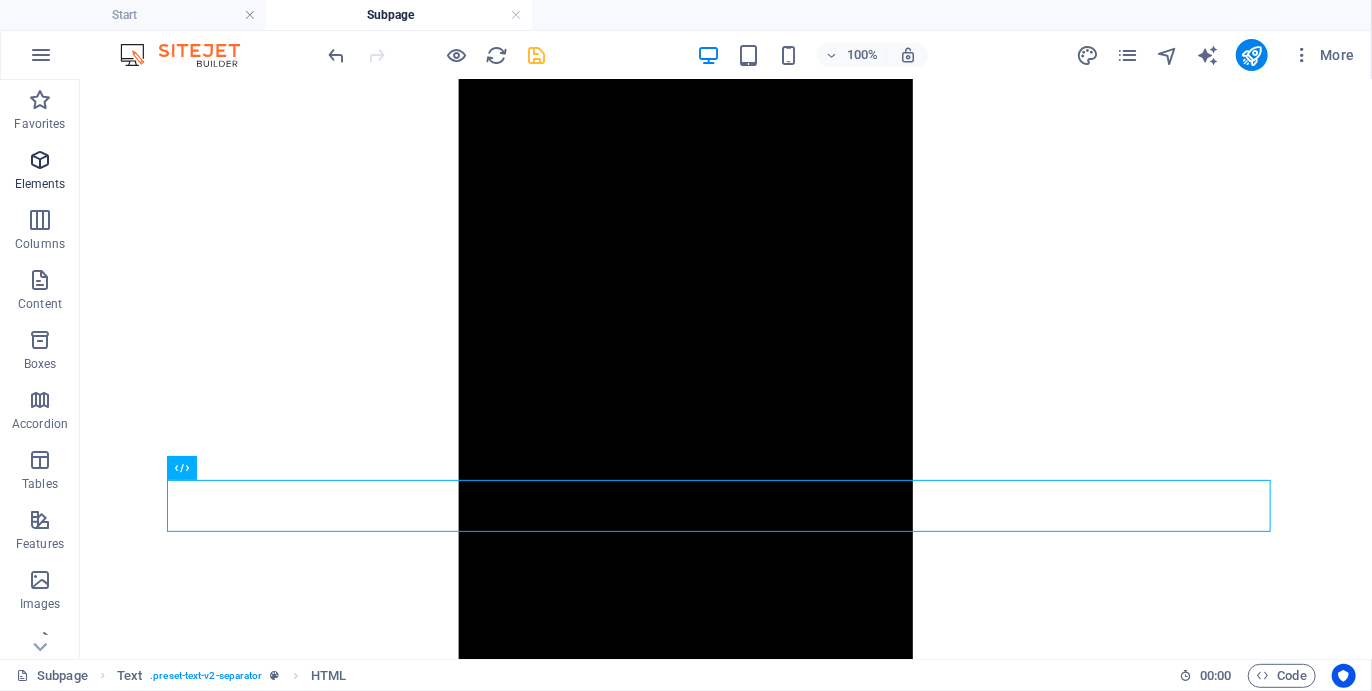 click at bounding box center (40, 160) 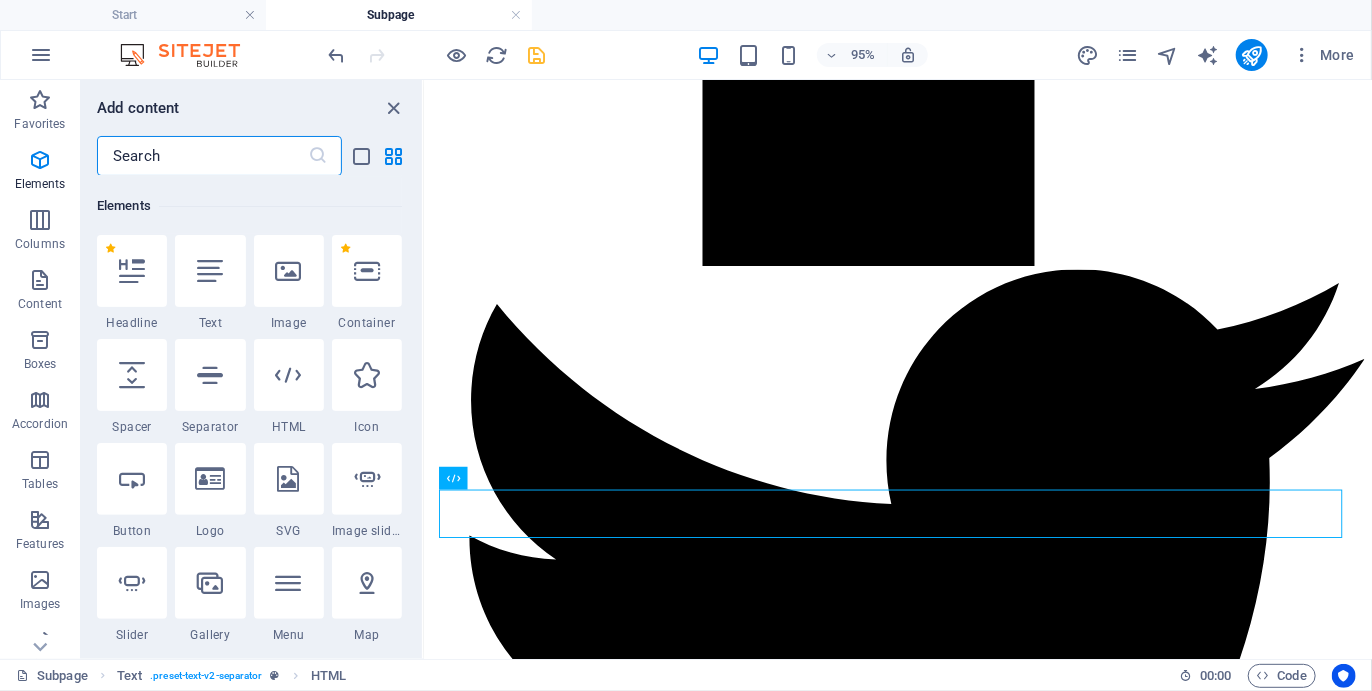 scroll, scrollTop: 212, scrollLeft: 0, axis: vertical 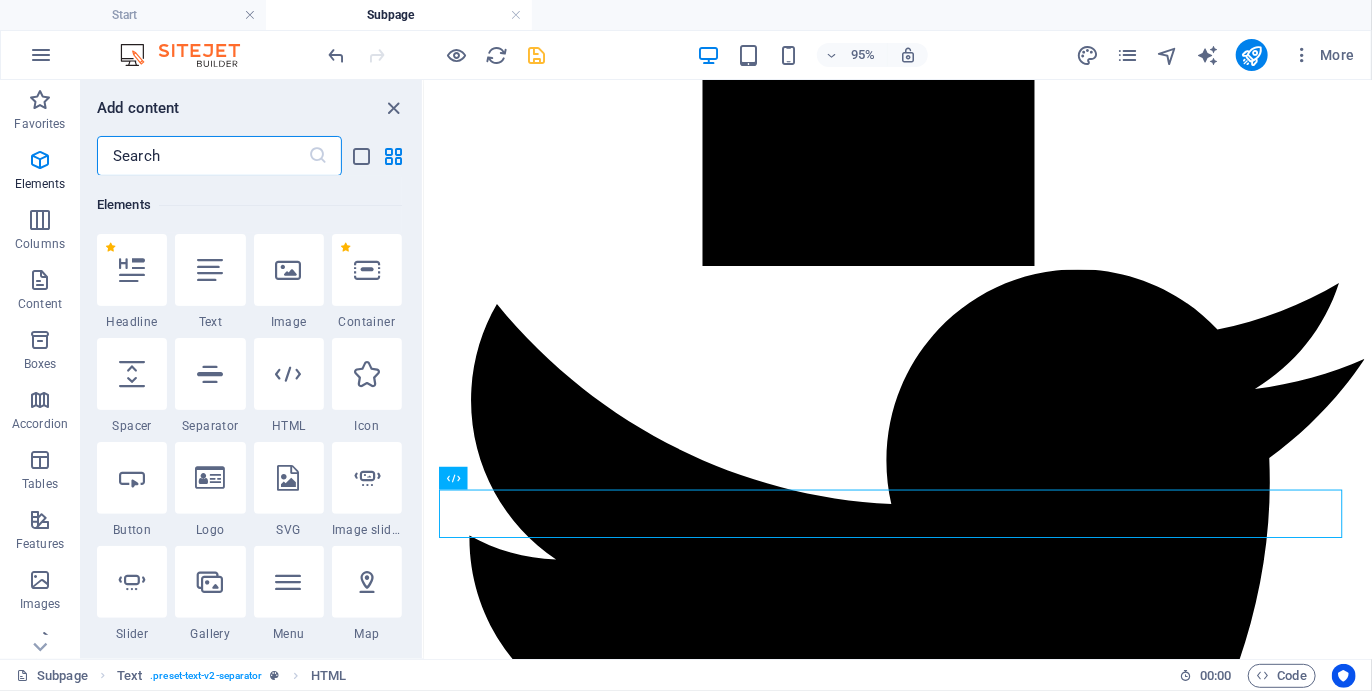 click at bounding box center (202, 156) 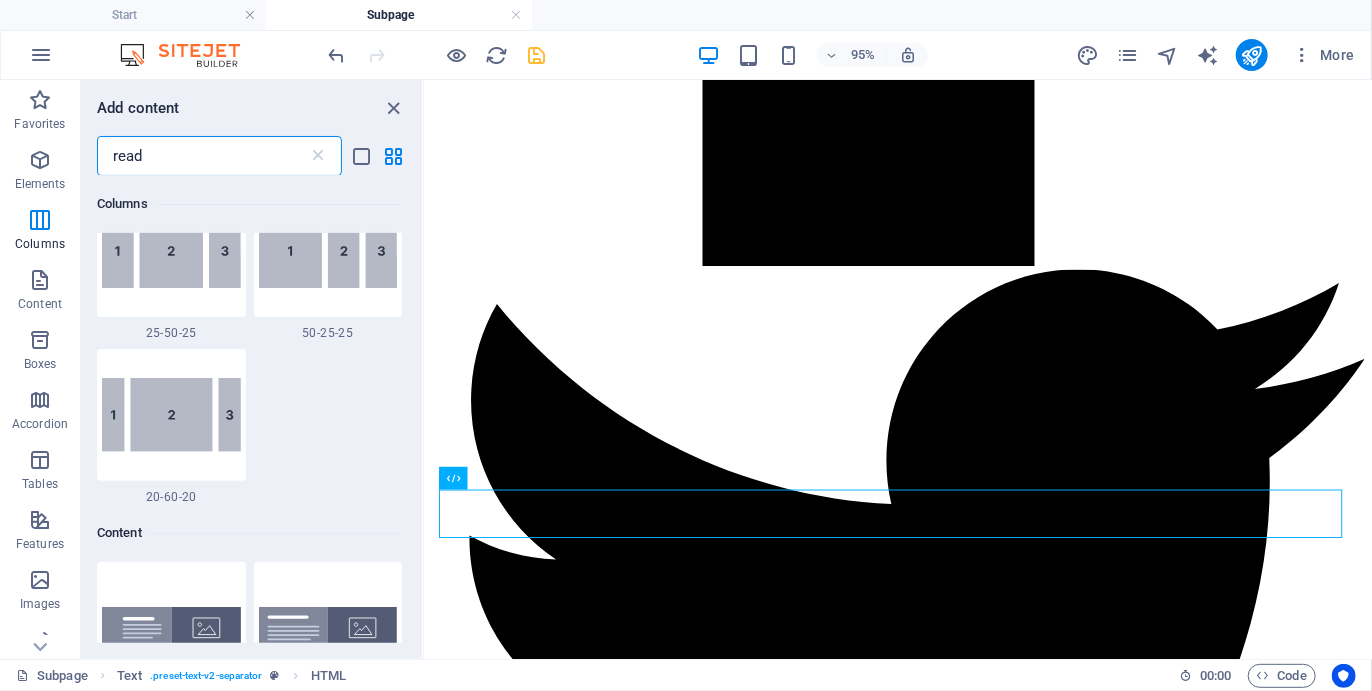 scroll, scrollTop: 0, scrollLeft: 0, axis: both 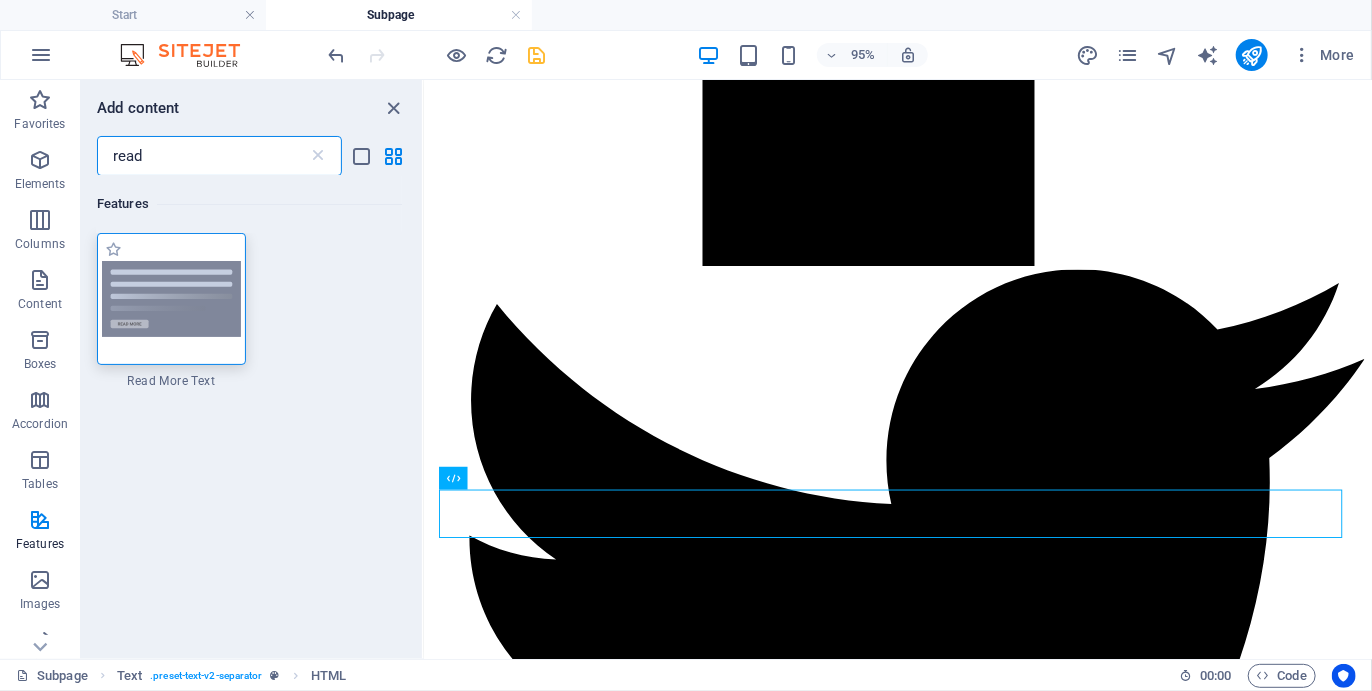 type on "read" 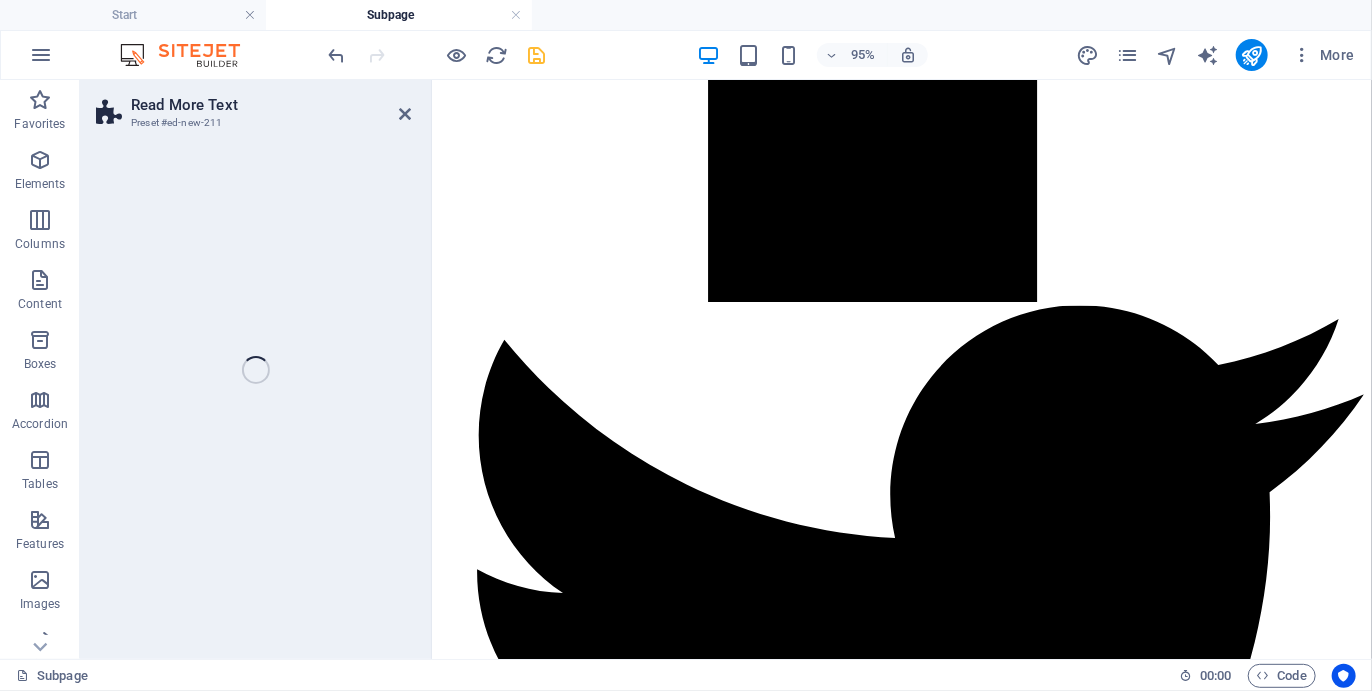 select on "px" 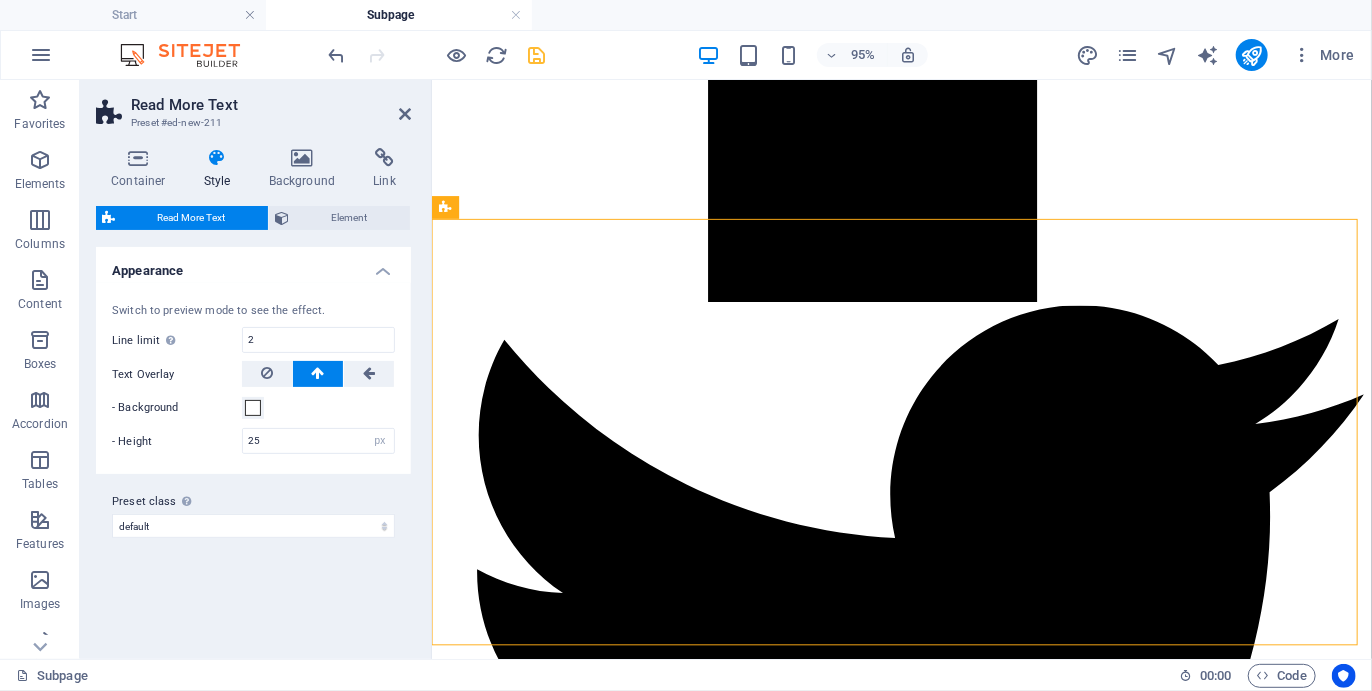 scroll, scrollTop: 2816, scrollLeft: 0, axis: vertical 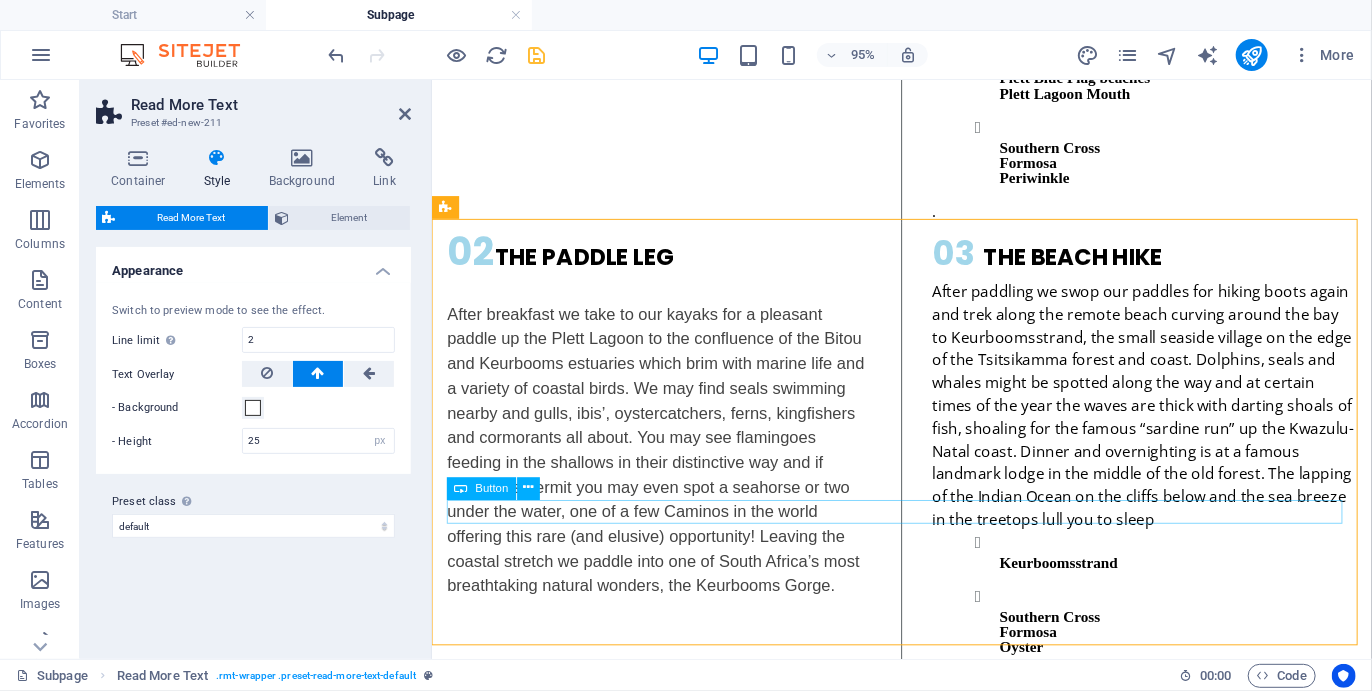 click on "Read more" at bounding box center [925, 1233] 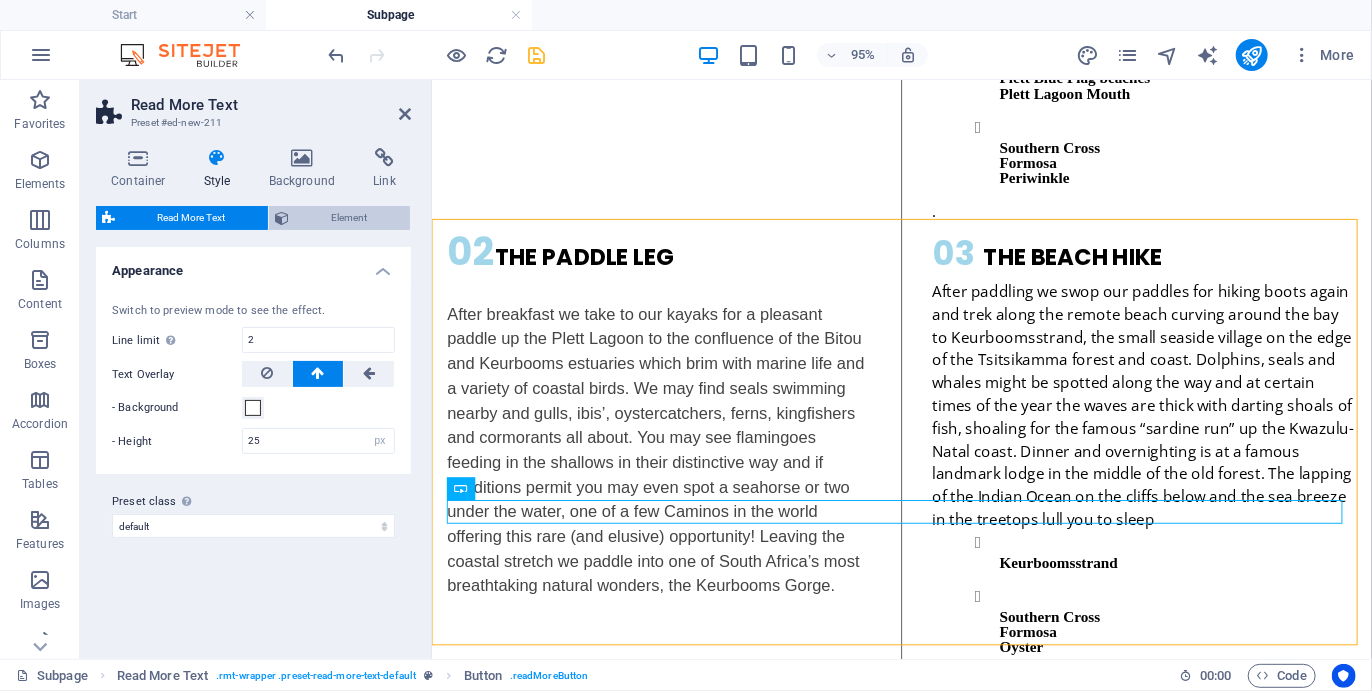 click on "Element" at bounding box center [349, 218] 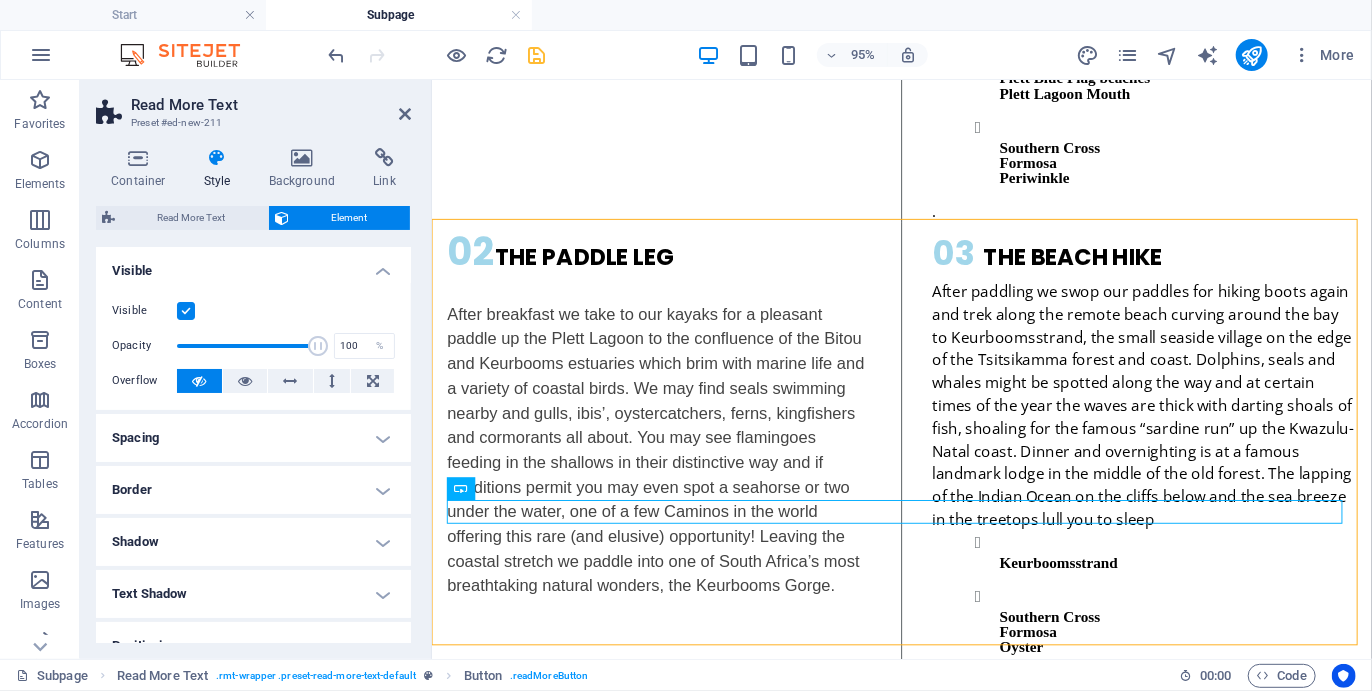 scroll, scrollTop: 234, scrollLeft: 0, axis: vertical 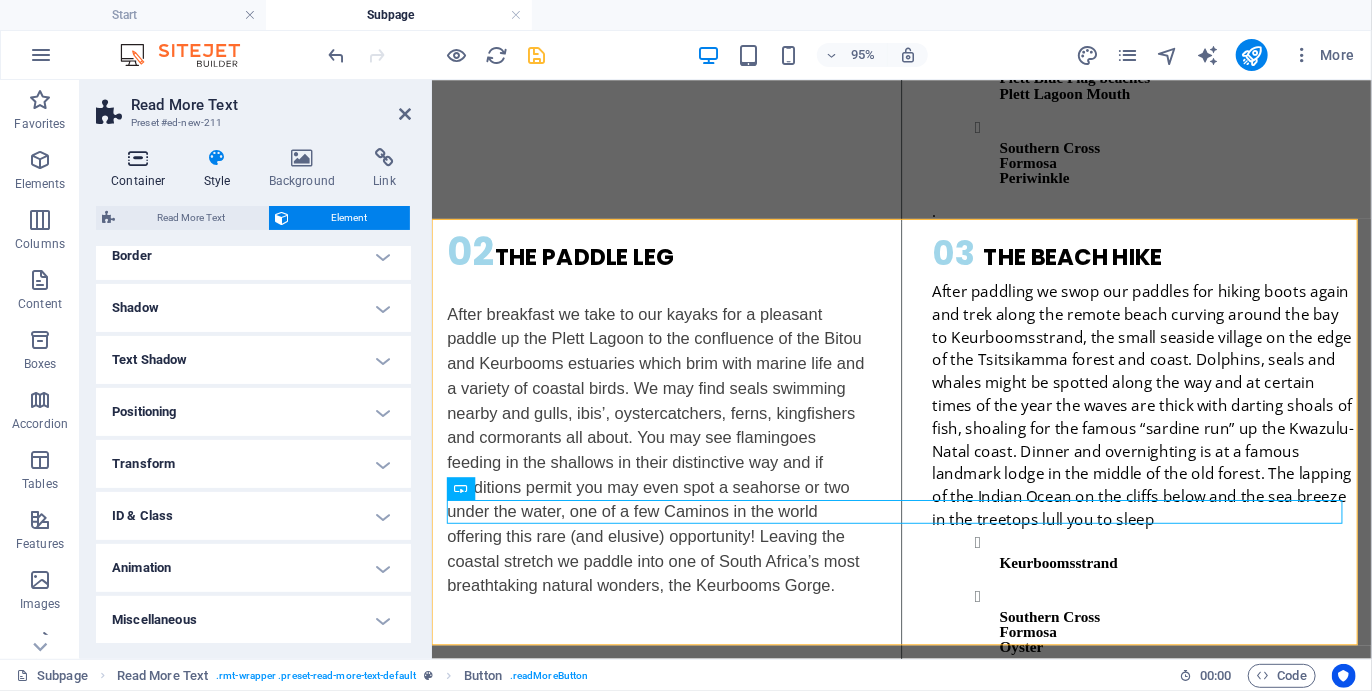click at bounding box center [138, 158] 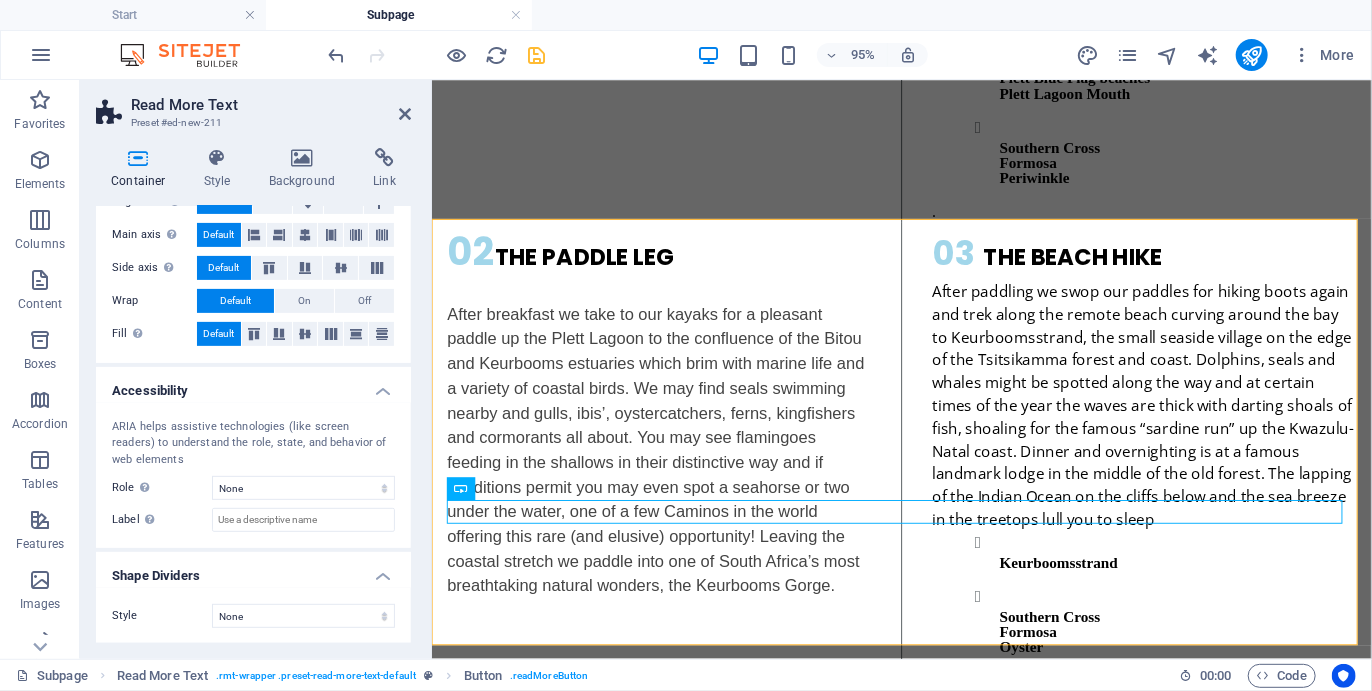 scroll, scrollTop: 0, scrollLeft: 0, axis: both 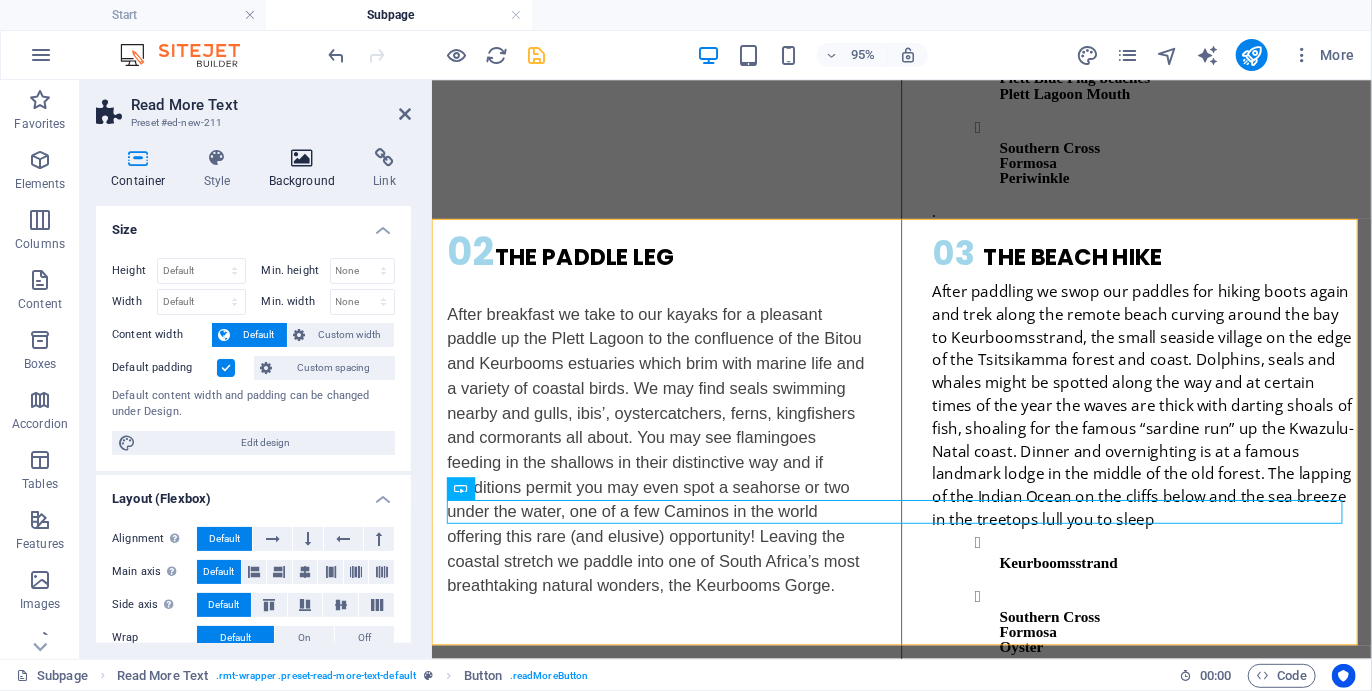 click at bounding box center [302, 158] 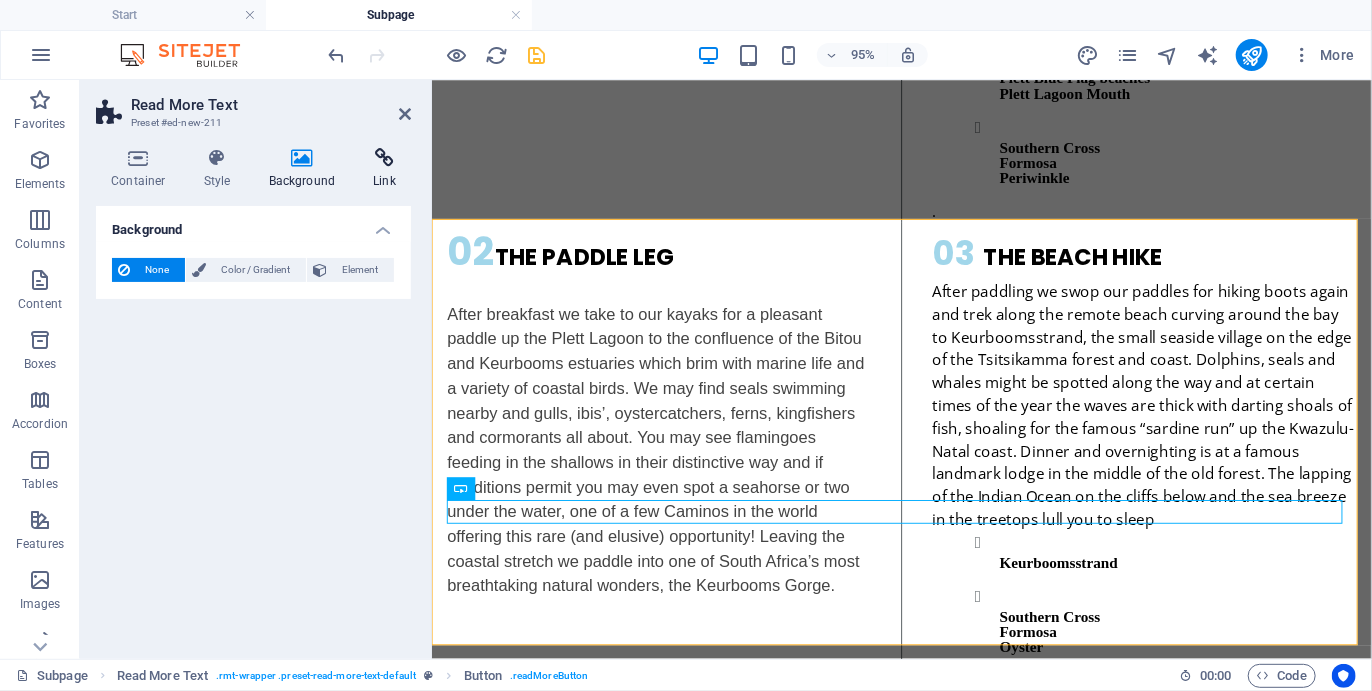 click on "Link" at bounding box center [384, 169] 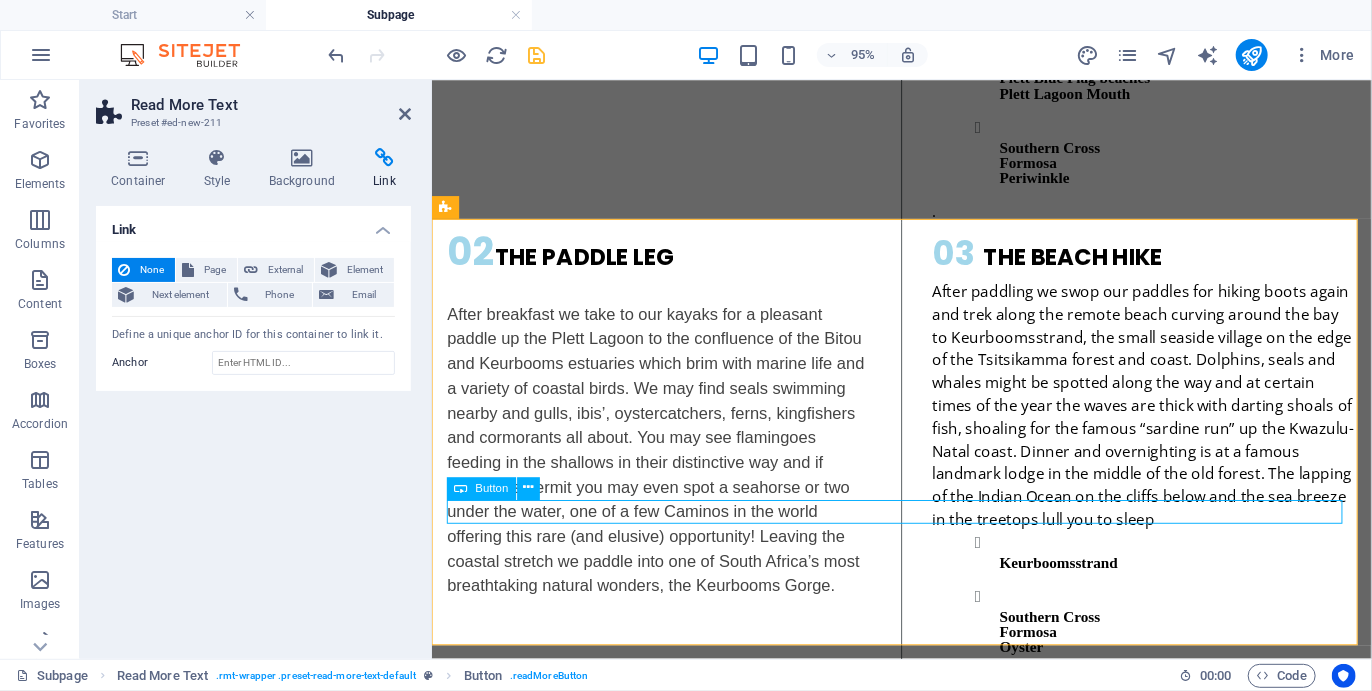 click on "Read more" at bounding box center [925, 1233] 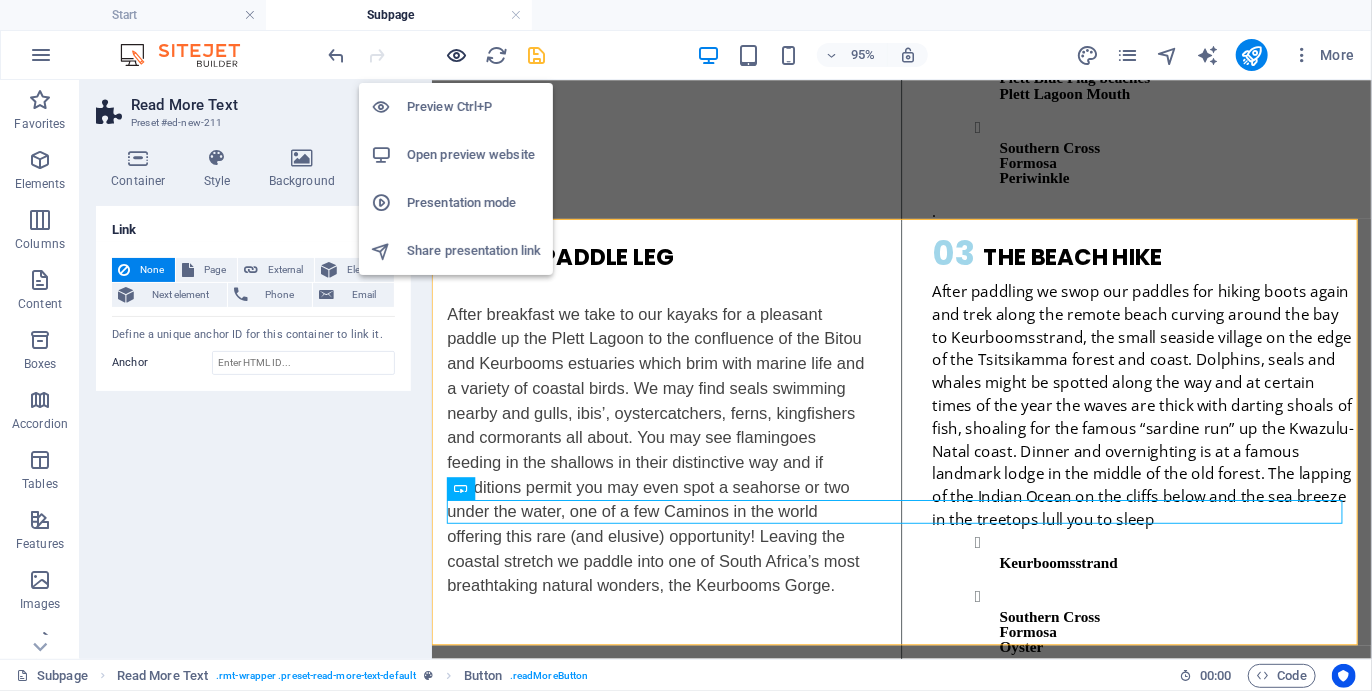 click at bounding box center [457, 55] 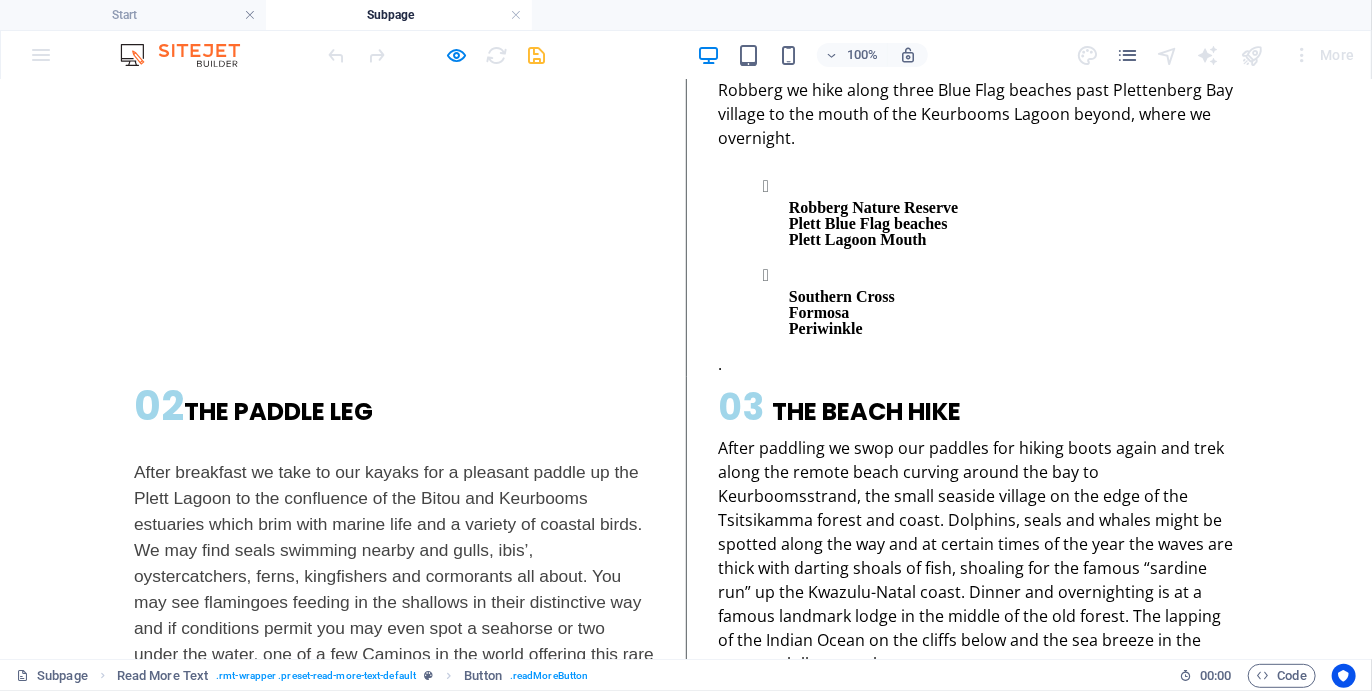 click on "Read more" at bounding box center [182, 1206] 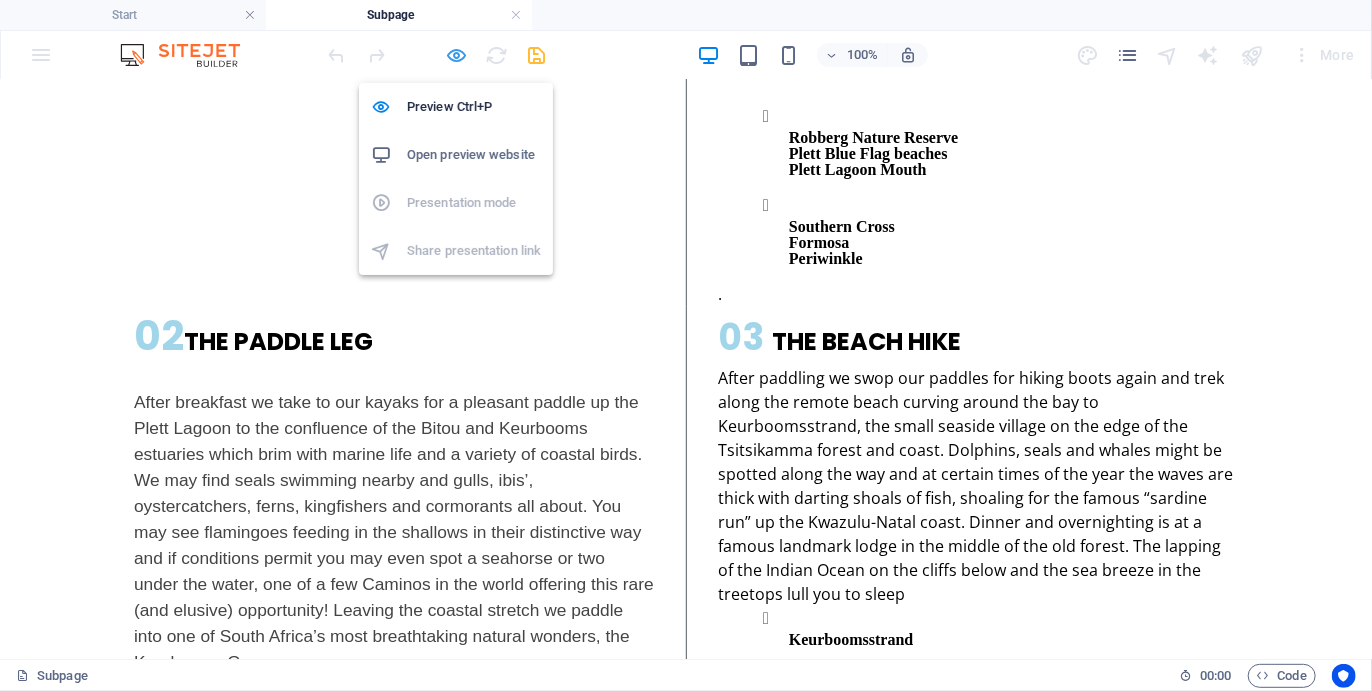 click at bounding box center (457, 55) 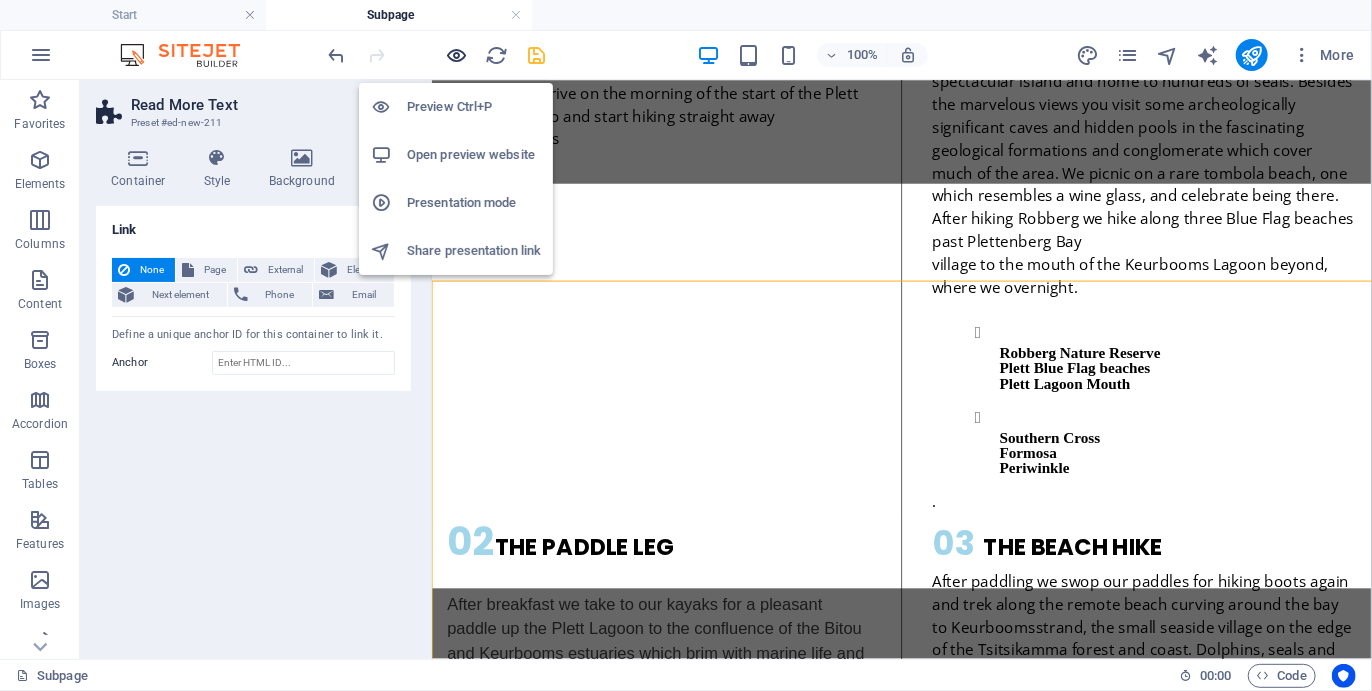 scroll, scrollTop: 2750, scrollLeft: 0, axis: vertical 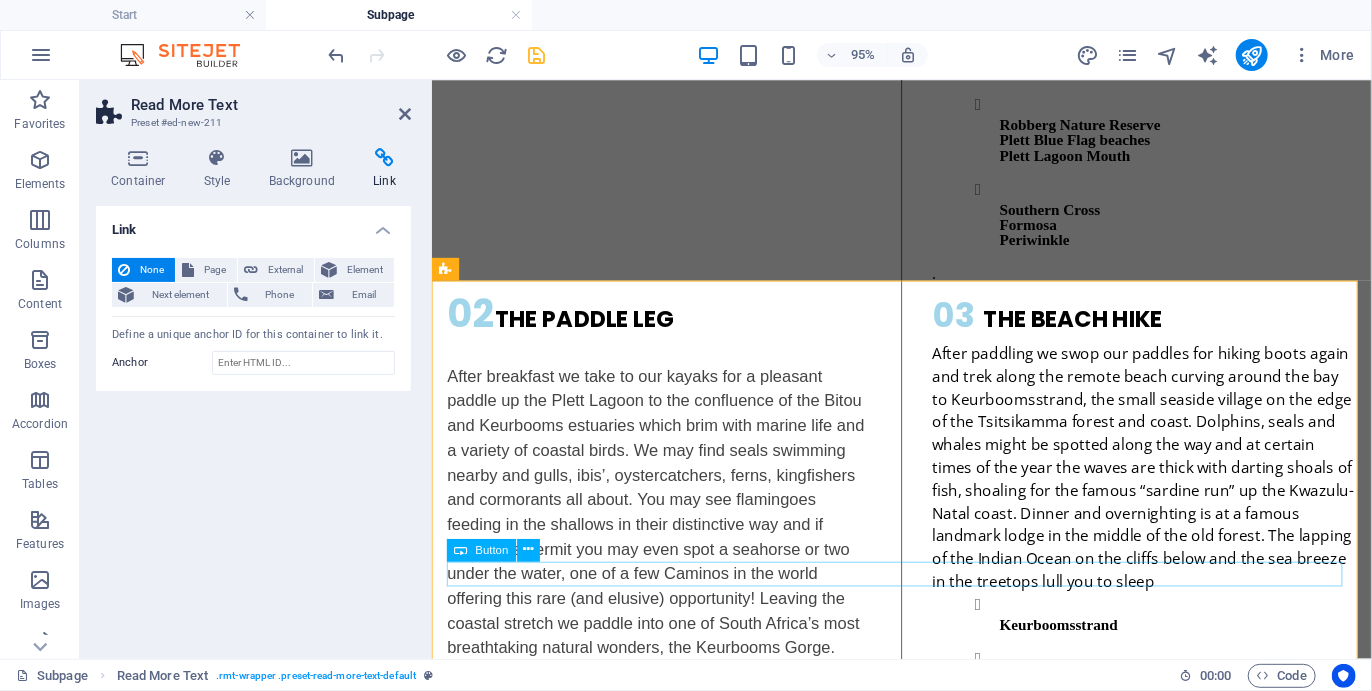 click on "Read more" at bounding box center (925, 1299) 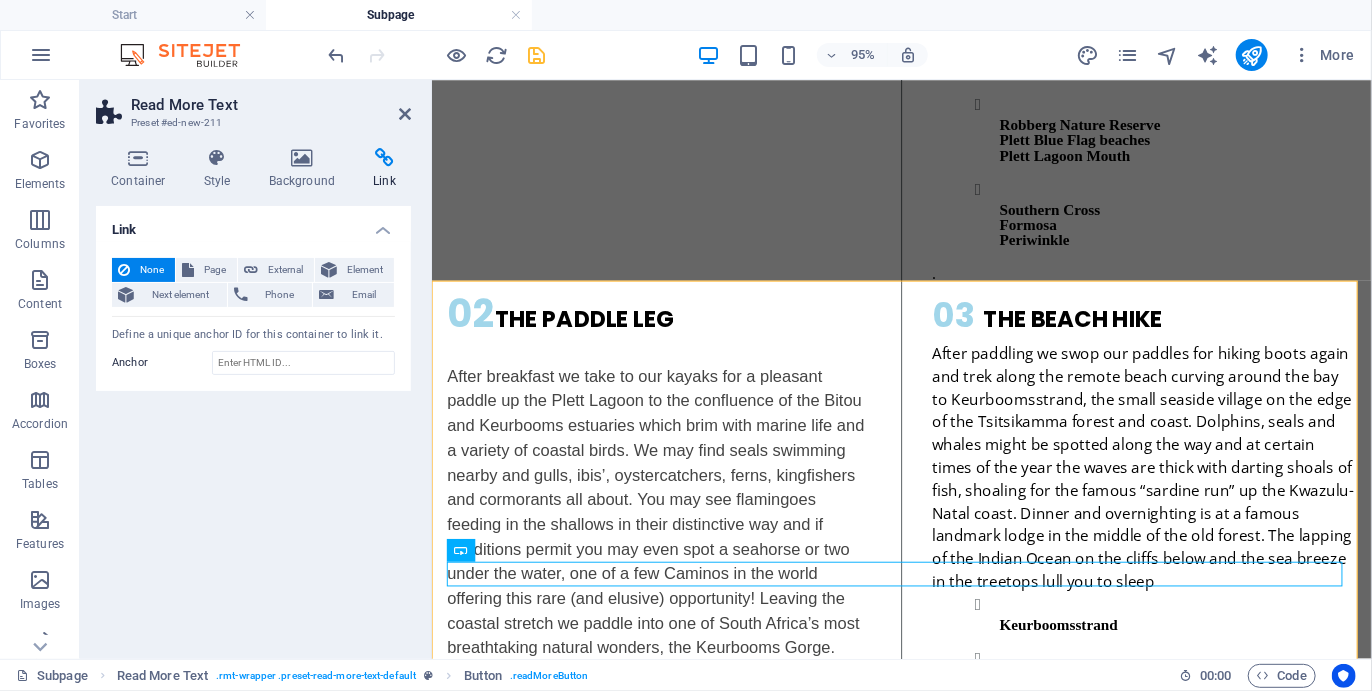 click on "Container Style Background Link Size Height Default px rem % vh vw Min. height None px rem % vh vw Width Default px rem % em vh vw Min. width None px rem % vh vw Content width Default Custom width Width Default px rem % em vh vw Min. width None px rem % vh vw Default padding Custom spacing Default content width and padding can be changed under Design. Edit design Layout (Flexbox) Alignment Determines the flex direction. Default Main axis Determine how elements should behave along the main axis inside this container (justify content). Default Side axis Control the vertical direction of the element inside of the container (align items). Default Wrap Default On Off Fill Controls the distances and direction of elements on the y-axis across several lines (align content). Default Accessibility ARIA helps assistive technologies (like screen readers) to understand the role, state, and behavior of web elements Role The ARIA role defines the purpose of an element.  None Alert Article Banner Comment Fan" at bounding box center (253, 395) 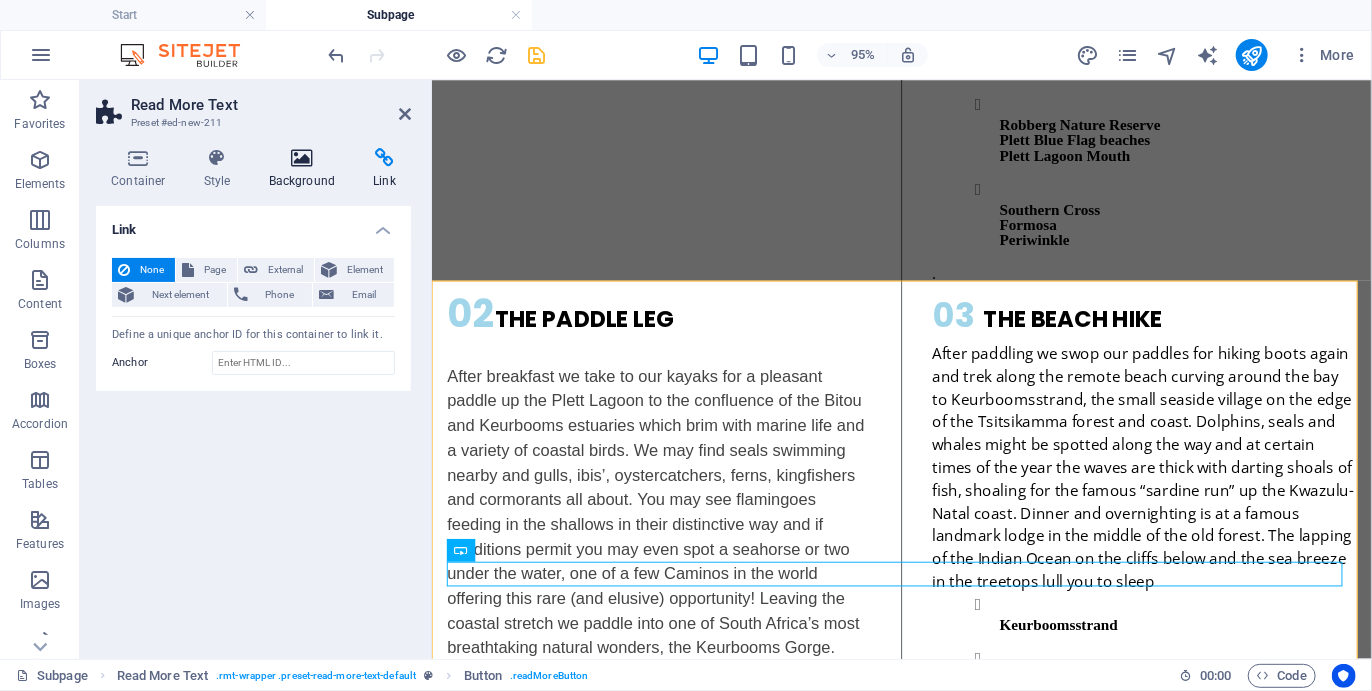 click on "Background" at bounding box center (306, 169) 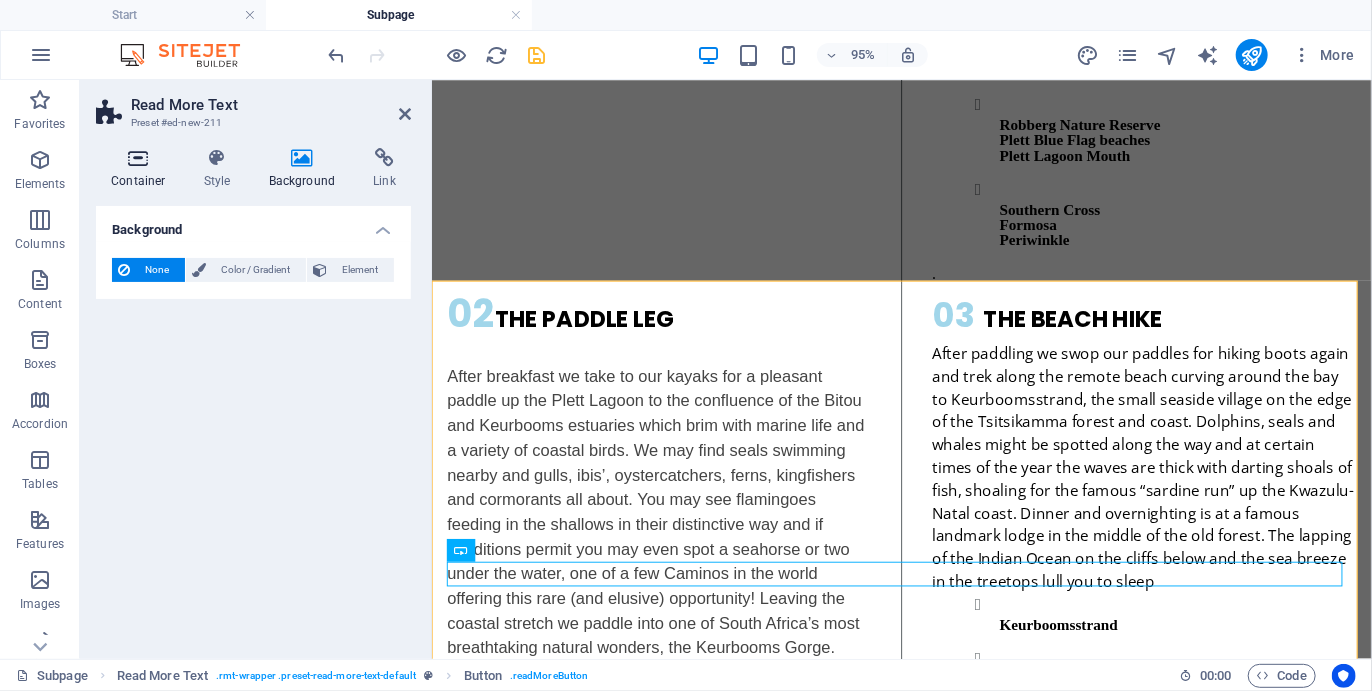 click on "Container" at bounding box center (142, 169) 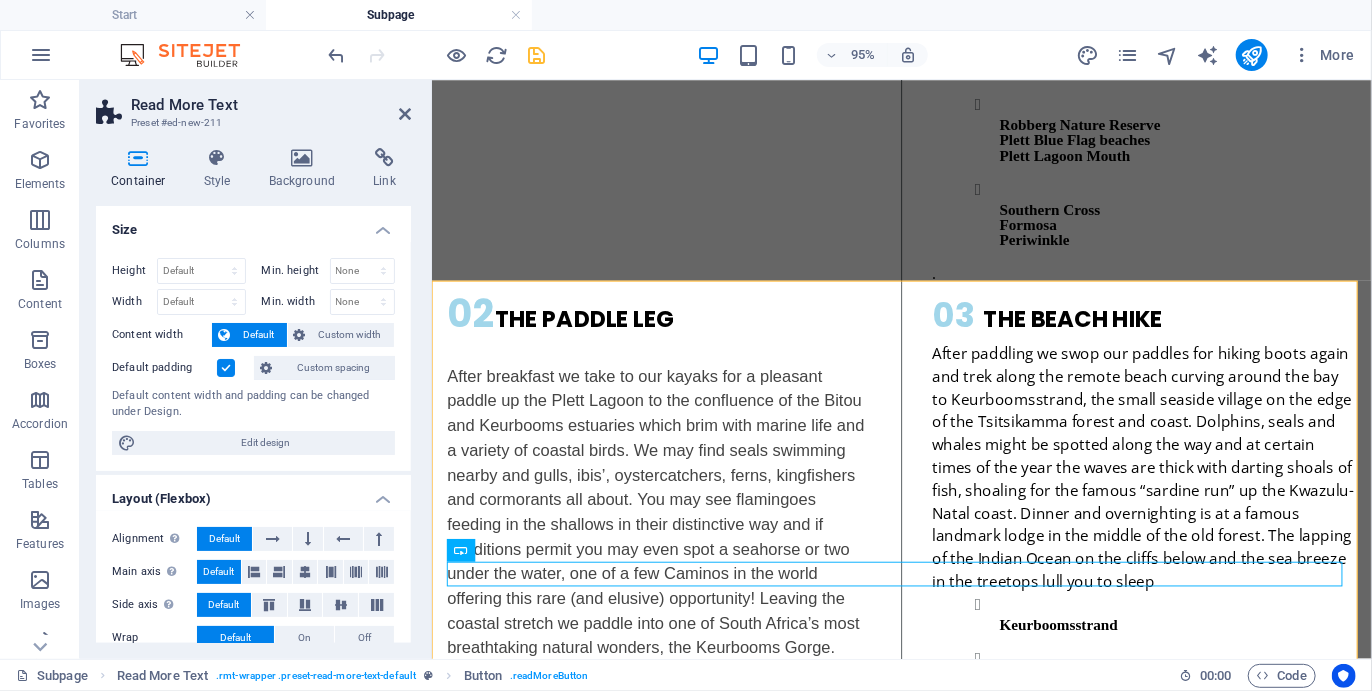 scroll, scrollTop: 337, scrollLeft: 0, axis: vertical 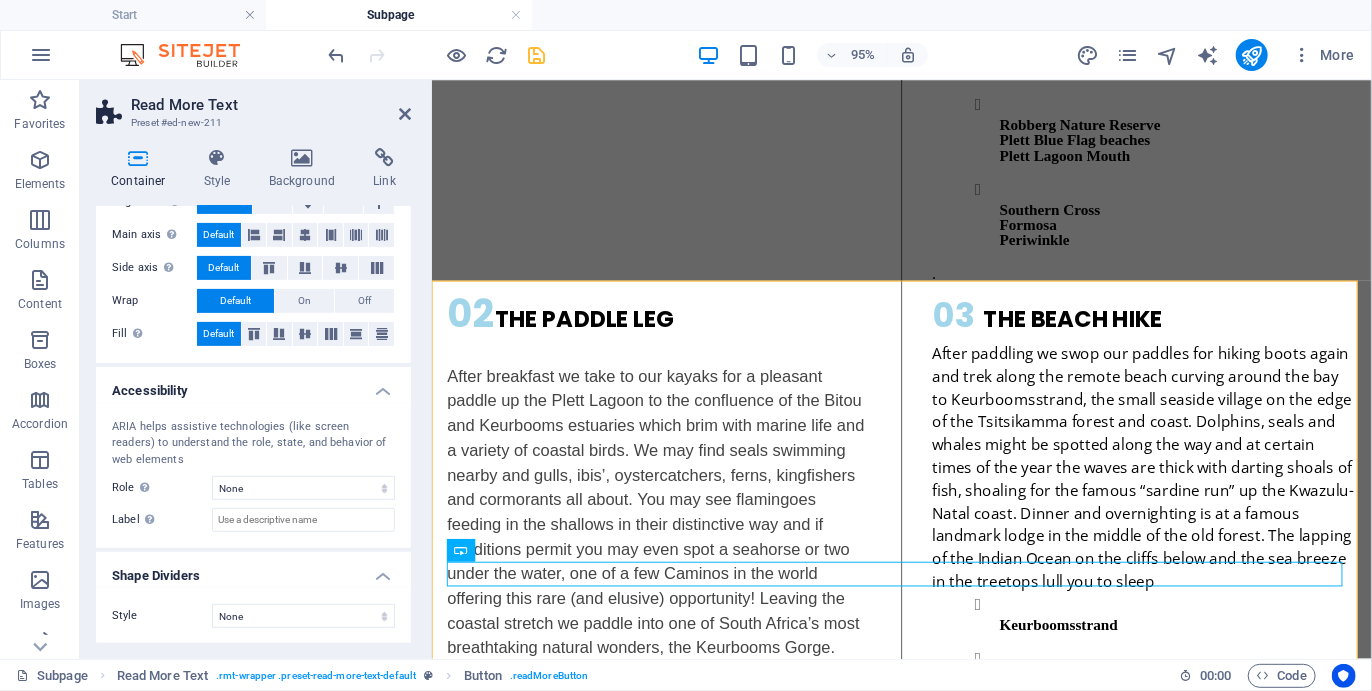 click at bounding box center [138, 158] 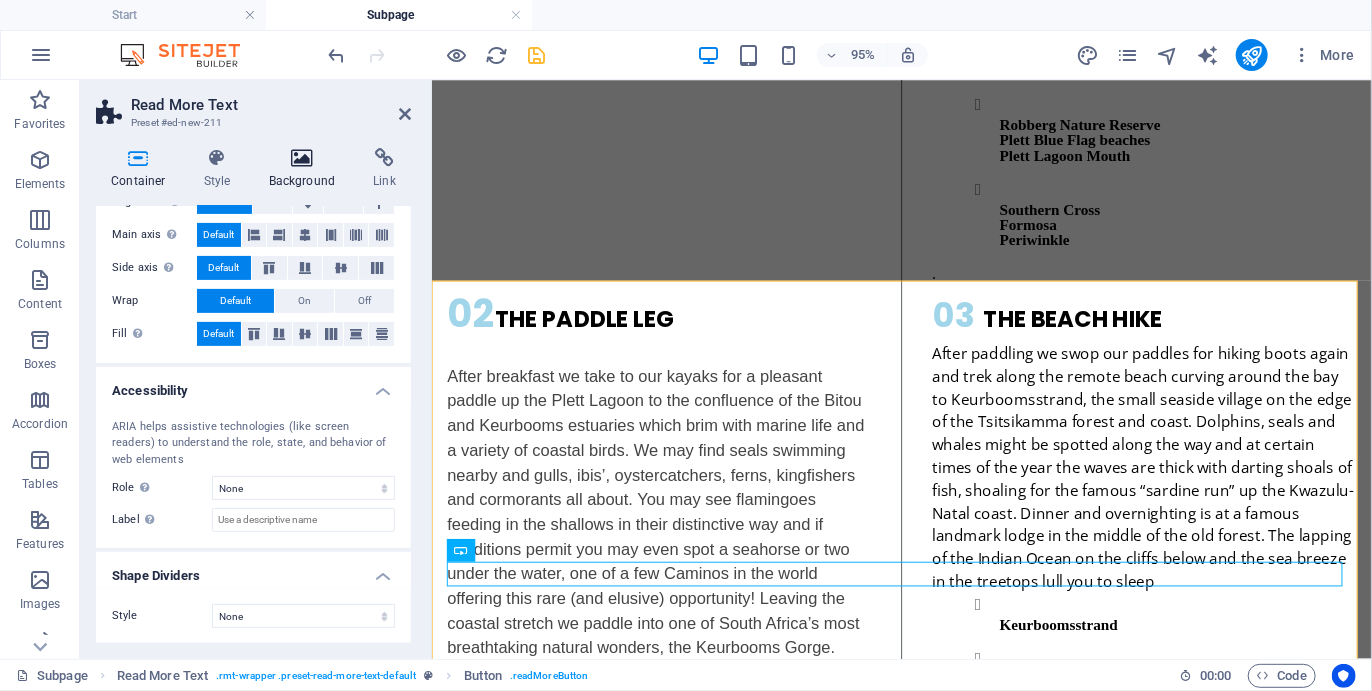 click on "Background" at bounding box center (306, 169) 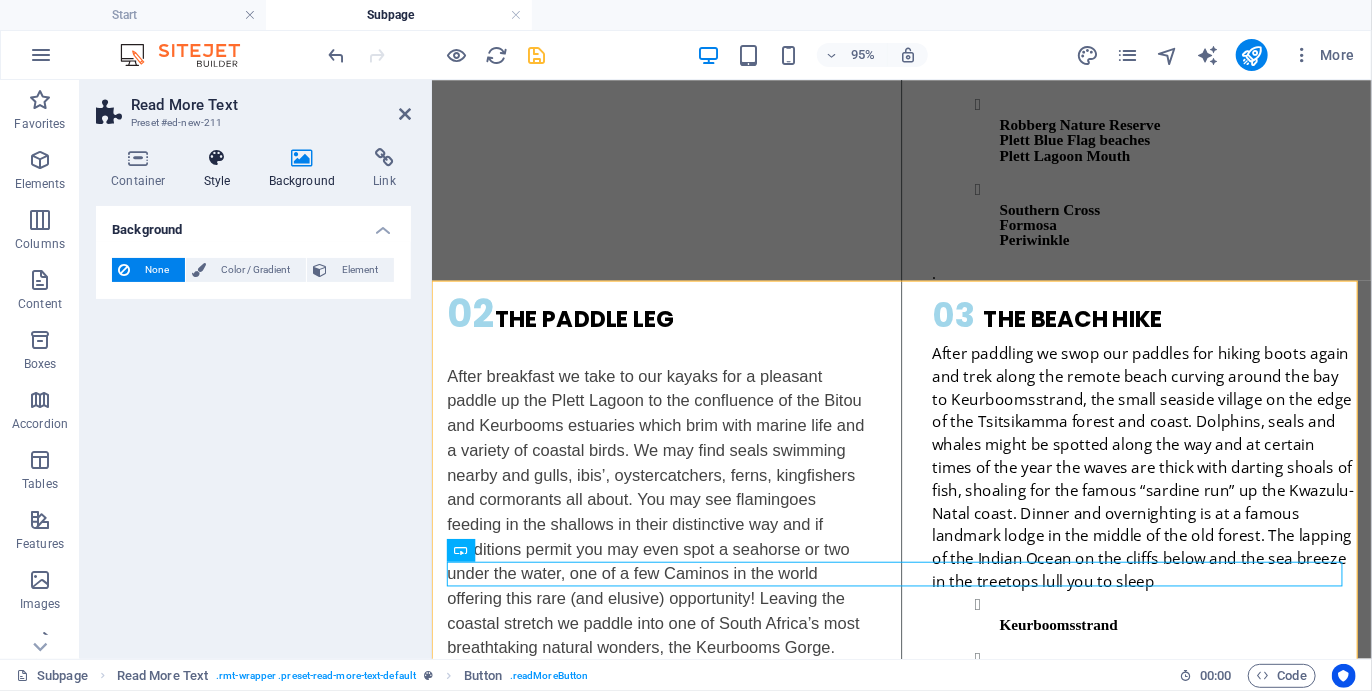 click on "Style" at bounding box center (221, 169) 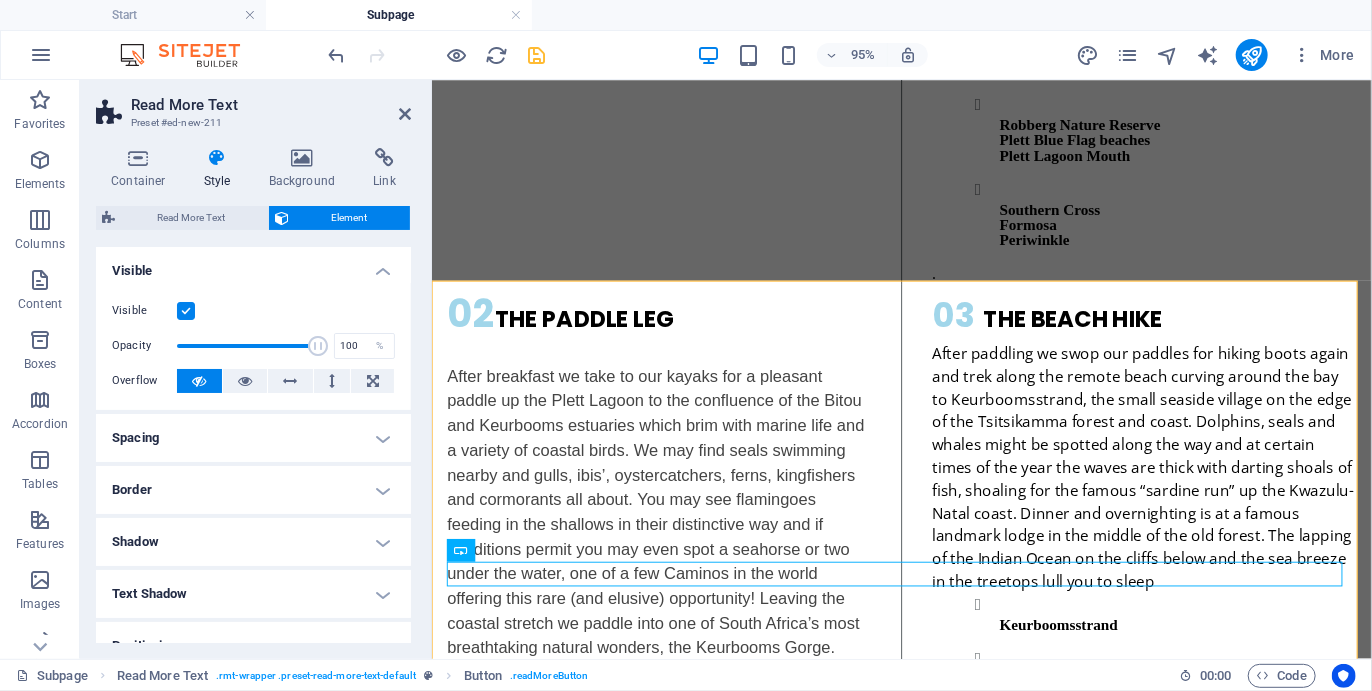 scroll, scrollTop: 234, scrollLeft: 0, axis: vertical 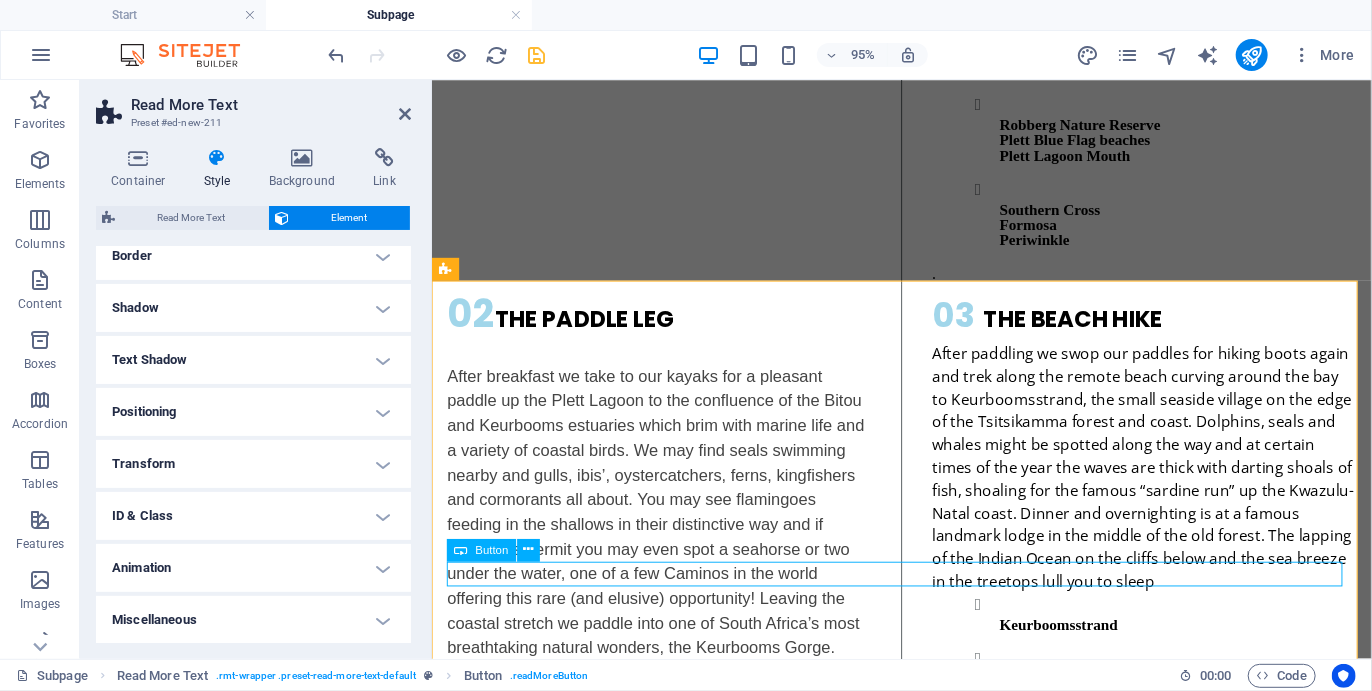 click on "Read more" at bounding box center [925, 1299] 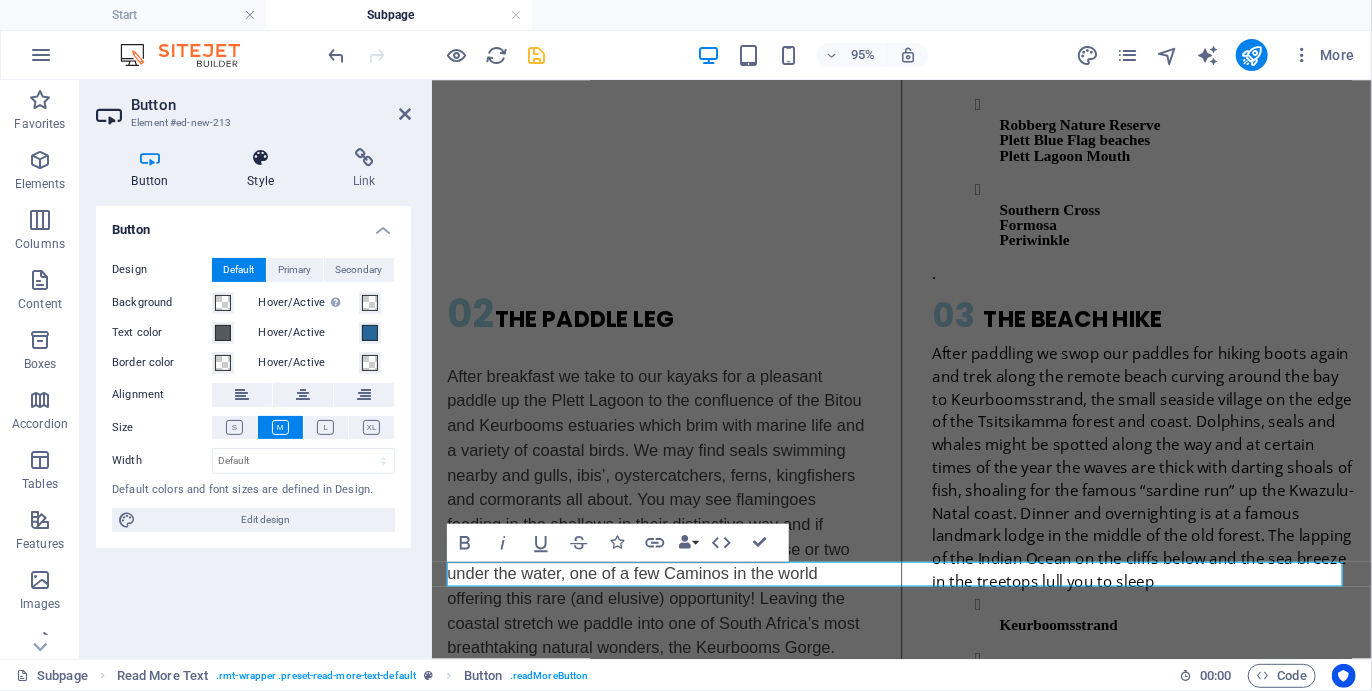 click at bounding box center (261, 158) 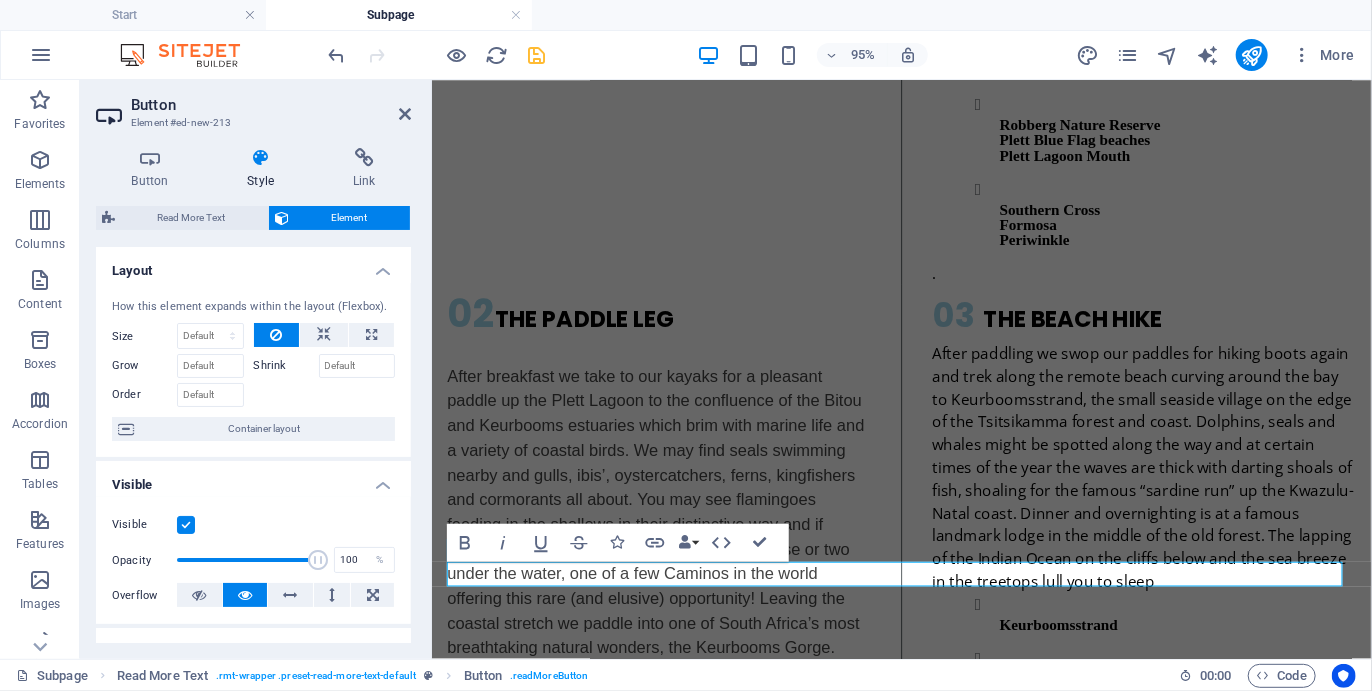 scroll, scrollTop: 448, scrollLeft: 0, axis: vertical 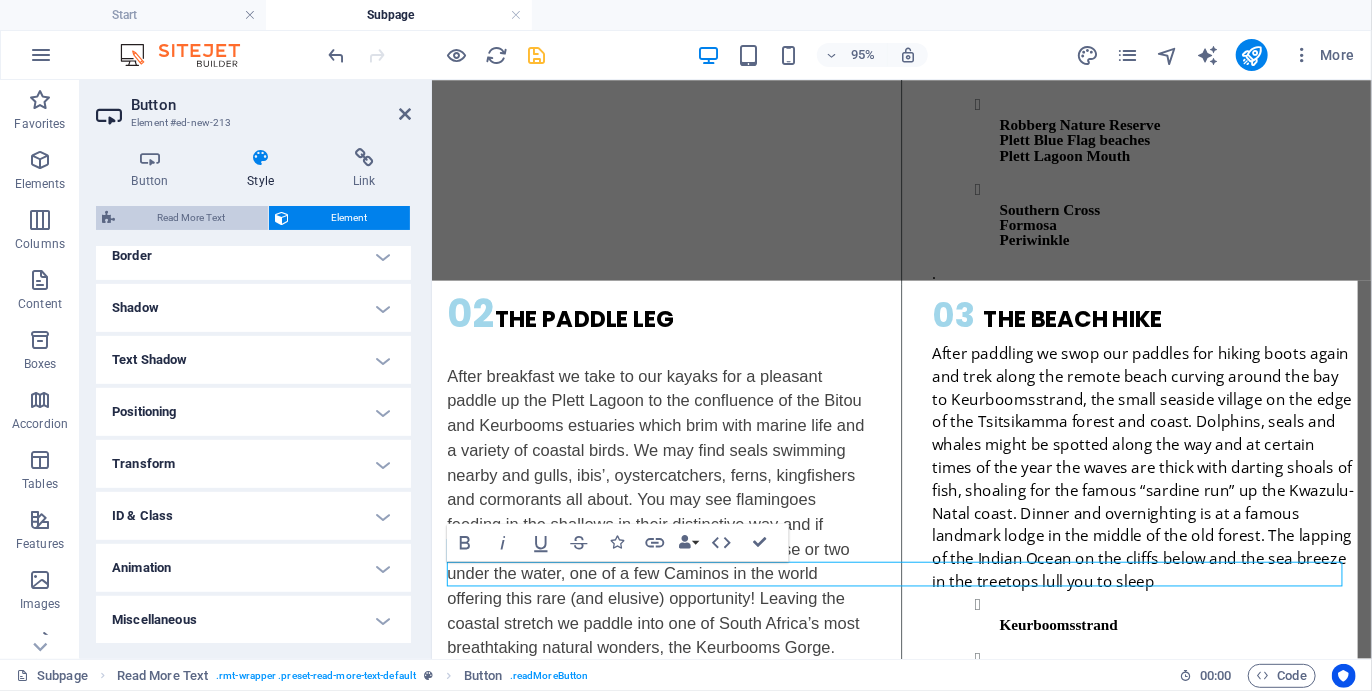 click on "Read More Text" at bounding box center [191, 218] 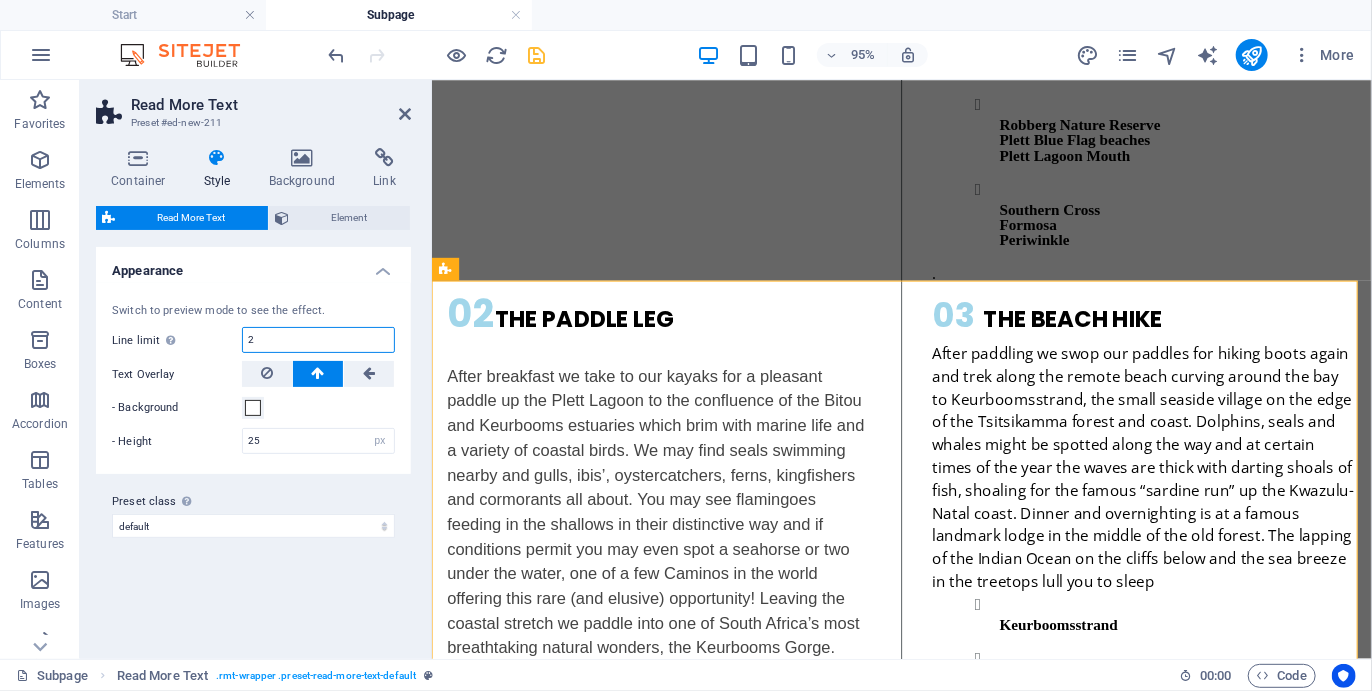 click on "2" at bounding box center (318, 340) 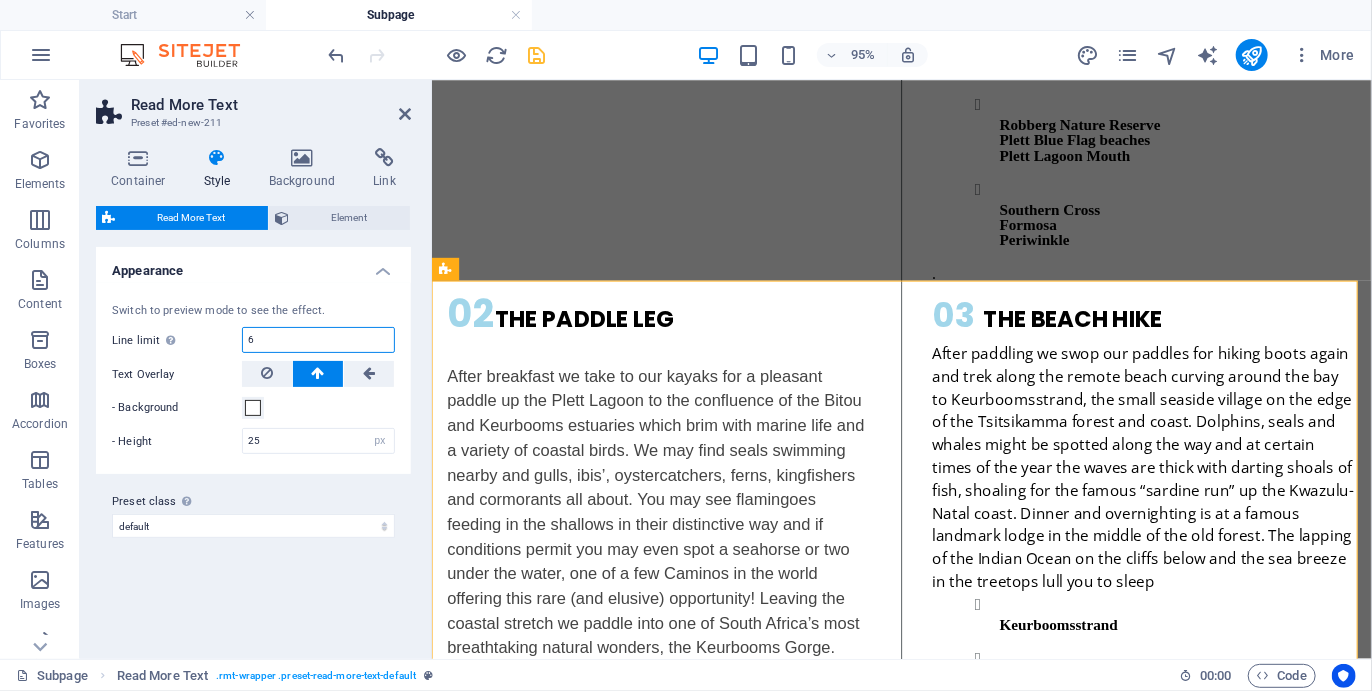 type on "6" 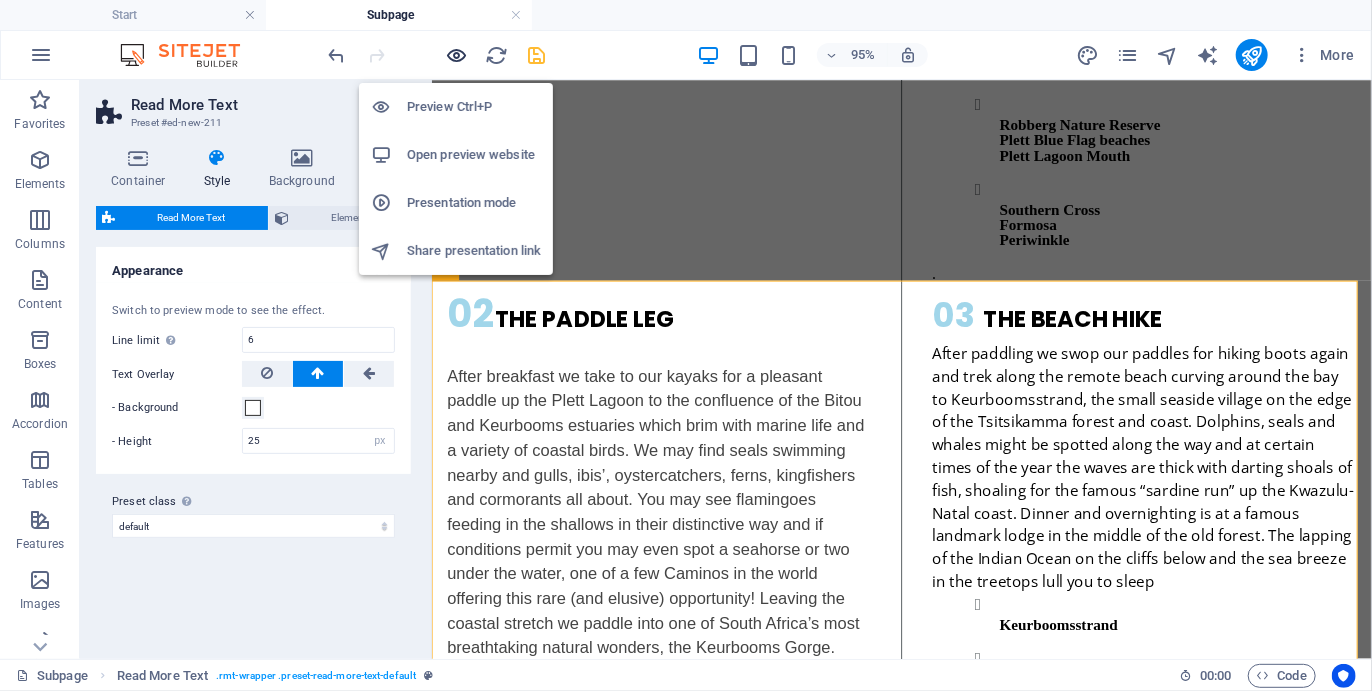 click at bounding box center [457, 55] 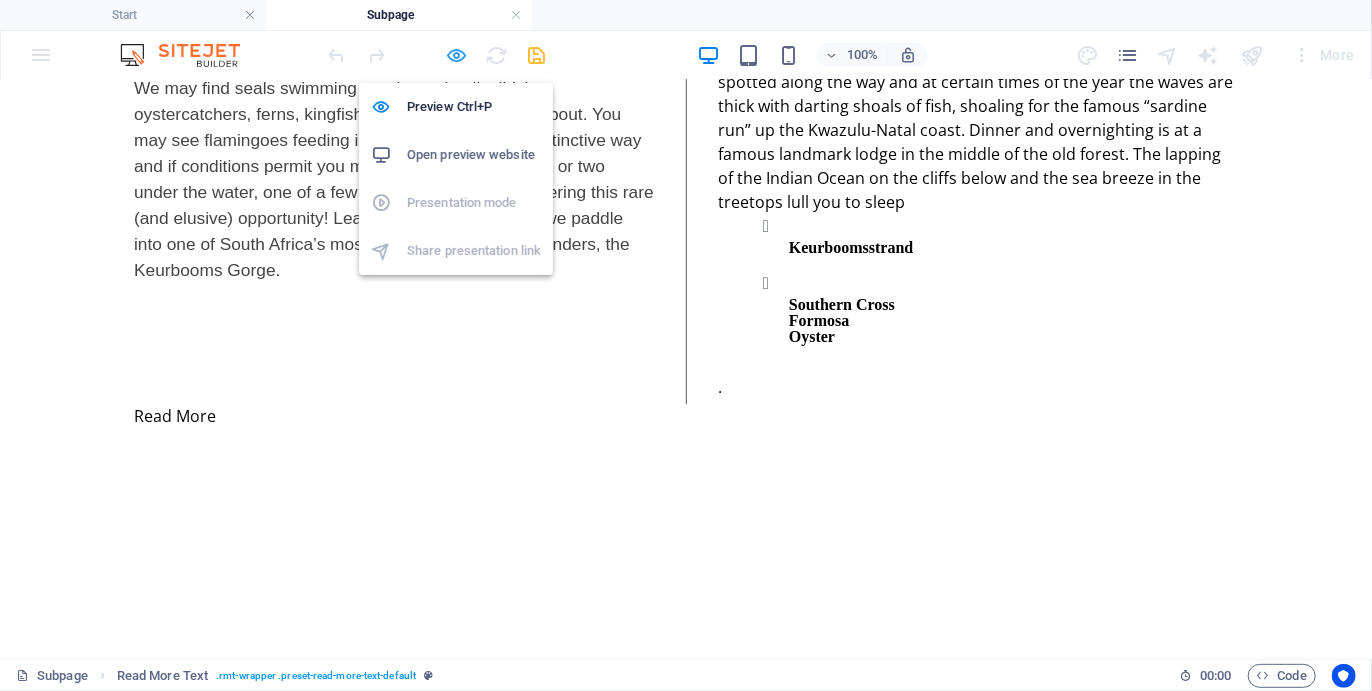 scroll, scrollTop: 2510, scrollLeft: 0, axis: vertical 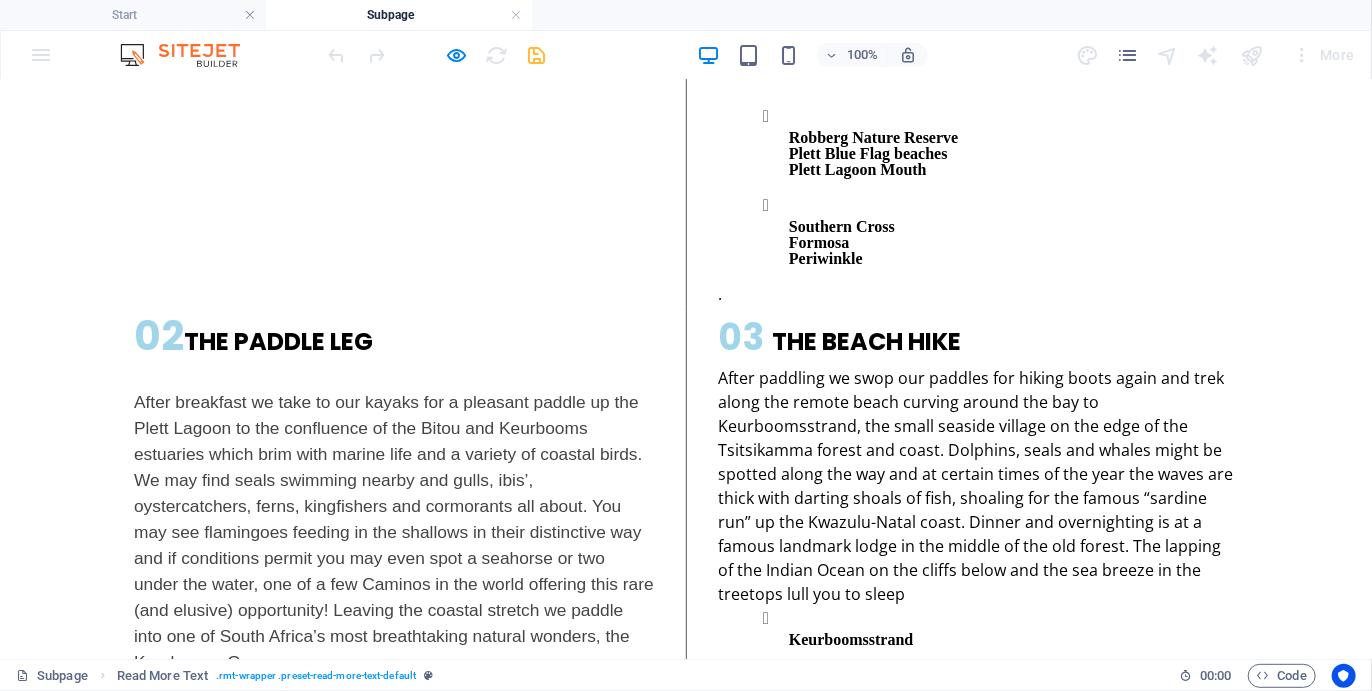 click on "Read more" at bounding box center (182, 1232) 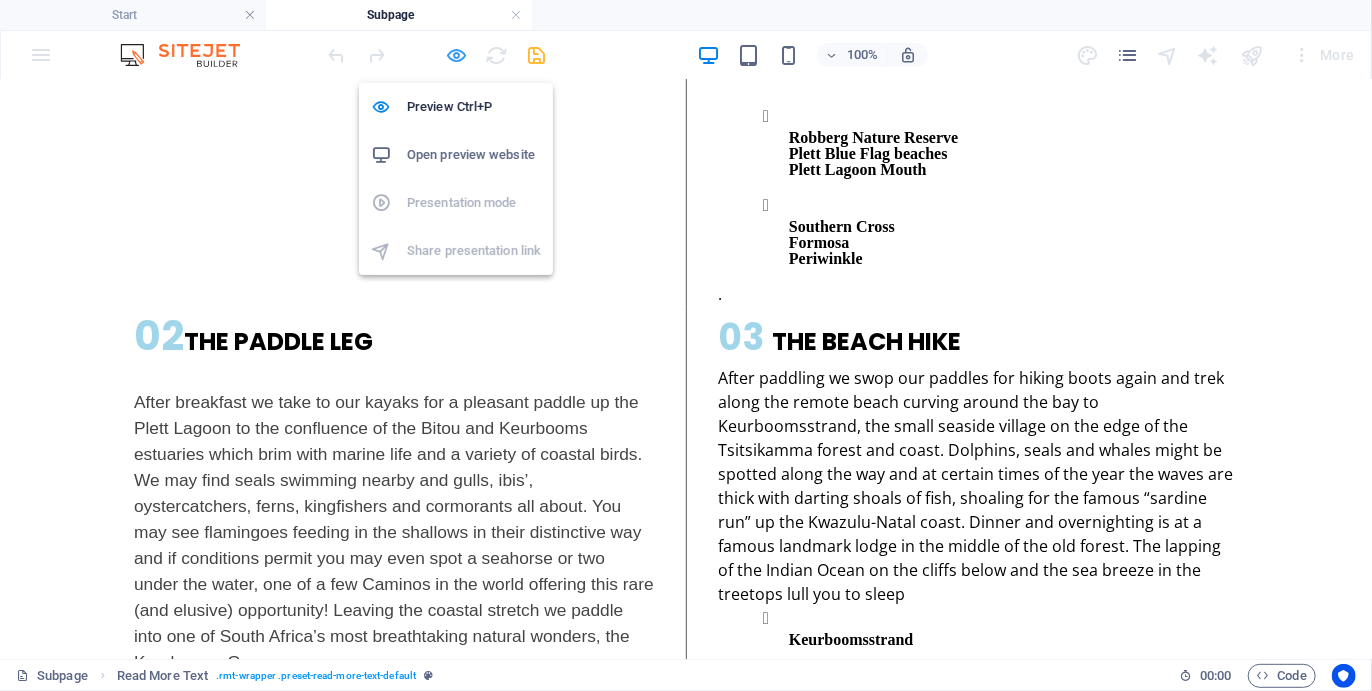 click at bounding box center (457, 55) 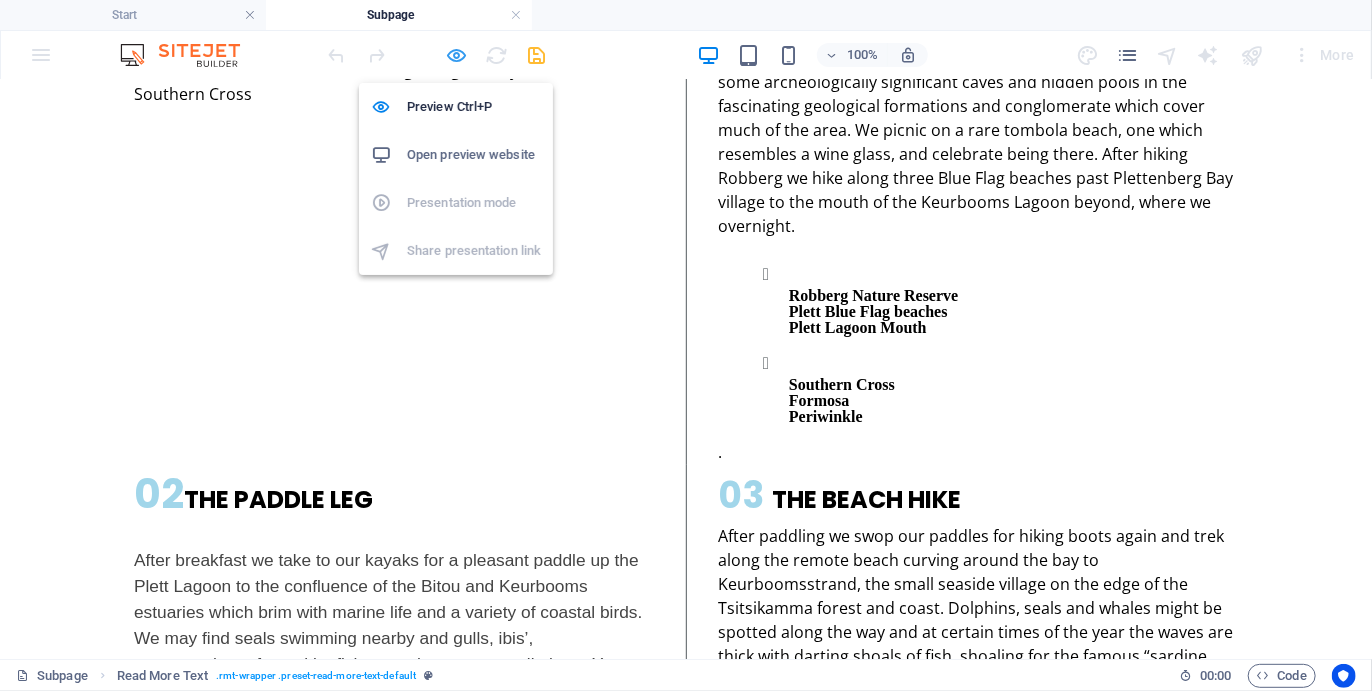 select on "px" 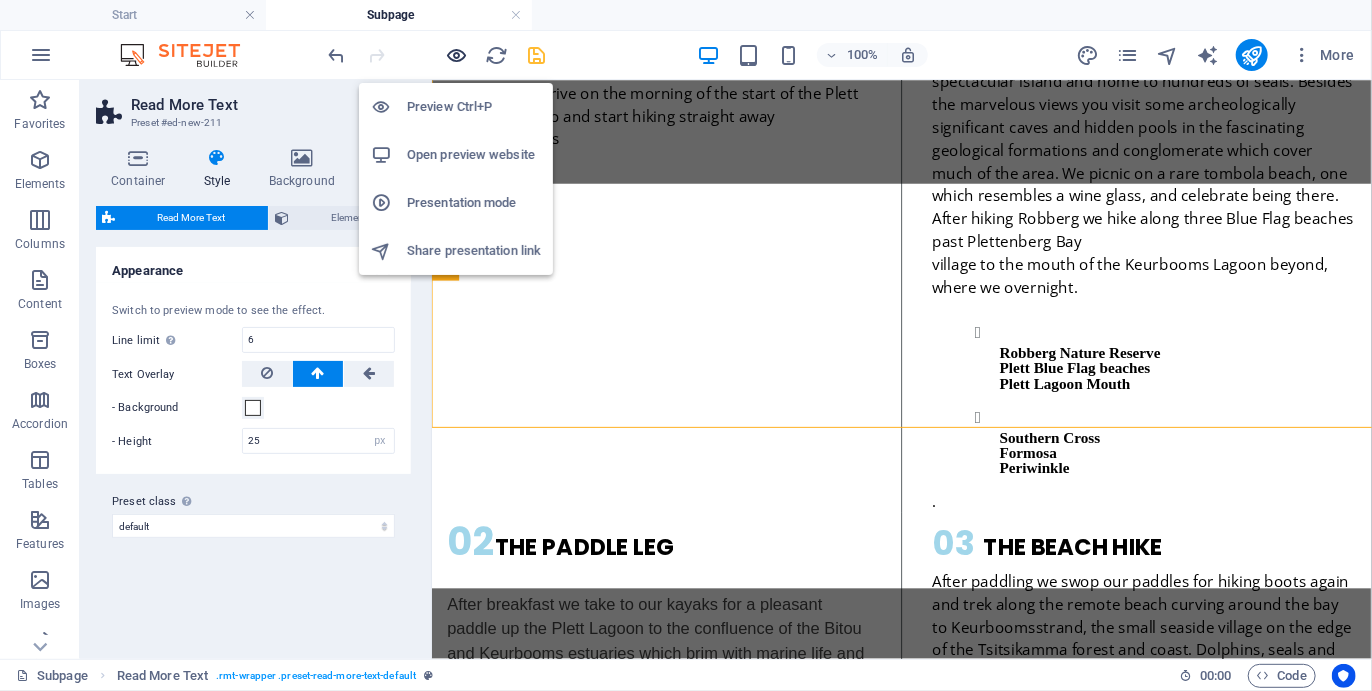 scroll, scrollTop: 2750, scrollLeft: 0, axis: vertical 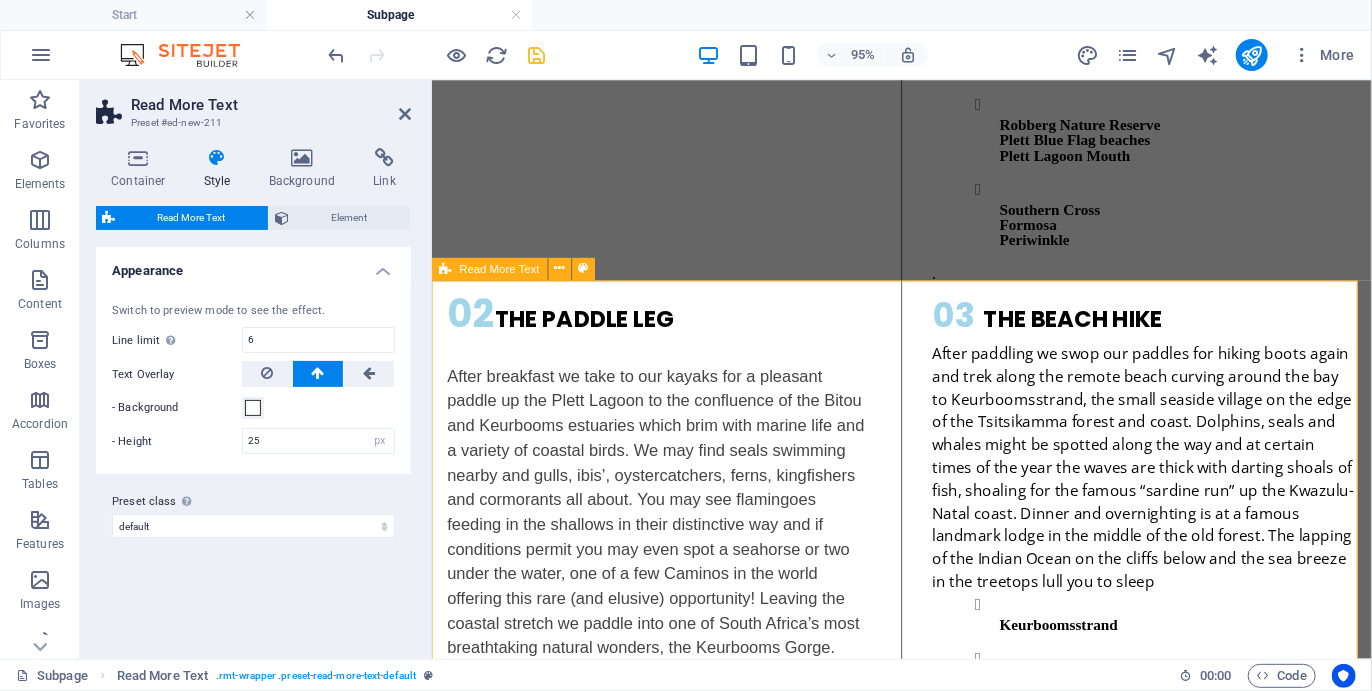 click on "Lorem ipsum dolor sit amet, consectetur adipiscing elit. Vestibulum laoreet, nunc eget laoreet sagittis, quam ligula sodales orci, congue imperdiet eros tortor ac lectus. Duis eget nisl orci. Aliquam mattis purus non mauris blandit id luctus felis convallis. Integer varius egestas vestibulum. Nullam a dolor arcu, ac tempor elit. Donec. Lorem ipsum dolor sit amet, consectetur adipiscing elit. Proin blandit nunc sed sem dictum id feugiat quam blandit. Donec nec sem sed arcu interdum commodo ac ac diam. Donec consequat semper rutrum. Vestibulum et mauris elit. Vestibulum mauris lacus, ultricies. Duis nisl nibh, egestas at fermentum at, viverra et purus. Maecenas lobortis odio id sapien facilisis elementum. Curabitur et magna justo, et gravida augue. Sed tristique pellentesque arcu quis tempo. Read more" at bounding box center [925, 1215] 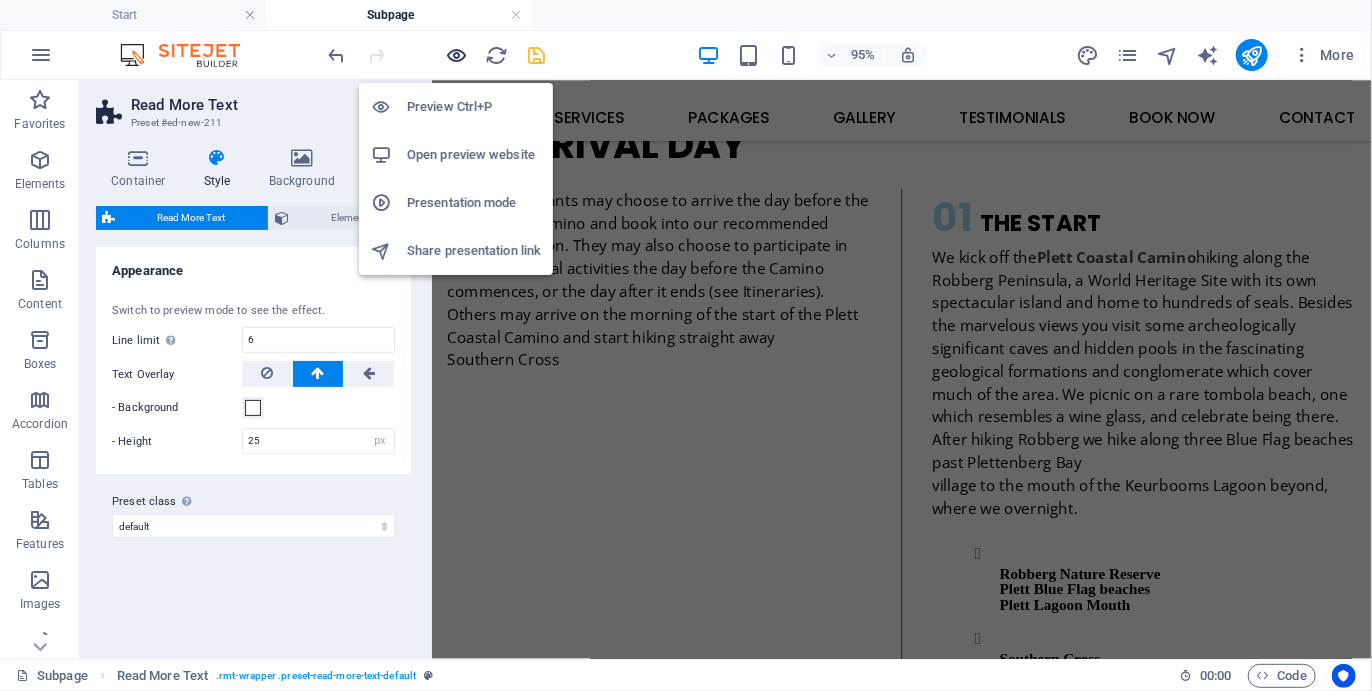 click at bounding box center (457, 55) 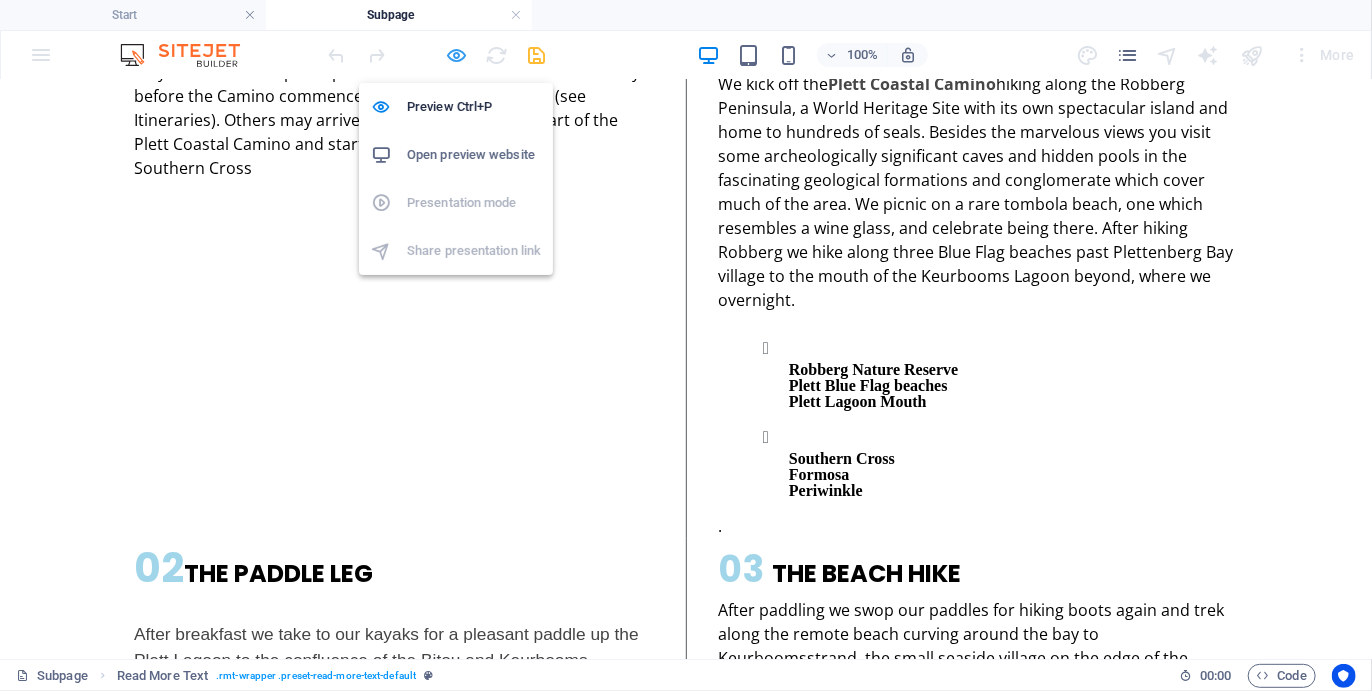 scroll, scrollTop: 2537, scrollLeft: 0, axis: vertical 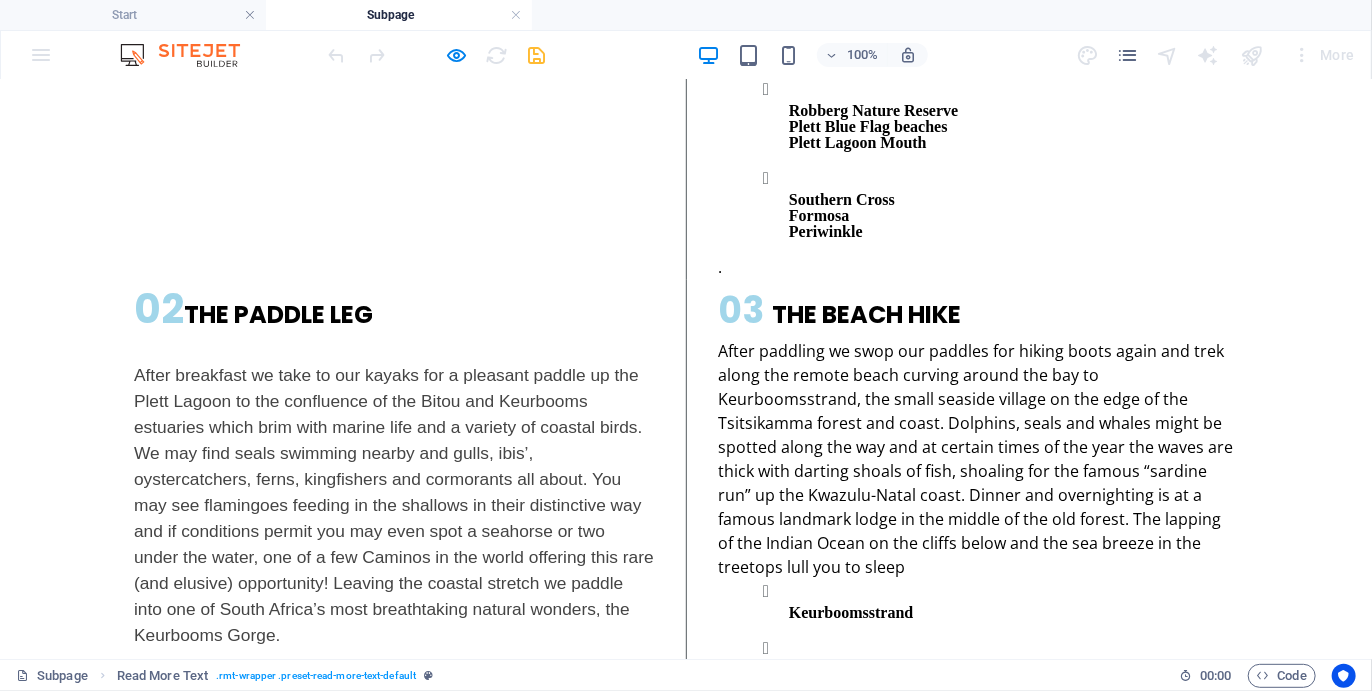 click on "Read more" at bounding box center [182, 1205] 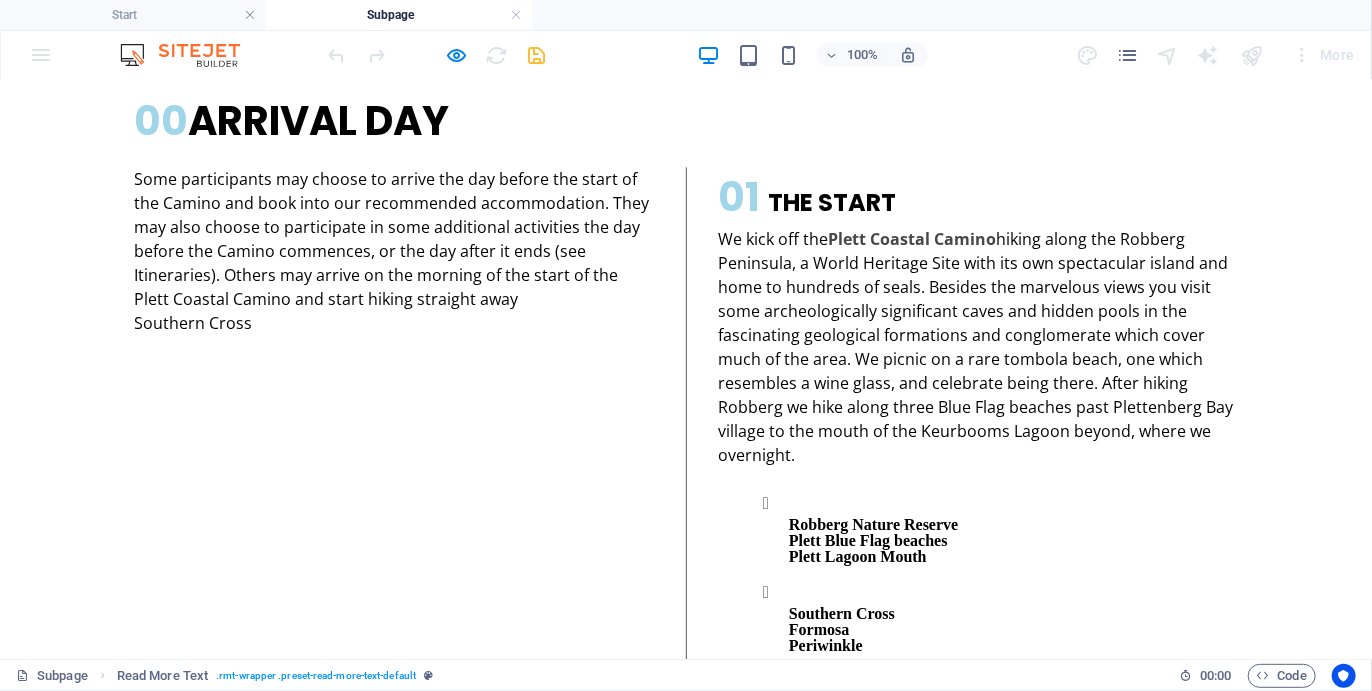 scroll, scrollTop: 2510, scrollLeft: 0, axis: vertical 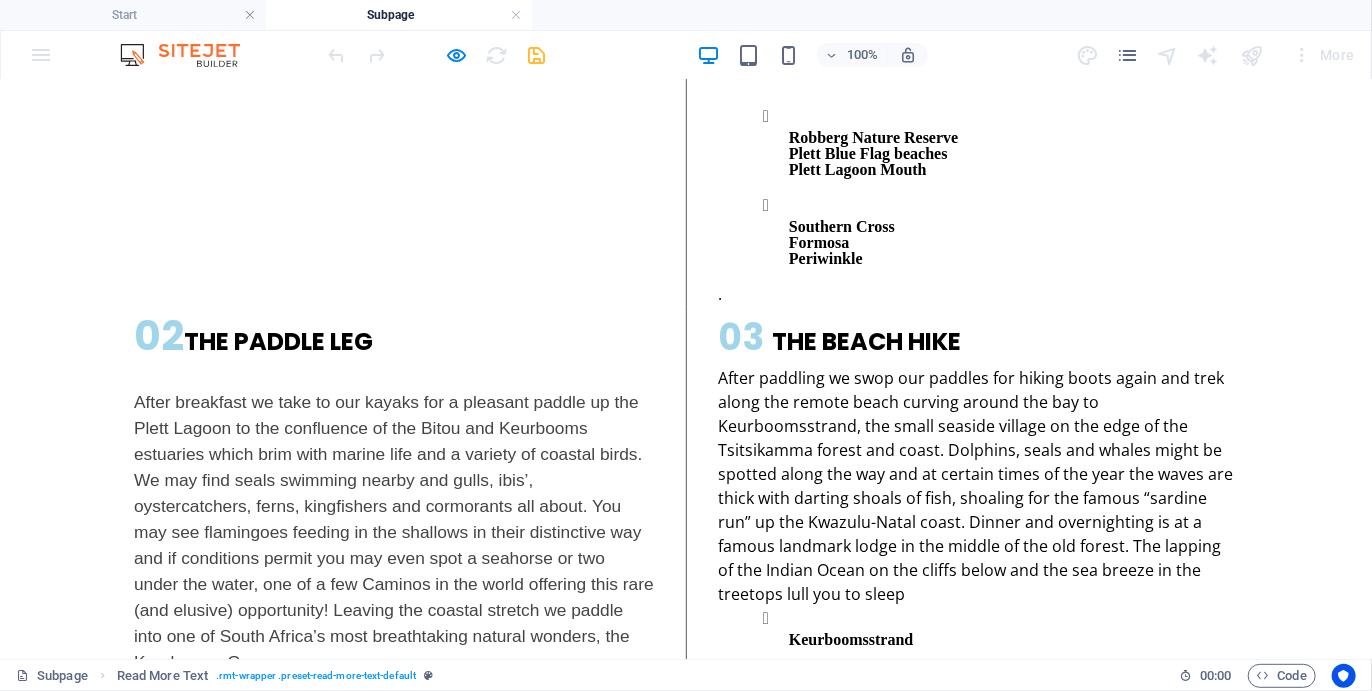 click on "Read More" at bounding box center [175, 807] 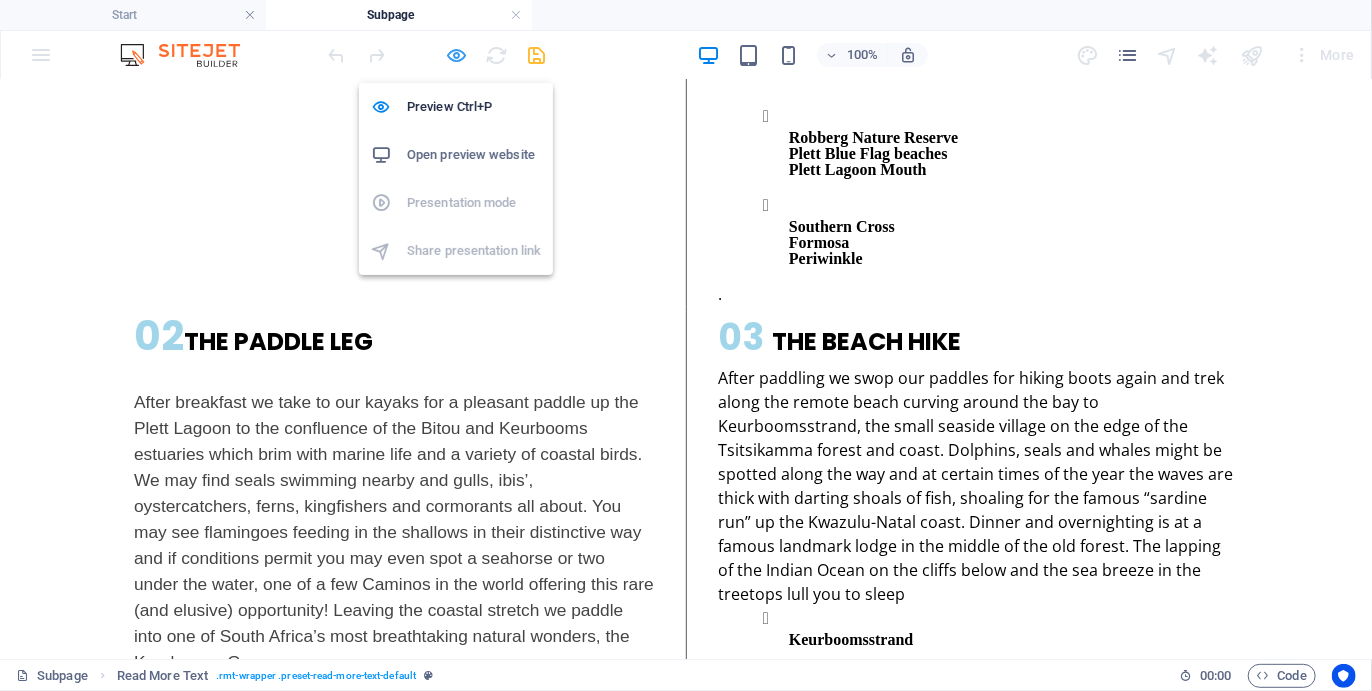 click at bounding box center [457, 55] 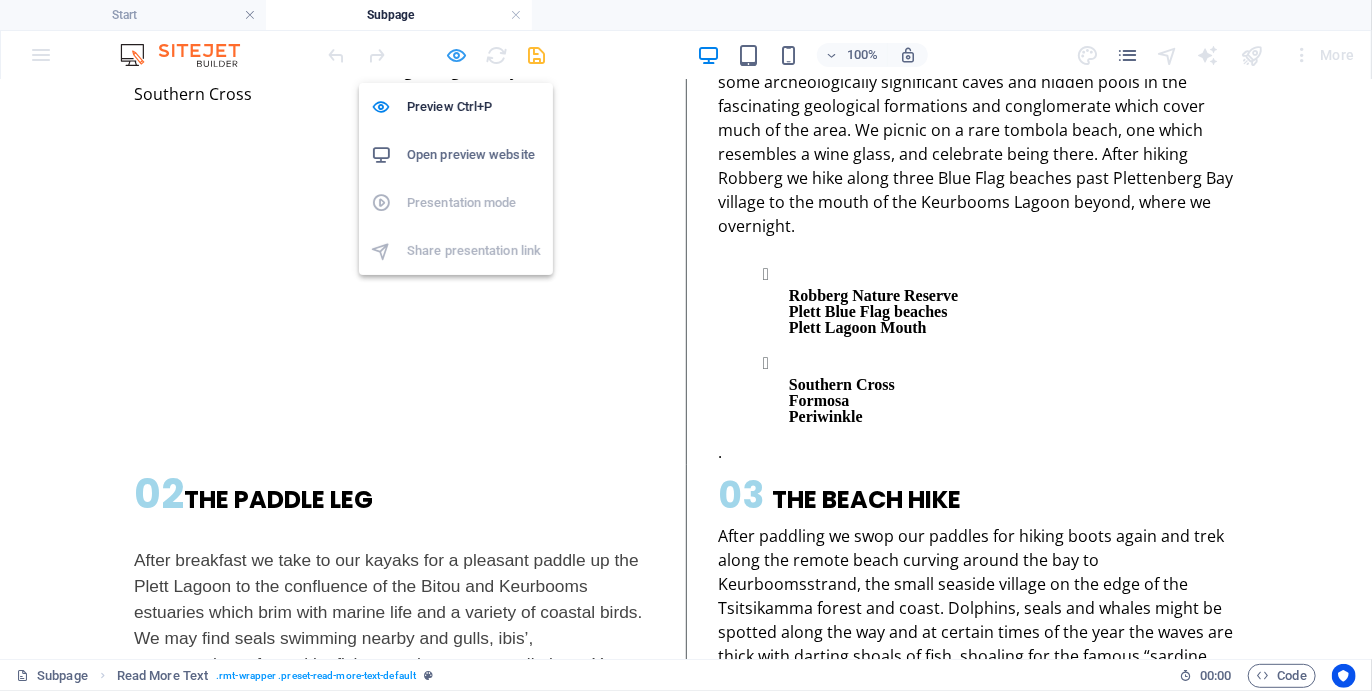 select on "px" 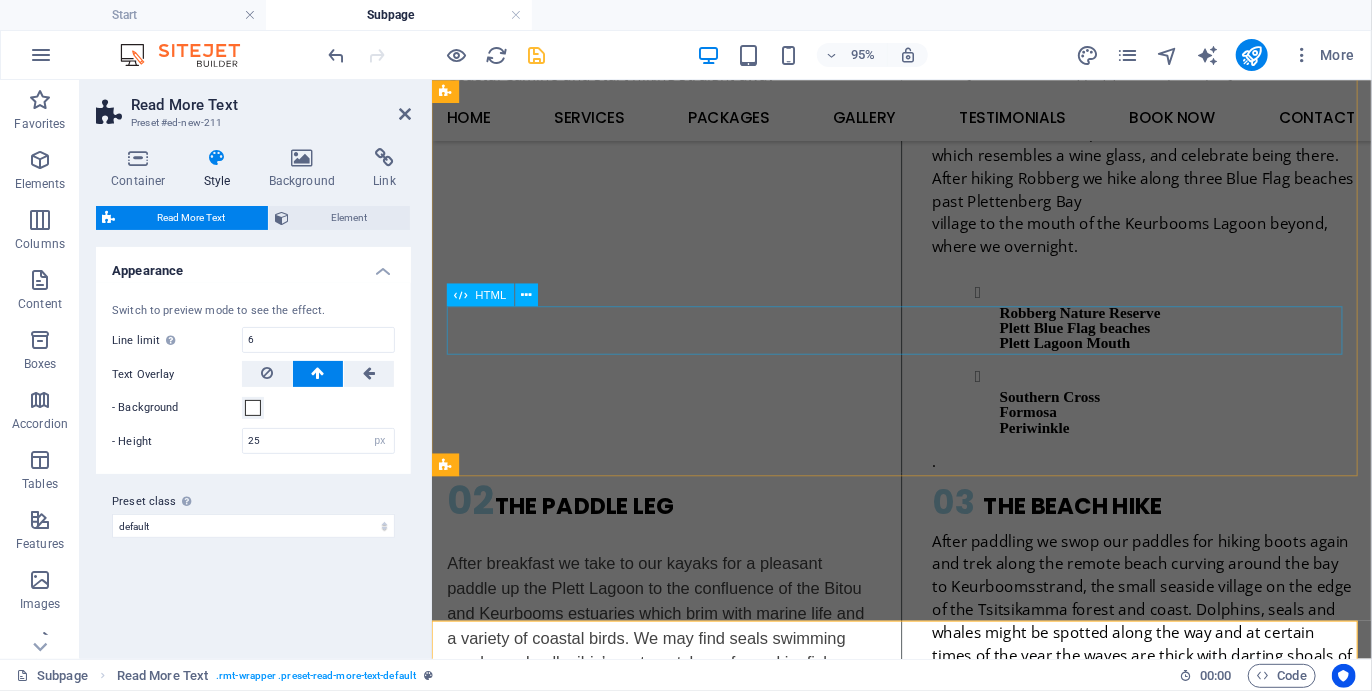 scroll, scrollTop: 2392, scrollLeft: 0, axis: vertical 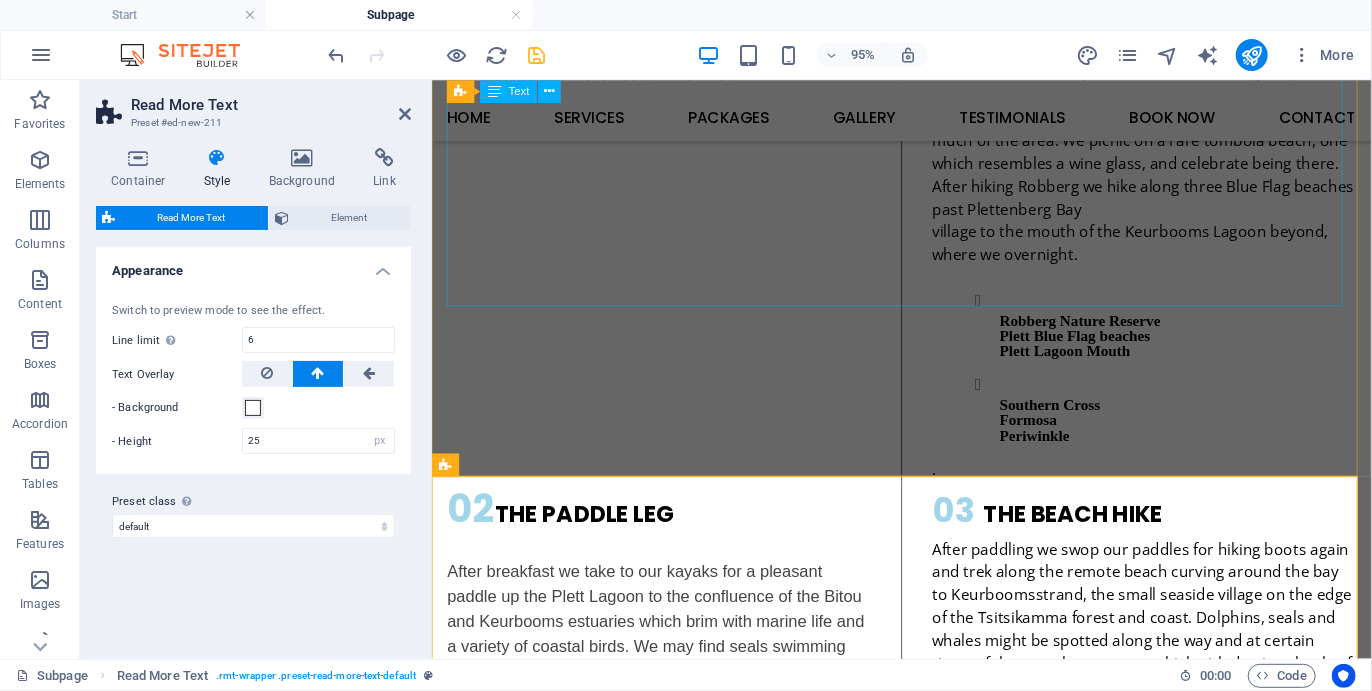 click on "02 THE PADDLE LEG After breakfast we take to our kayaks for a pleasant paddle up the Plett Lagoon to the confluence of the Bitou and Keurbooms estuaries which brim with marine life and a variety of coastal birds. We may find seals swimming nearby and gulls, ibis’, oystercatchers, ferns, kingfishers and cormorants all about. You may see flamingoes feeding in the shallows in their distinctive way and if conditions permit you may even spot a seahorse or two under the water, one of a few Caminos in the world offering this rare (and elusive) opportunity! Leaving the coastal stretch we paddle into one of South Africa’s most breathtaking natural wonders, the Keurbooms Gorge. 03 THE BEACH HIKE Keurboomsstrand Southern Cross Formosa Oyster ." at bounding box center (925, 759) 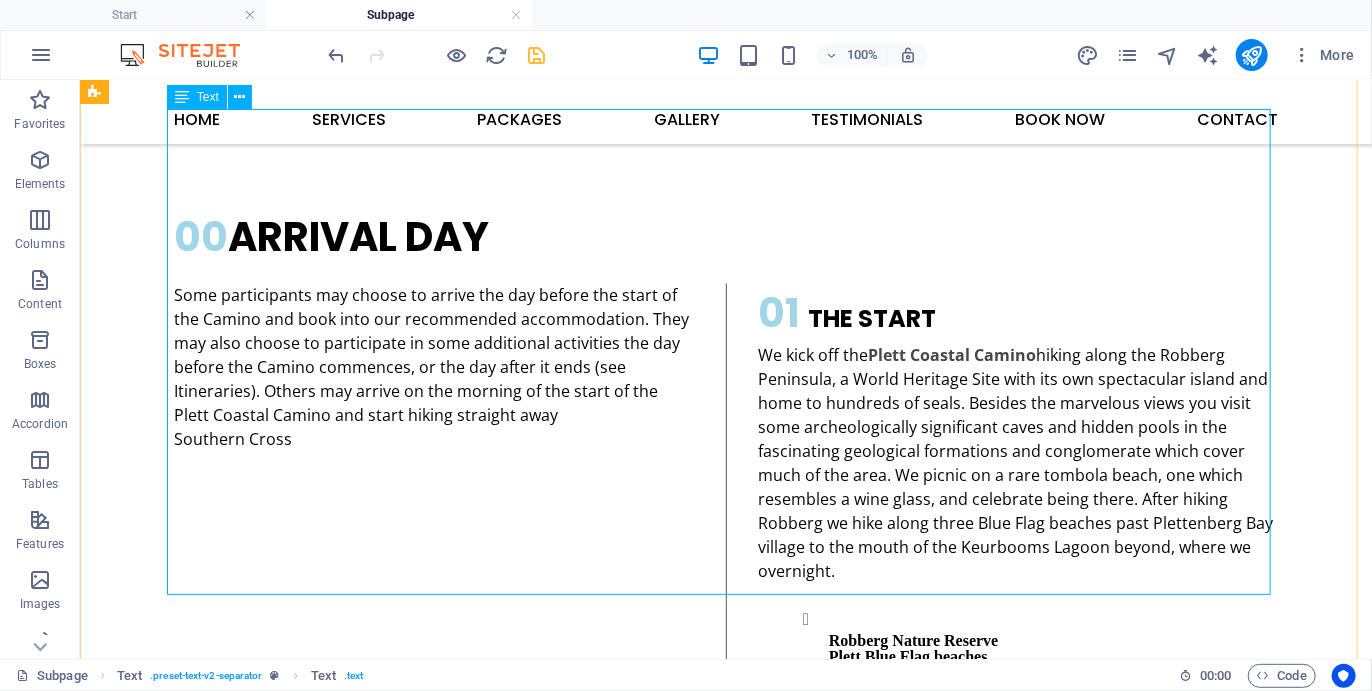 scroll, scrollTop: 2351, scrollLeft: 0, axis: vertical 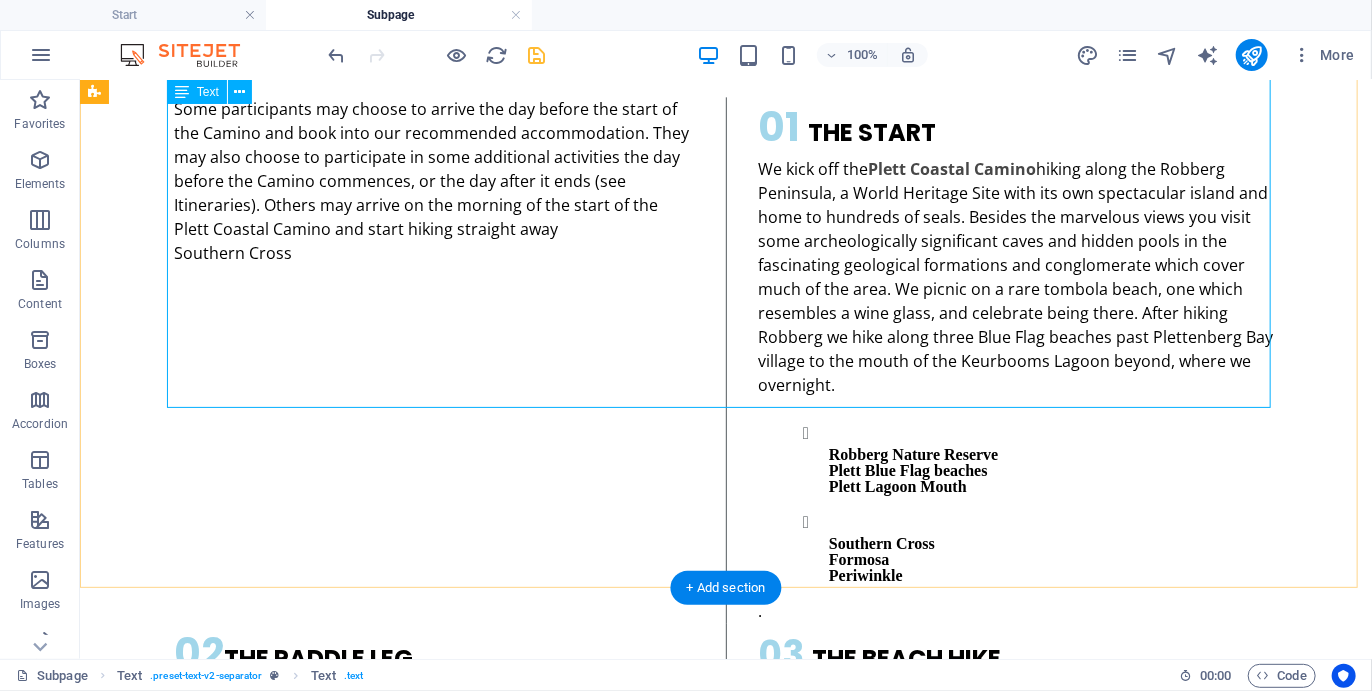 click on "02 THE PADDLE LEG After breakfast we take to our kayaks for a pleasant paddle up the Plett Lagoon to the confluence of the Bitou and Keurbooms estuaries which brim with marine life and a variety of coastal birds. We may find seals swimming nearby and gulls, ibis’, oystercatchers, ferns, kingfishers and cormorants all about. You may see flamingoes feeding in the shallows in their distinctive way and if conditions permit you may even spot a seahorse or two under the water, one of a few Caminos in the world offering this rare (and elusive) opportunity! Leaving the coastal stretch we paddle into one of South Africa’s most breathtaking natural wonders, the Keurbooms Gorge. 03 THE BEACH HIKE Keurboomsstrand Southern Cross Formosa Oyster ." at bounding box center [725, 867] 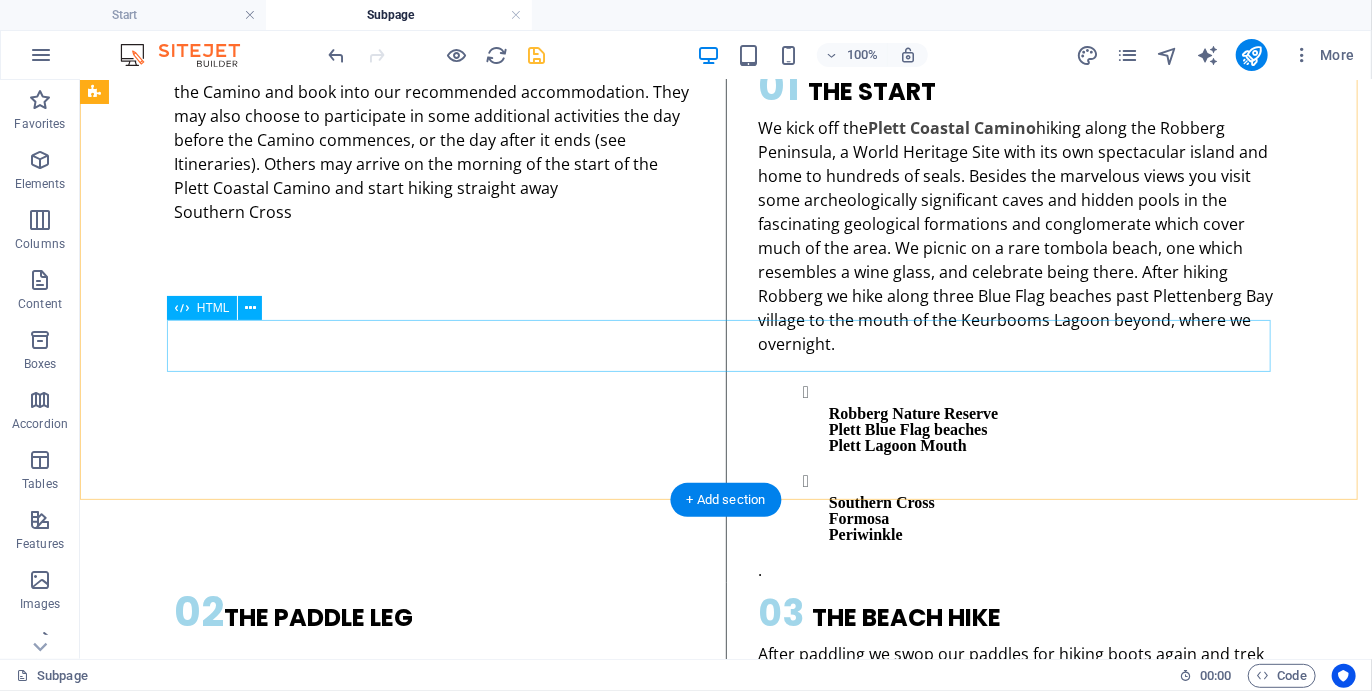 scroll, scrollTop: 2534, scrollLeft: 0, axis: vertical 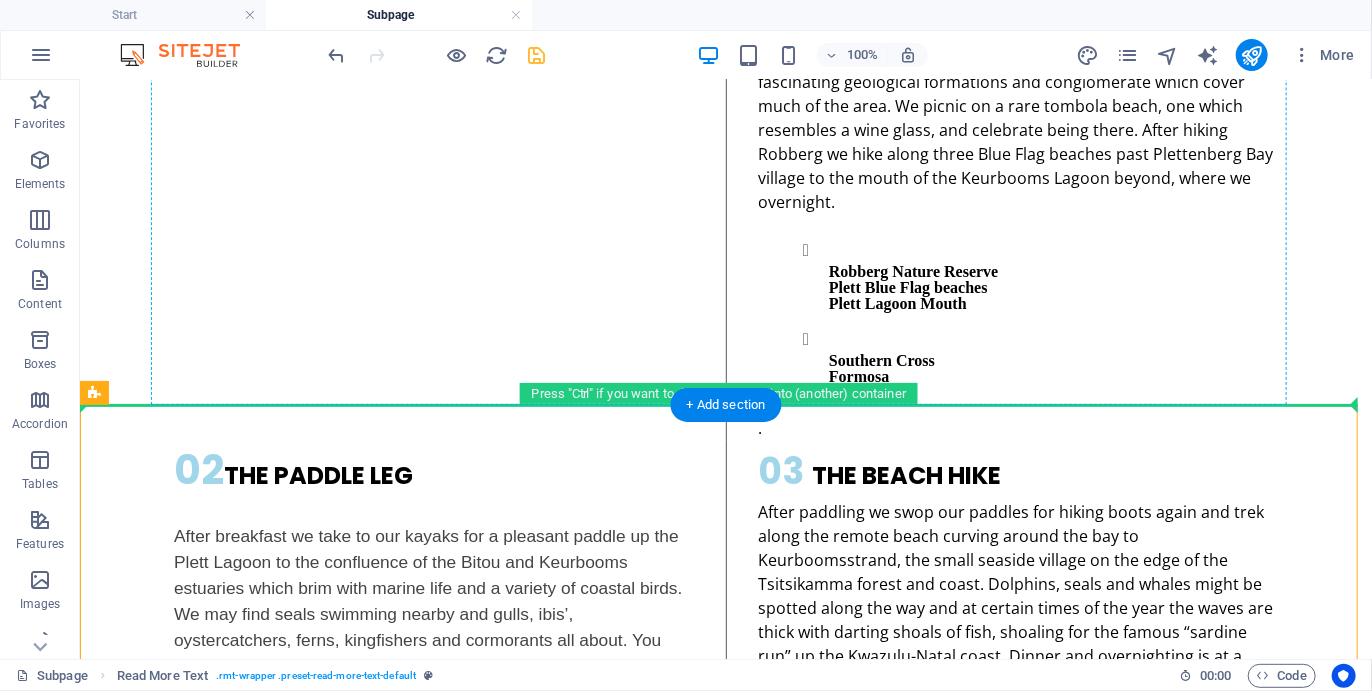 drag, startPoint x: 273, startPoint y: 558, endPoint x: 261, endPoint y: 194, distance: 364.19775 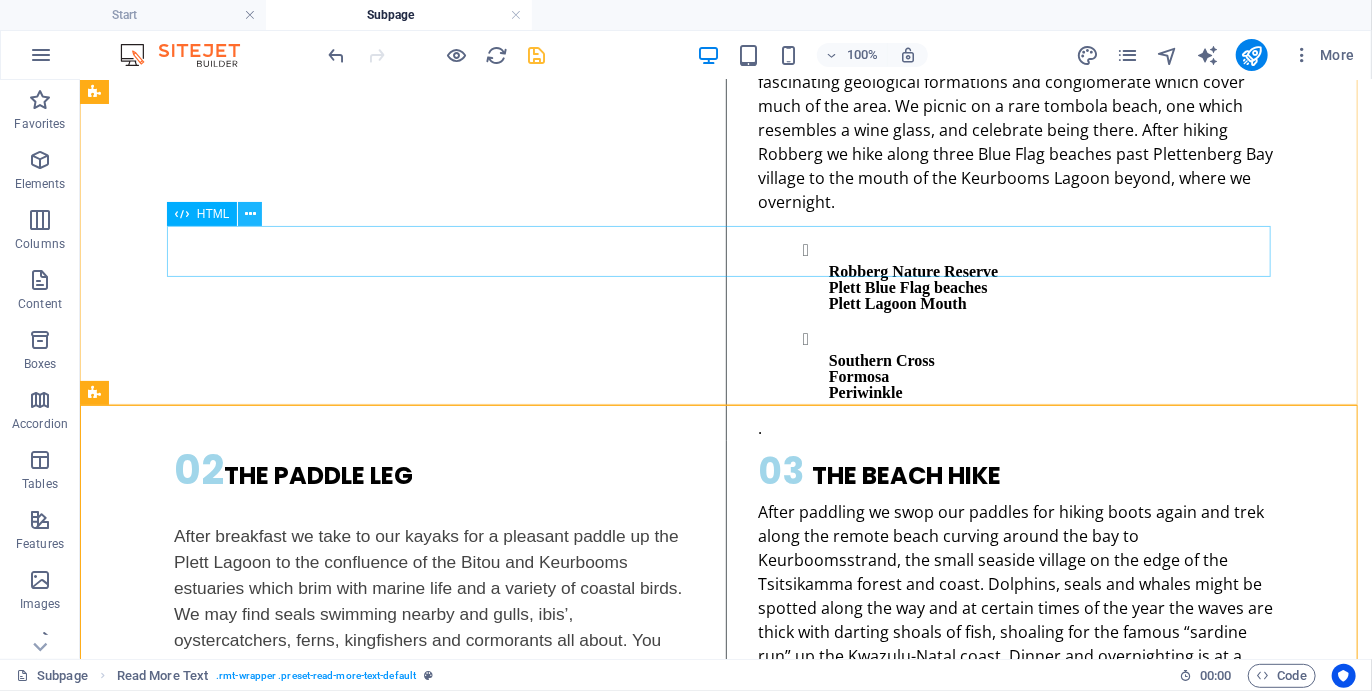 click at bounding box center (250, 214) 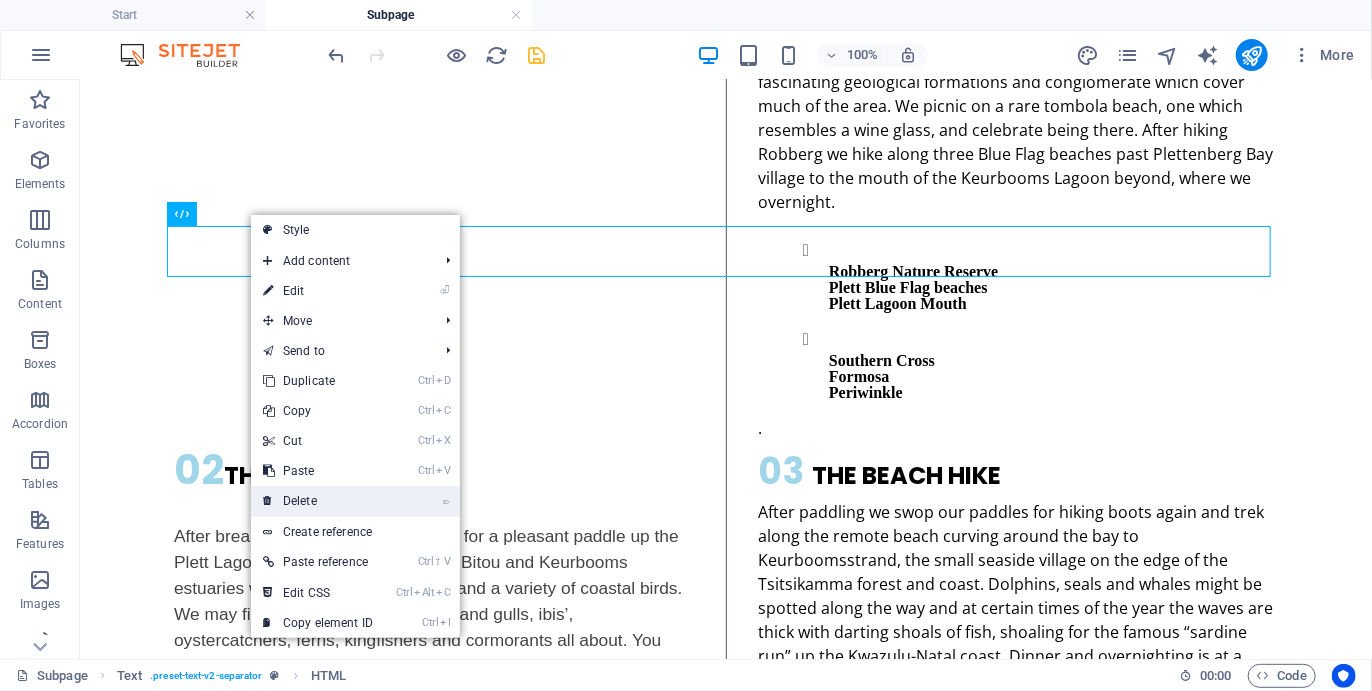 click on "⌦  Delete" at bounding box center [318, 501] 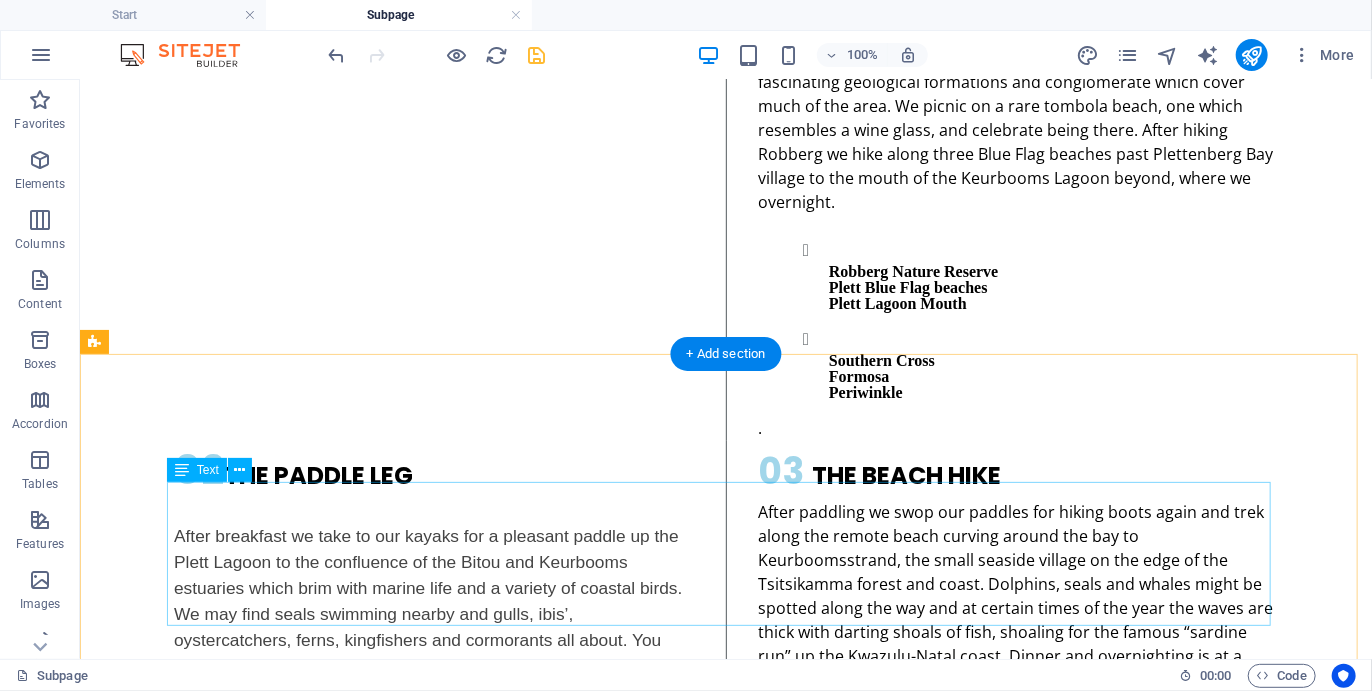 click on "Lorem ipsum dolor sit amet, consectetur adipiscing elit. Vestibulum laoreet, nunc eget laoreet sagittis, quam ligula sodales orci, congue imperdiet eros tortor ac lectus. Duis eget nisl orci. Aliquam mattis purus non mauris blandit id luctus felis convallis. Integer varius egestas vestibulum. Nullam a dolor arcu, ac tempor elit. Donec. Lorem ipsum dolor sit amet, consectetur adipiscing elit. Proin blandit nunc sed sem dictum id feugiat quam blandit. Donec nec sem sed arcu interdum commodo ac ac diam. Donec consequat semper rutrum. Vestibulum et mauris elit. Vestibulum mauris lacus, ultricies. Duis nisl nibh, egestas at fermentum at, viverra et purus. Maecenas lobortis odio id sapien facilisis elementum. Curabitur et magna justo, et gravida augue. Sed tristique pellentesque arcu quis tempo." at bounding box center (725, 1257) 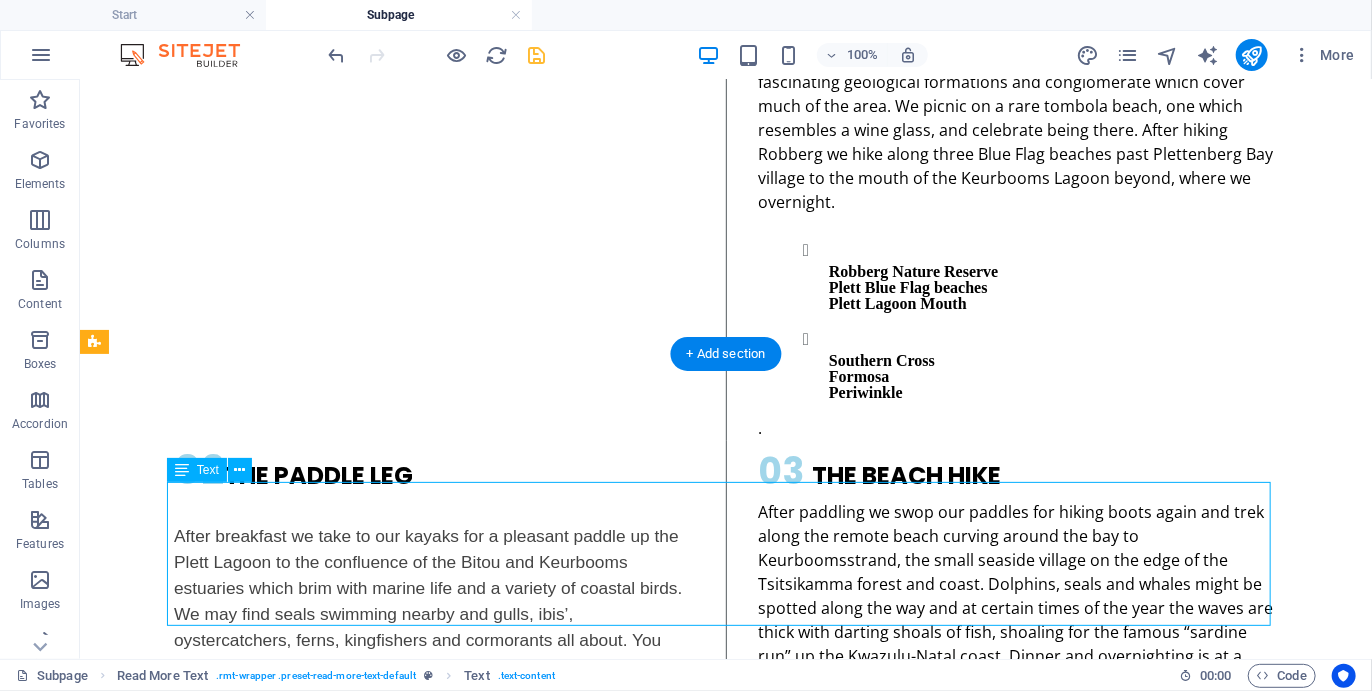 click on "Lorem ipsum dolor sit amet, consectetur adipiscing elit. Vestibulum laoreet, nunc eget laoreet sagittis, quam ligula sodales orci, congue imperdiet eros tortor ac lectus. Duis eget nisl orci. Aliquam mattis purus non mauris blandit id luctus felis convallis. Integer varius egestas vestibulum. Nullam a dolor arcu, ac tempor elit. Donec. Lorem ipsum dolor sit amet, consectetur adipiscing elit. Proin blandit nunc sed sem dictum id feugiat quam blandit. Donec nec sem sed arcu interdum commodo ac ac diam. Donec consequat semper rutrum. Vestibulum et mauris elit. Vestibulum mauris lacus, ultricies. Duis nisl nibh, egestas at fermentum at, viverra et purus. Maecenas lobortis odio id sapien facilisis elementum. Curabitur et magna justo, et gravida augue. Sed tristique pellentesque arcu quis tempo." at bounding box center (725, 1257) 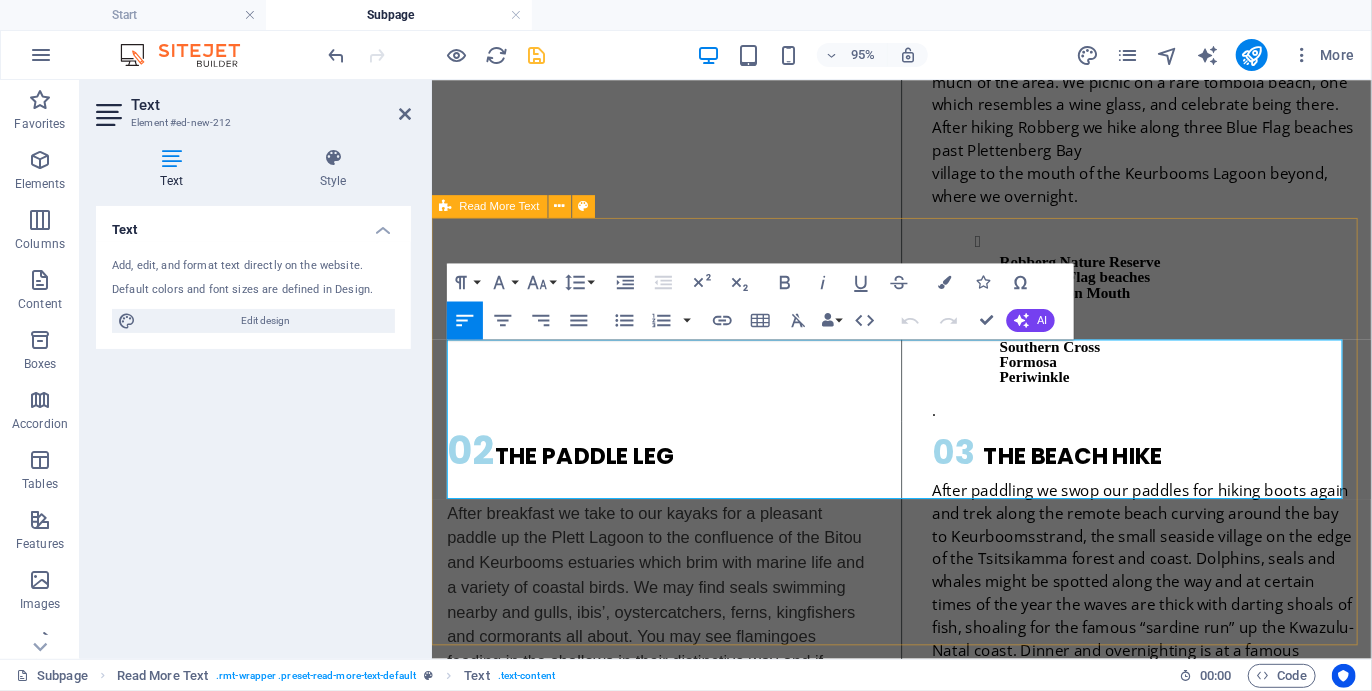 scroll, scrollTop: 2765, scrollLeft: 0, axis: vertical 